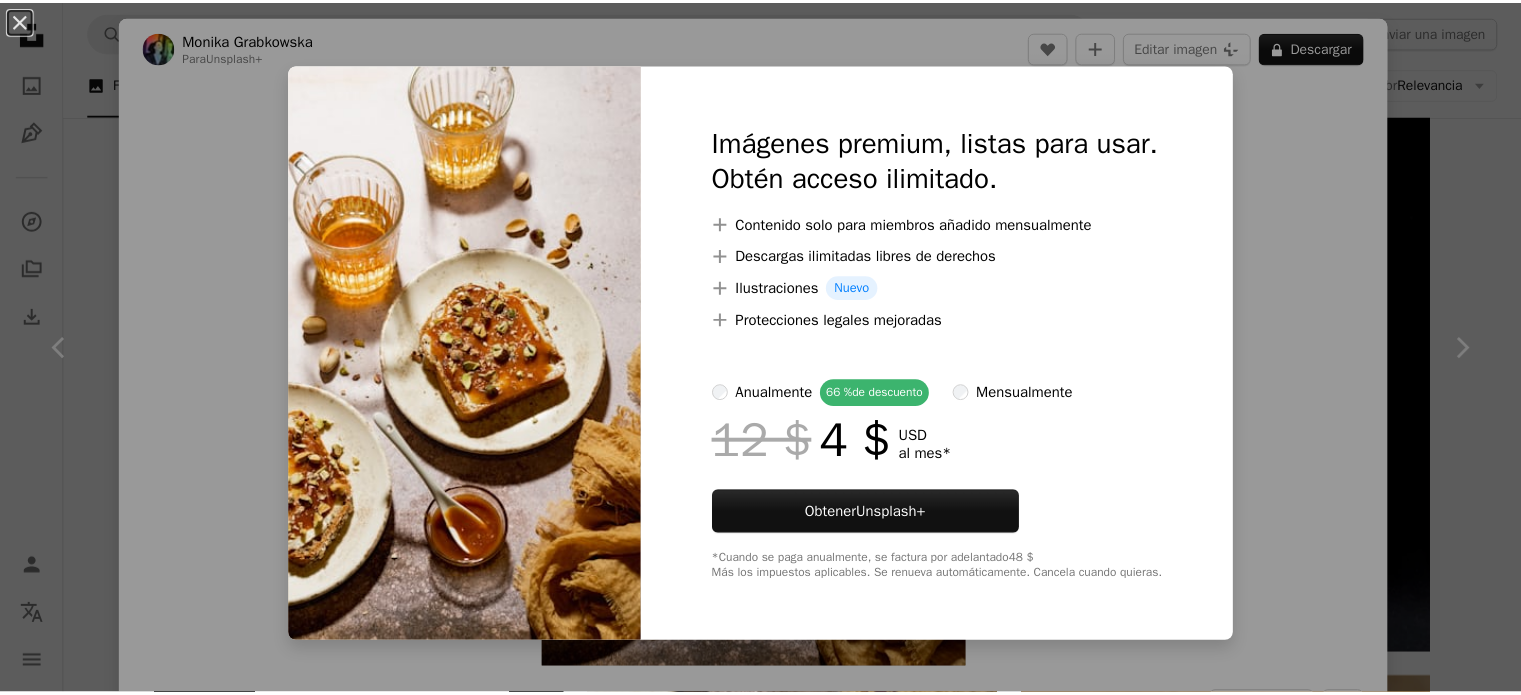 scroll, scrollTop: 9844, scrollLeft: 0, axis: vertical 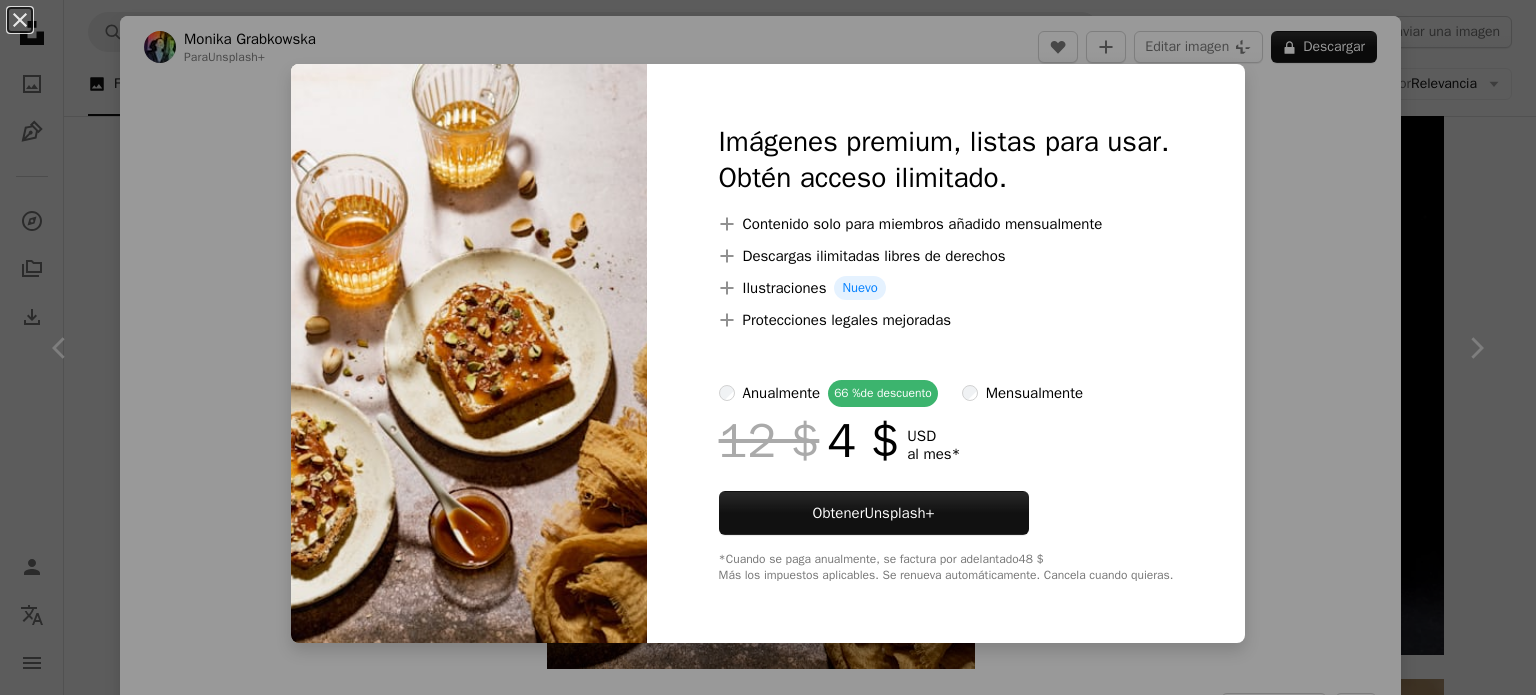 click on "An X shape Imágenes premium, listas para usar. Obtén acceso ilimitado. A plus sign Contenido solo para miembros añadido mensualmente A plus sign Descargas ilimitadas libres de derechos A plus sign Ilustraciones  Nuevo A plus sign Protecciones legales mejoradas anualmente 66 %  de descuento mensualmente 12 $   4 $ USD al mes * Obtener  Unsplash+ *Cuando se paga anualmente, se factura por adelantado  48 $ Más los impuestos aplicables. Se renueva automáticamente. Cancela cuando quieras." at bounding box center [768, 347] 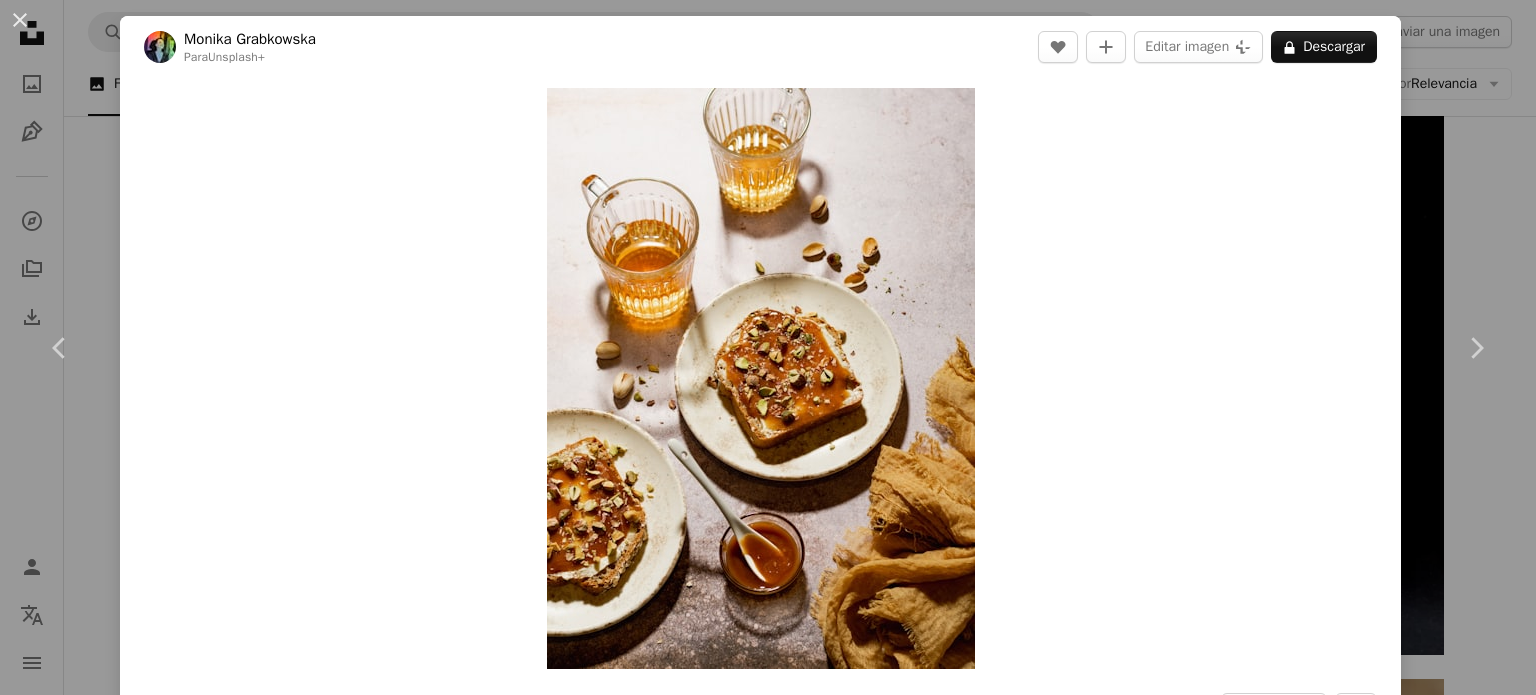 click on "An X shape Chevron left Chevron right [FIRST] [LAST] Para  Unsplash+ A heart A plus sign Editar imagen   Plus sign for Unsplash+ A lock   Descargar Zoom in Presentado en Fotos ,  Comida y bebida A forward-right arrow Compartir More Actions Calendar outlined Publicado el  [DATE] Safety Con la  Licencia Unsplash+ víveres Alimentación saludable desayuno miel Fotografía gastronómica Comida deliciosa brunch Comida y bebida tostar pistacho presentación de comida Desayuno saludable Estilismo de alimentos fotógrafo de comida Foto de comida Estilismo de fotografía de alimentos Sesión de fotos de comida fotografía_de_alimentos Imágenes gratuitas De esta serie Chevron right Plus sign for Unsplash+ Plus sign for Unsplash+ Plus sign for Unsplash+ Plus sign for Unsplash+ Plus sign for Unsplash+ Plus sign for Unsplash+ Plus sign for Unsplash+ Plus sign for Unsplash+ Plus sign for Unsplash+ Plus sign for Unsplash+ Imágenes relacionadas Plus sign for Unsplash+ A heart A plus sign [FIRST] [LAST]" at bounding box center (768, 347) 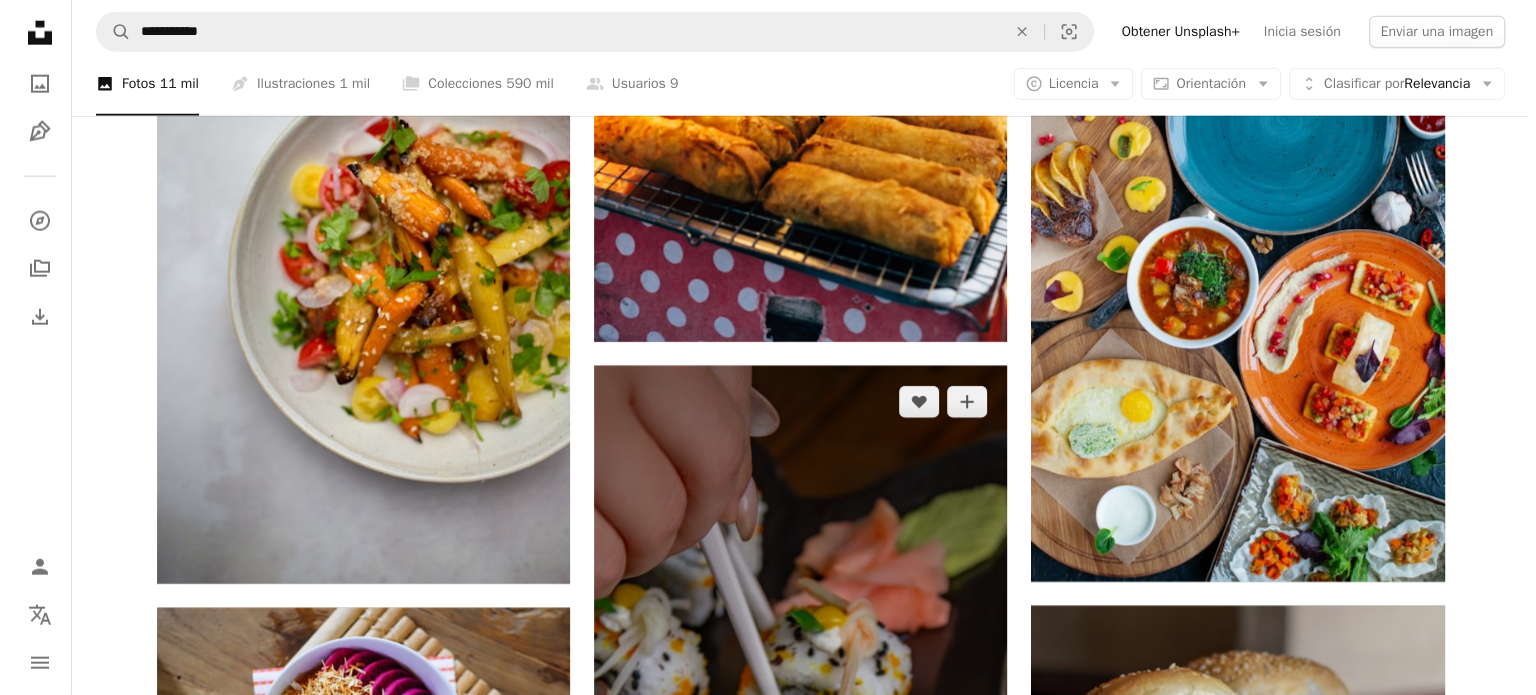 scroll, scrollTop: 12844, scrollLeft: 0, axis: vertical 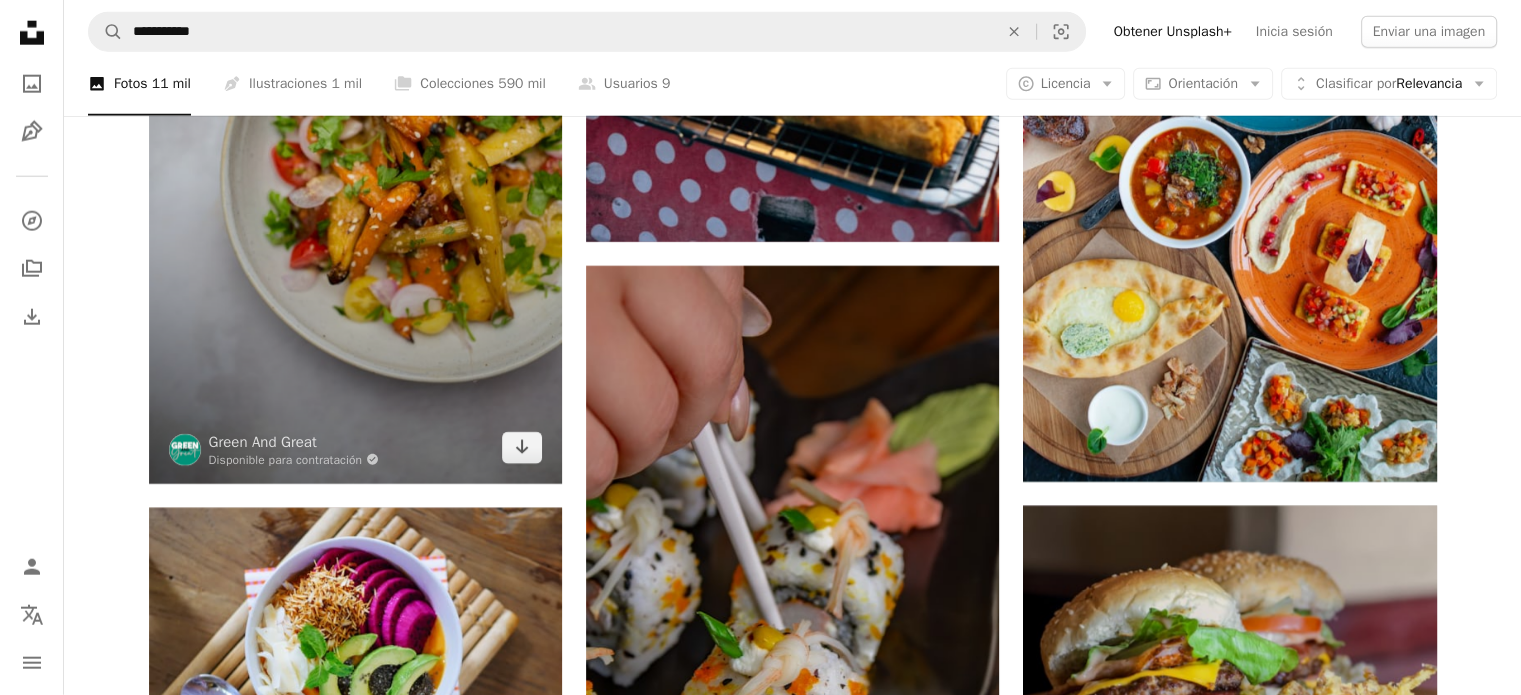 click at bounding box center (355, 174) 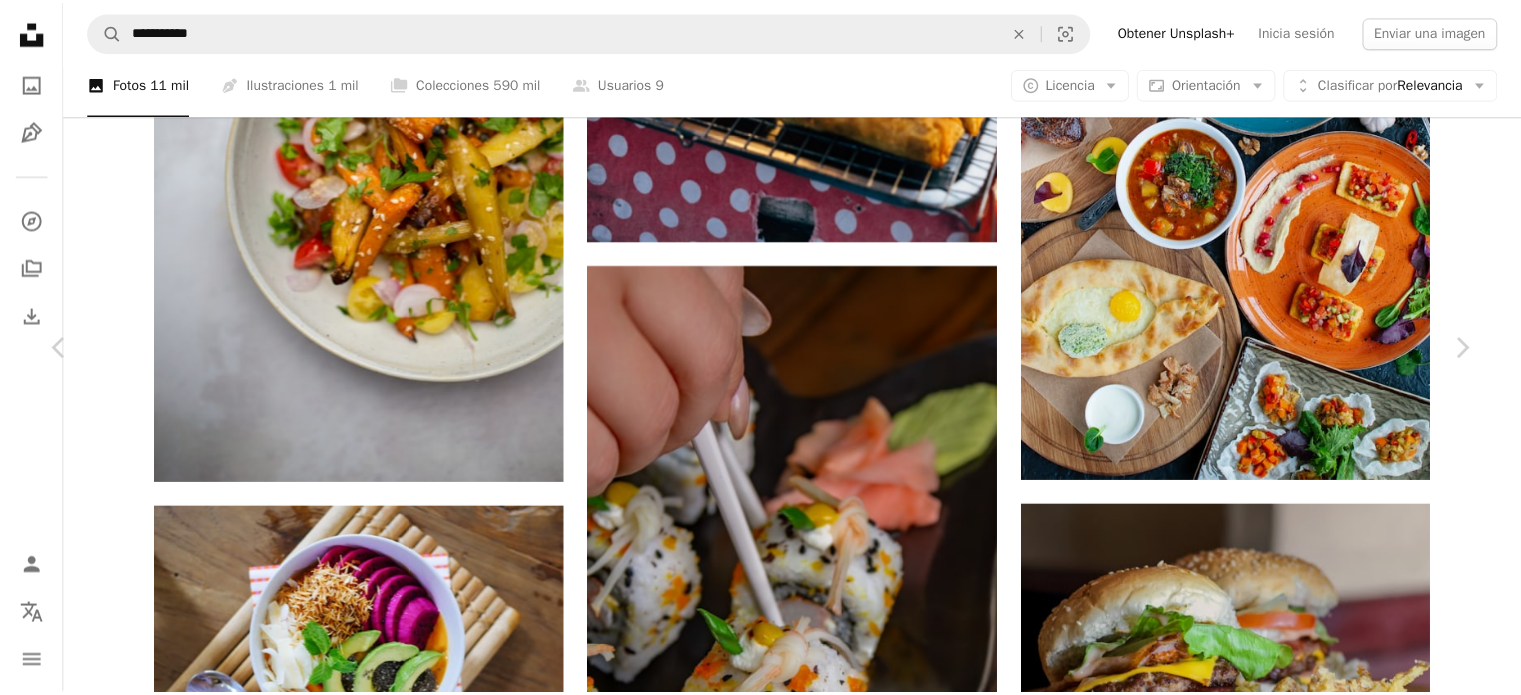 scroll, scrollTop: 1000, scrollLeft: 0, axis: vertical 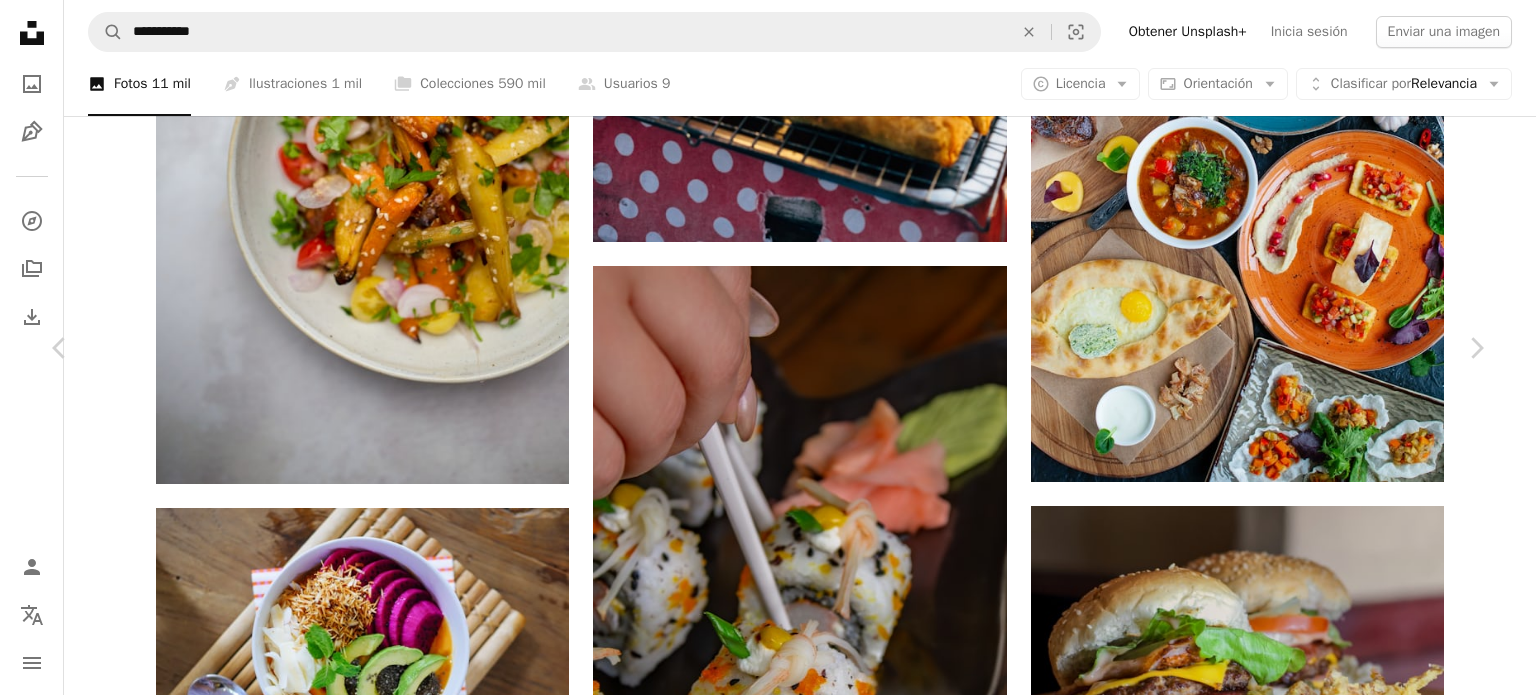 click on "An X shape Chevron left Chevron right Green And Great Disponible para contratación A checkmark inside of a circle A heart A plus sign Editar imagen   Plus sign for Unsplash+ Descargar gratis Chevron down Zoom in Visualizaciones 201.557 Descargas 2338 A forward-right arrow Compartir Info icon Información More Actions A map marker [CITY], [COUNTRY] Calendar outlined Publicado el  [DATE] Camera Canon, EOS 6D Safety Uso gratuito bajo la  Licencia Unsplash víveres verde planta Salud Bienestar Alimentación saludable verdura ensalada Fotografía gastronómica comida vegano tazón Comida vegana A base de plantas Alimentos de origen vegetal Foto de comida fotógrafo de comida Estilismo de fotografía de alimentos Sesión de fotos de comida Fotos de bienestar Imágenes gratuitas Explora imágenes premium relacionadas en iStock  |  Ahorra un 20 % con el código UNSPLASH20 Ver más en iStock  ↗ Imágenes relacionadas A heart A plus sign [NAME] Disponible para contratación Arrow pointing down A heart" at bounding box center (768, 5547) 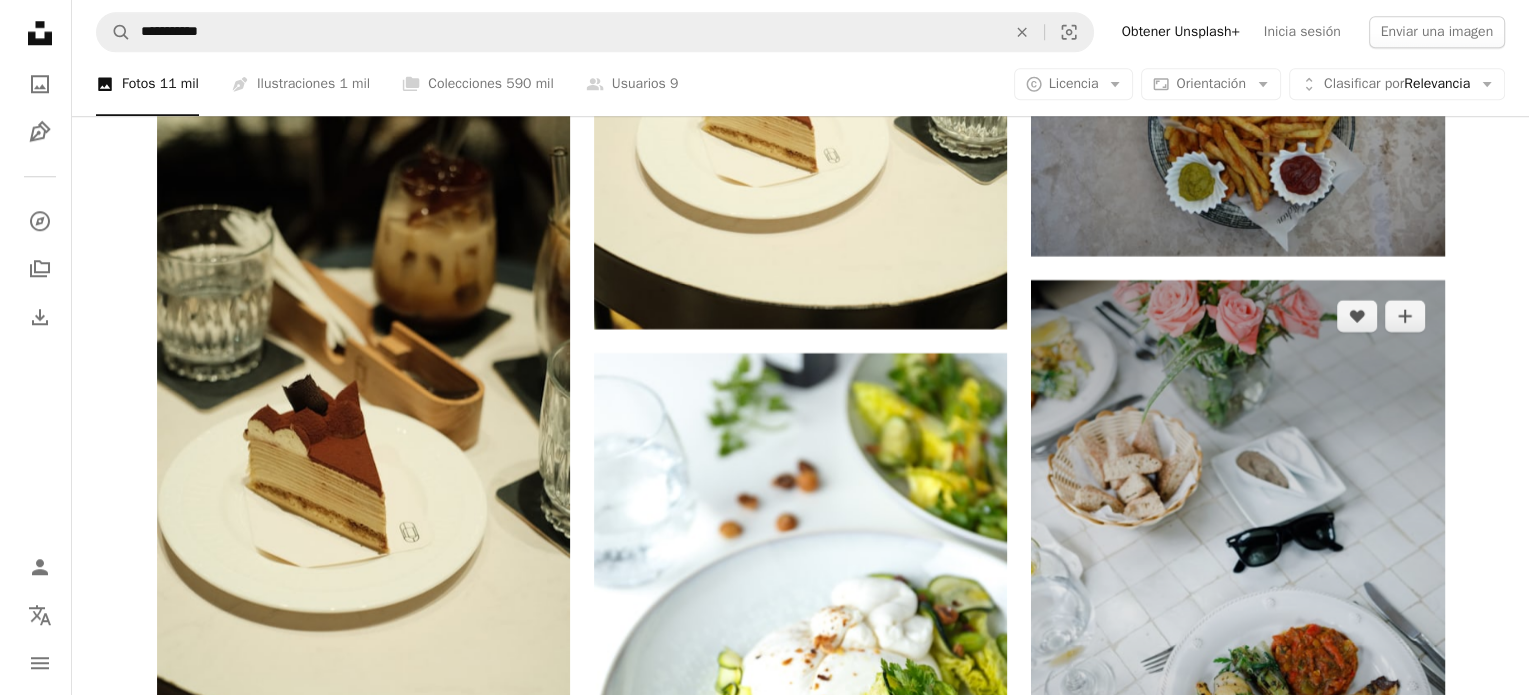 scroll, scrollTop: 16744, scrollLeft: 0, axis: vertical 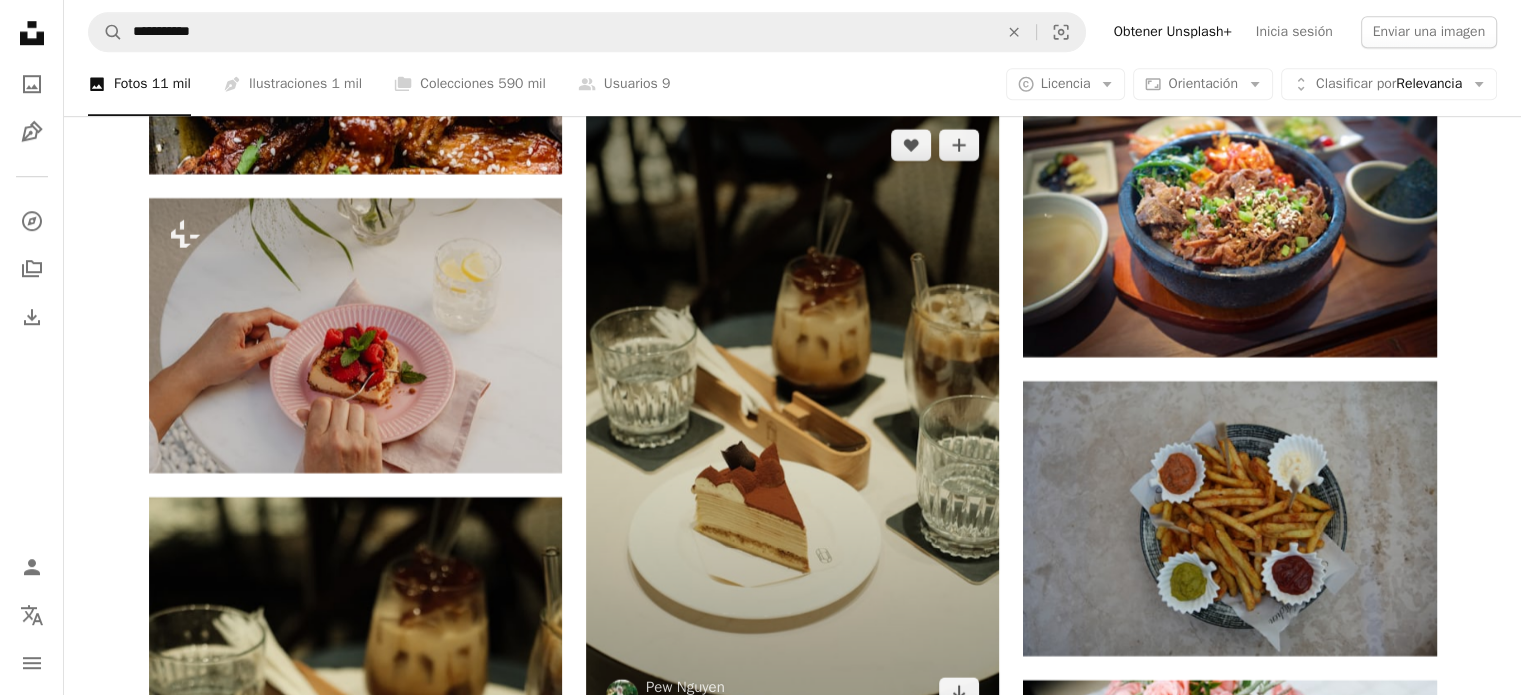 click at bounding box center [792, 419] 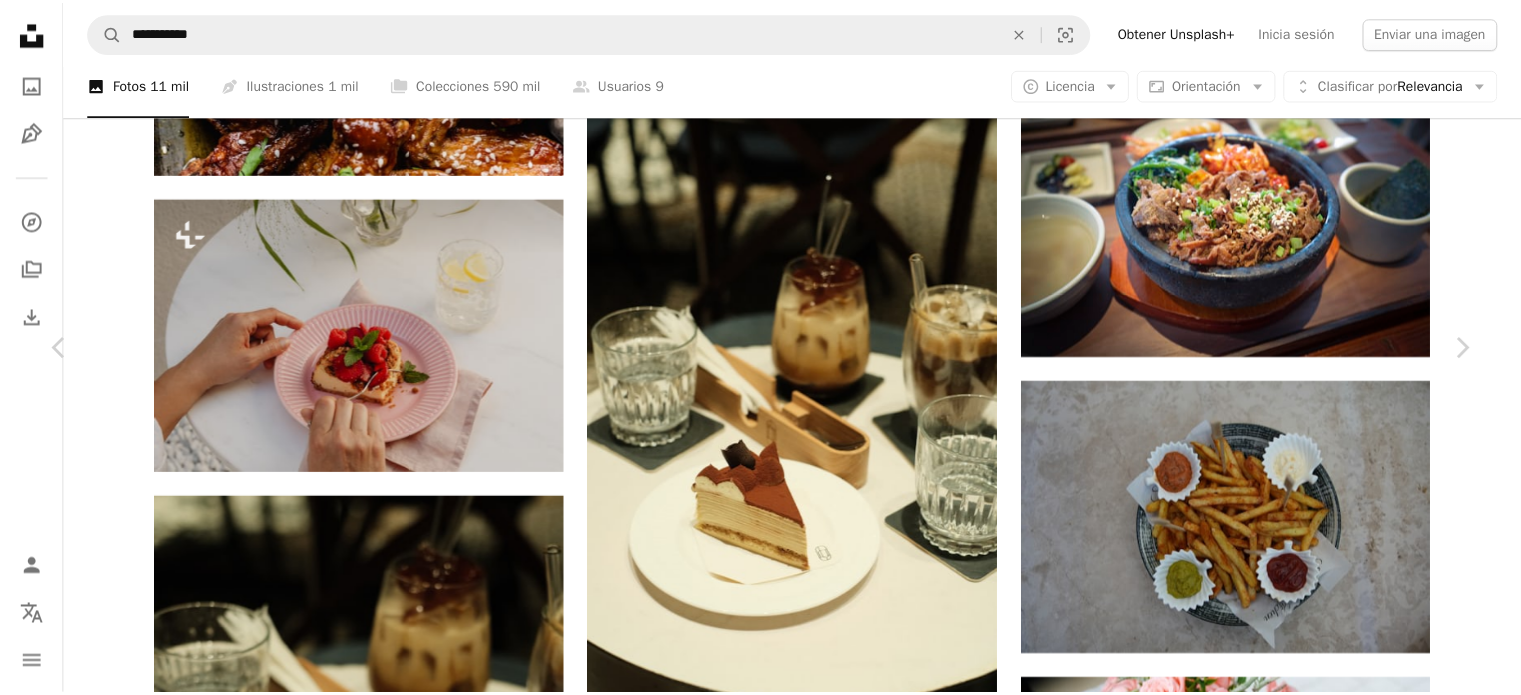scroll, scrollTop: 0, scrollLeft: 0, axis: both 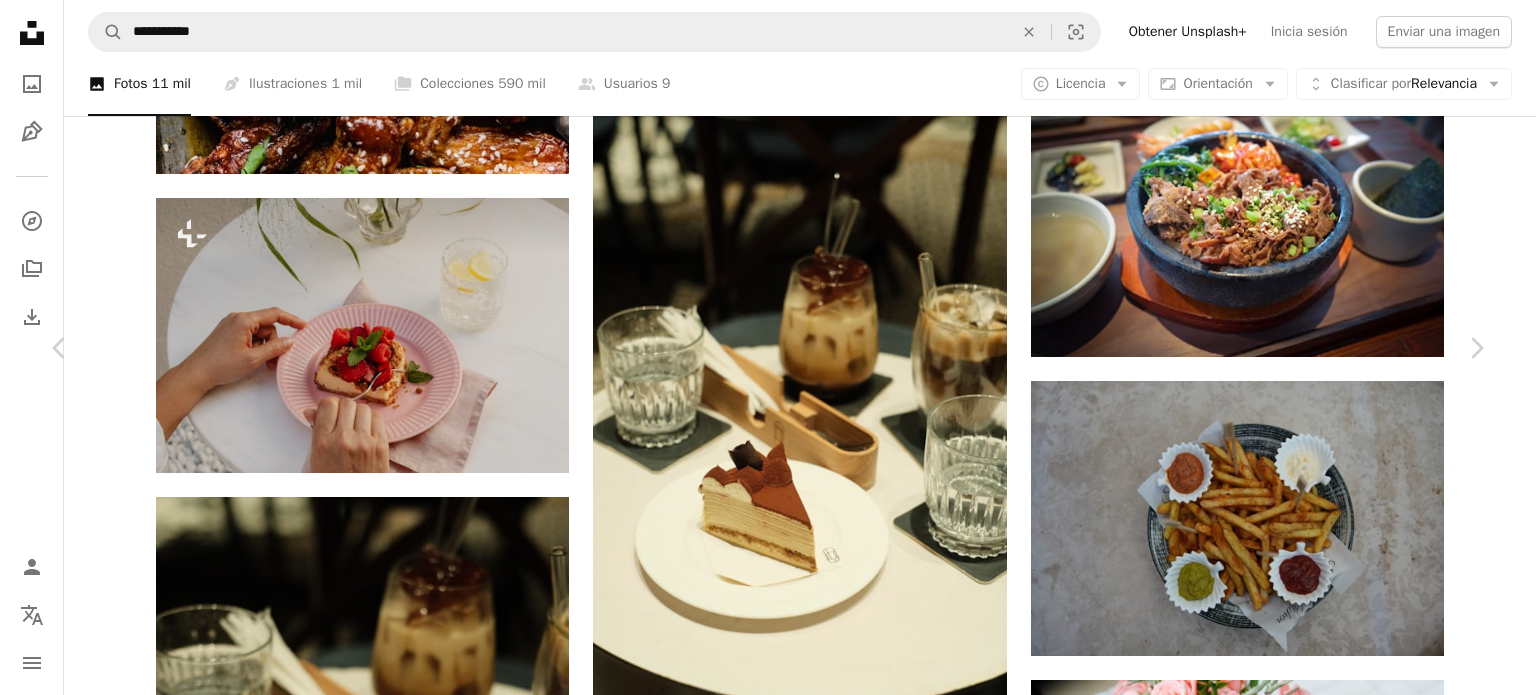 click on "Descargar gratis" at bounding box center (1280, 4448) 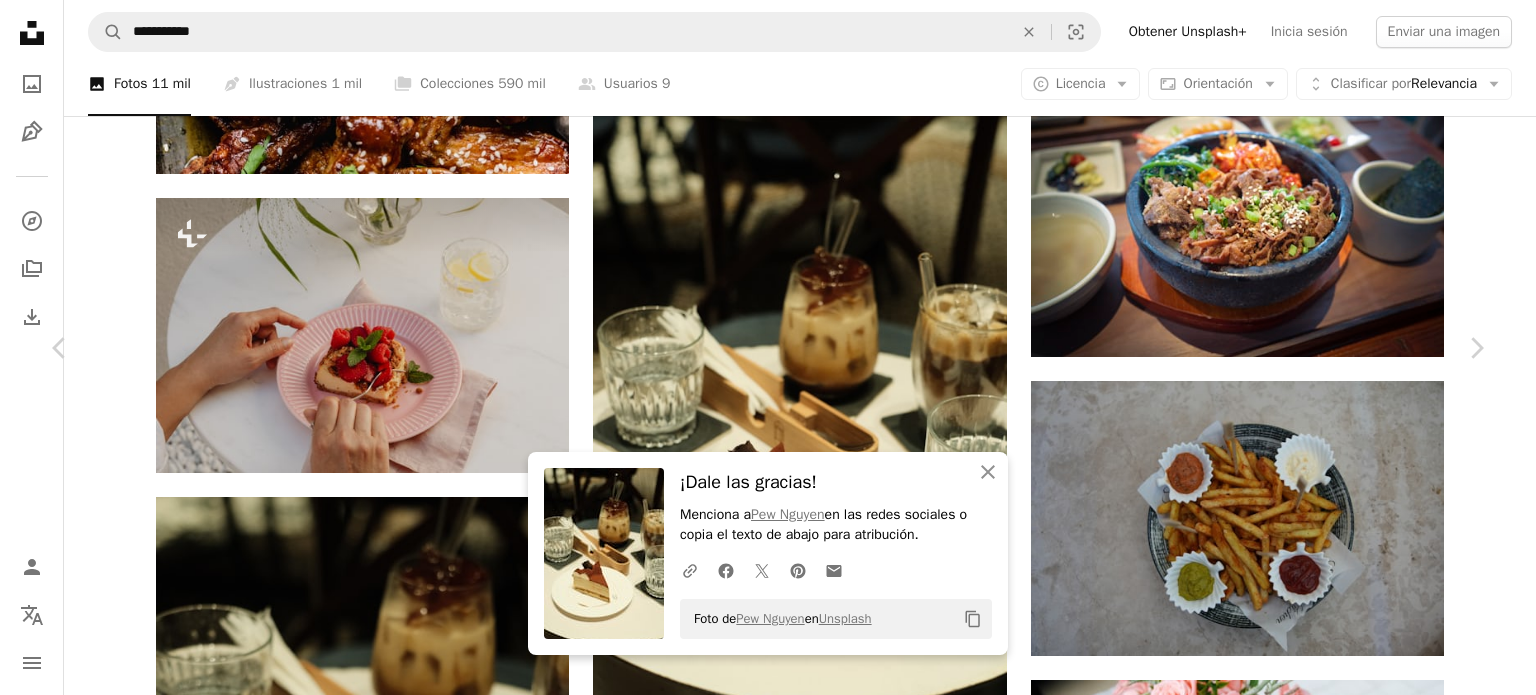 click on "An X shape Chevron left Chevron right An X shape Cerrar ¡Dale las gracias! Menciona a  [USERNAME]  en las redes sociales o copia el texto de abajo para atribución. A URL sharing icon (chains) Facebook icon X (formerly Twitter) icon Pinterest icon An envelope Foto de  [FIRST] [LAST]  en  Unsplash
Copy content [FIRST] [LAST] Disponible para contratación A checkmark inside of a circle A heart A plus sign Editar imagen   Plus sign for Unsplash+ Descargar gratis Chevron down Zoom in Visualizaciones 29.087 Descargas 150 A forward-right arrow Compartir Info icon Información More Actions Calendar outlined Publicado el  [DATE] Safety Uso gratuito bajo la  Licencia Unsplash víveres café pastel mesa cafetería barra Comida deliciosa Tarta de chocolate sudar postre plato pastel de queso Fotos de stock gratuitas Explora imágenes premium relacionadas en iStock  |  Ahorra un 20 % con el código UNSPLASH20 Ver más en iStock  ↗ Imágenes relacionadas A heart A plus sign [FIRST] [LAST] A heart A heart" at bounding box center [768, 4748] 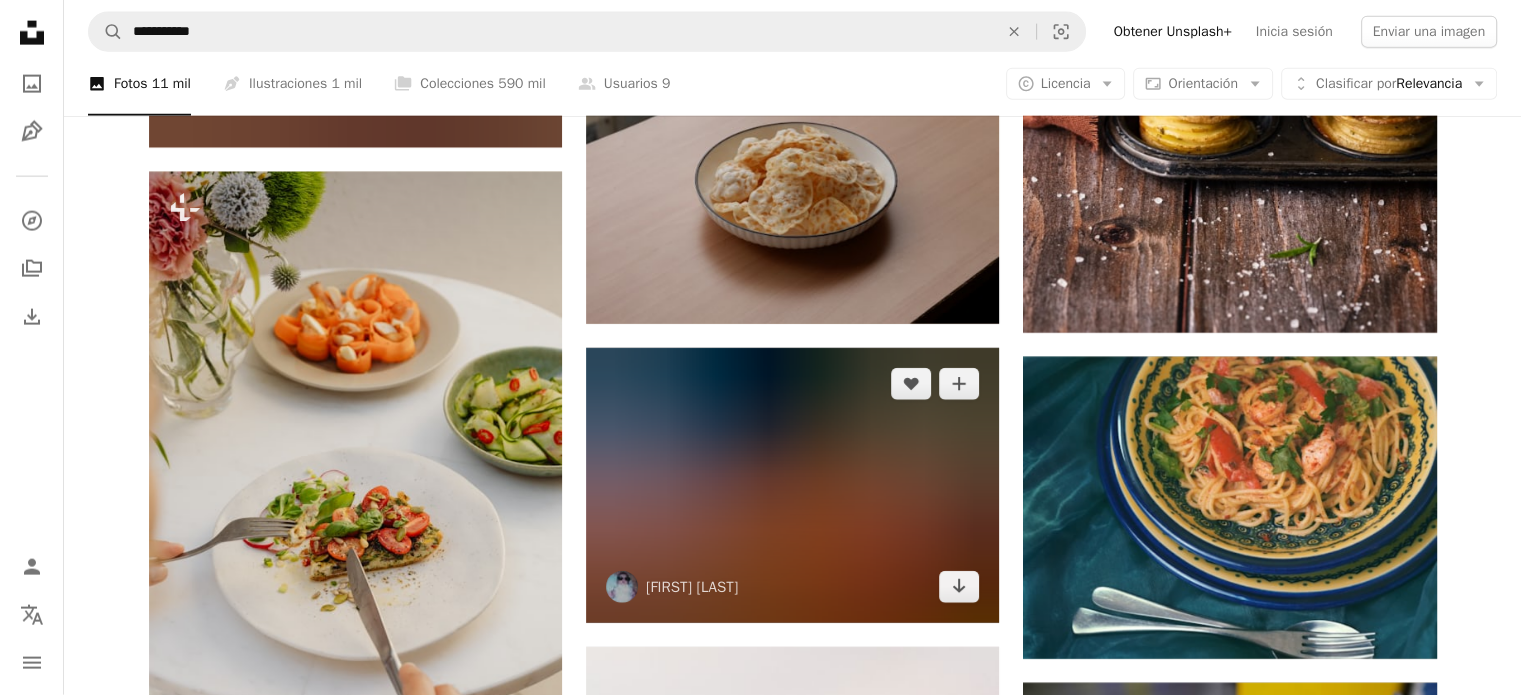 scroll, scrollTop: 20044, scrollLeft: 0, axis: vertical 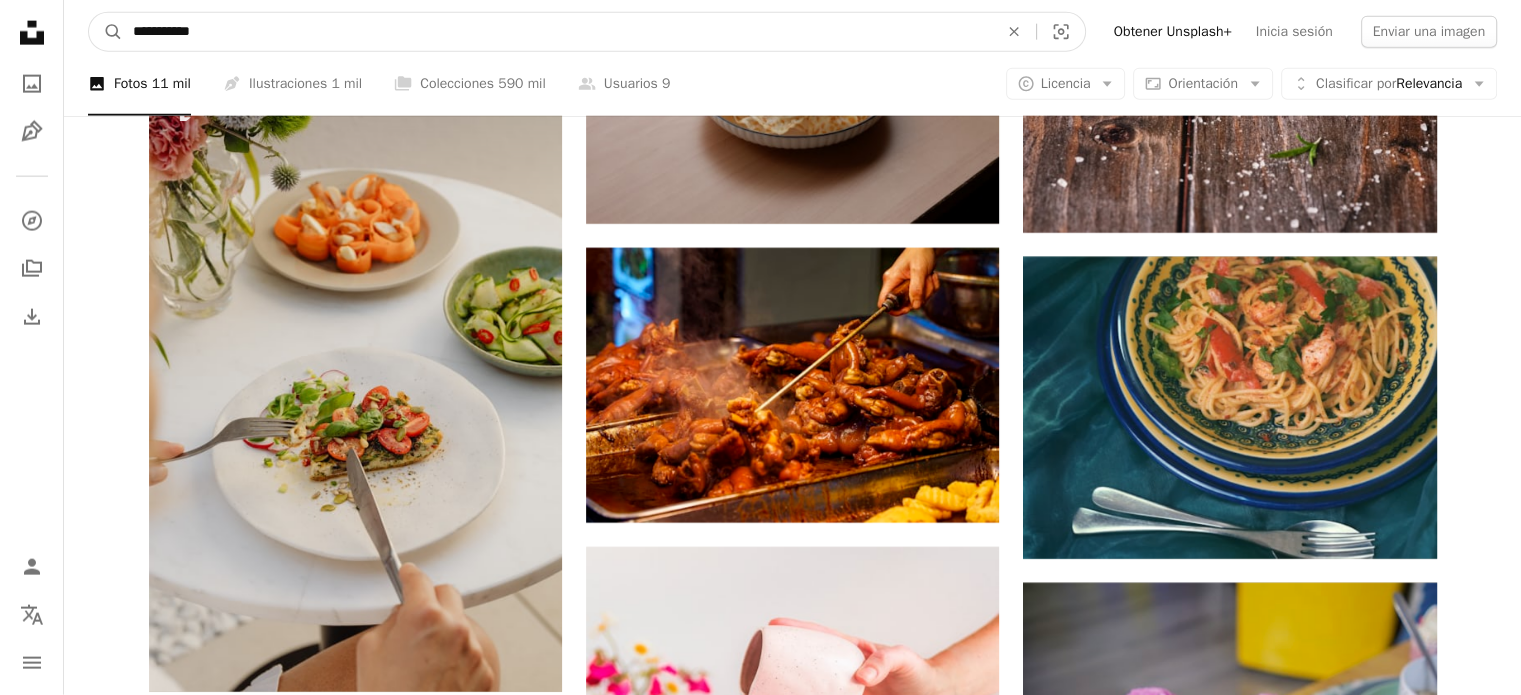 drag, startPoint x: 318, startPoint y: 19, endPoint x: 0, endPoint y: 51, distance: 319.60602 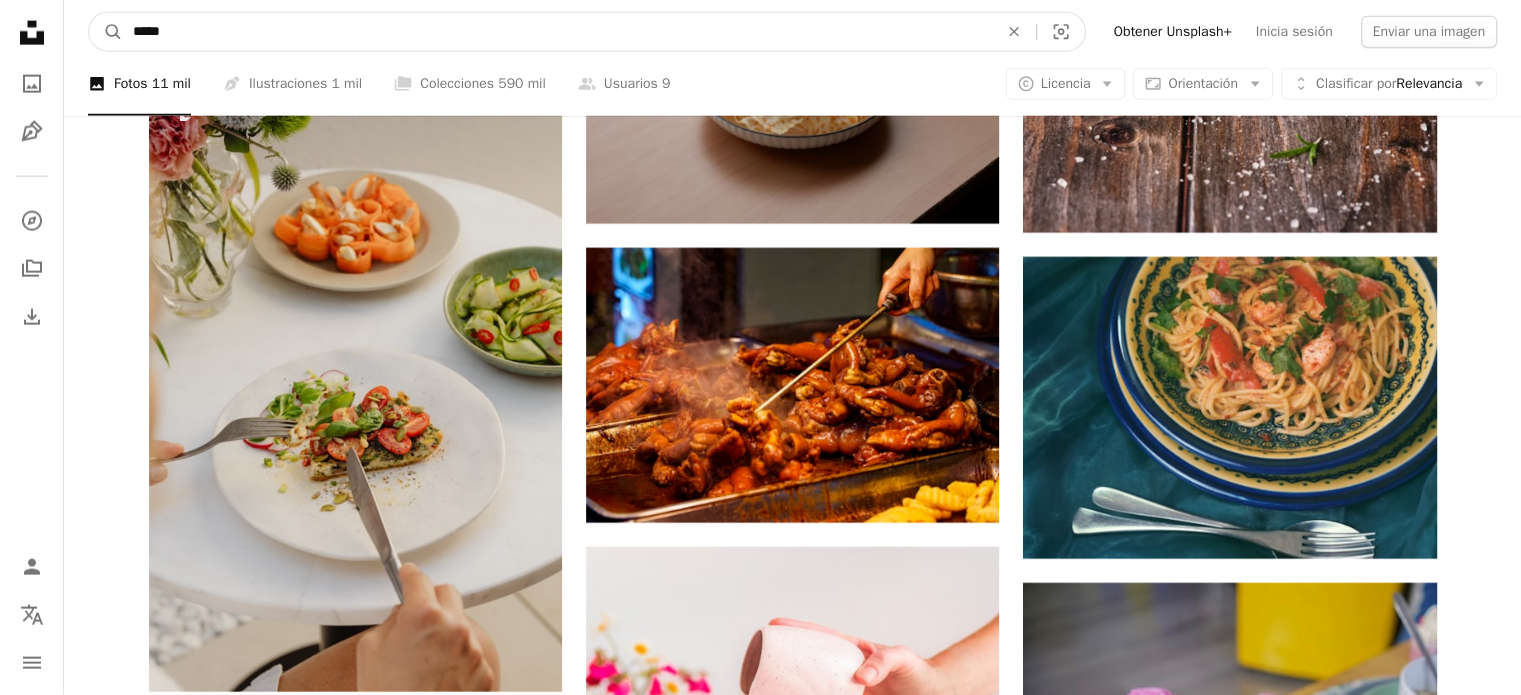type on "******" 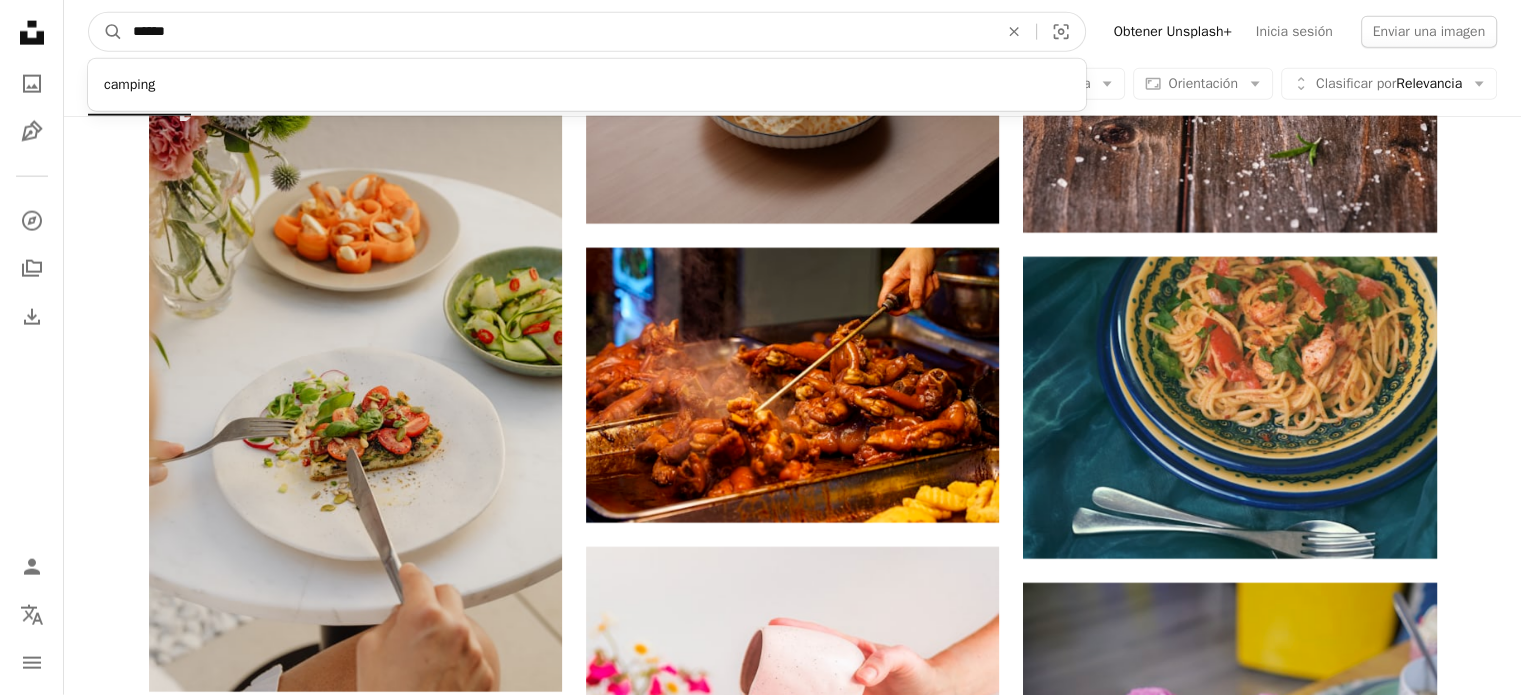 click on "A magnifying glass" at bounding box center (106, 32) 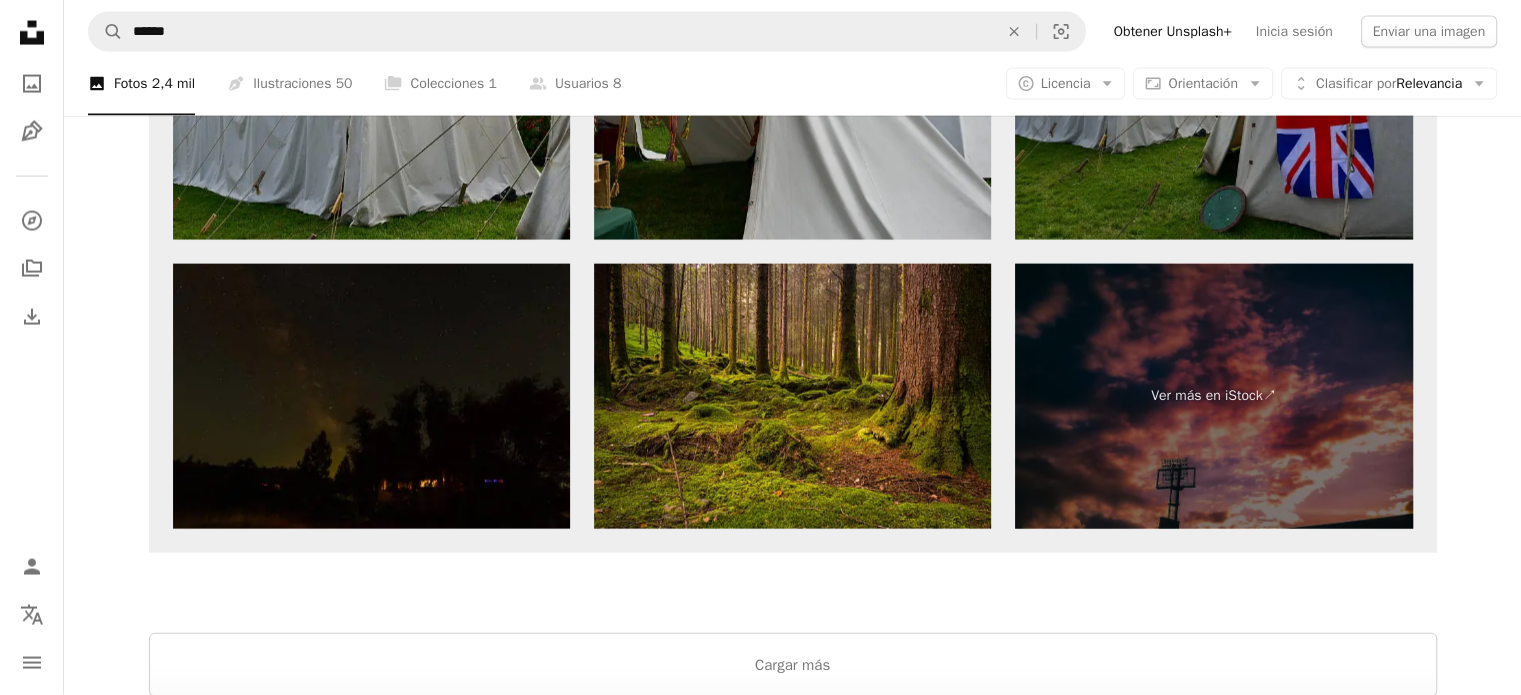 scroll, scrollTop: 4531, scrollLeft: 0, axis: vertical 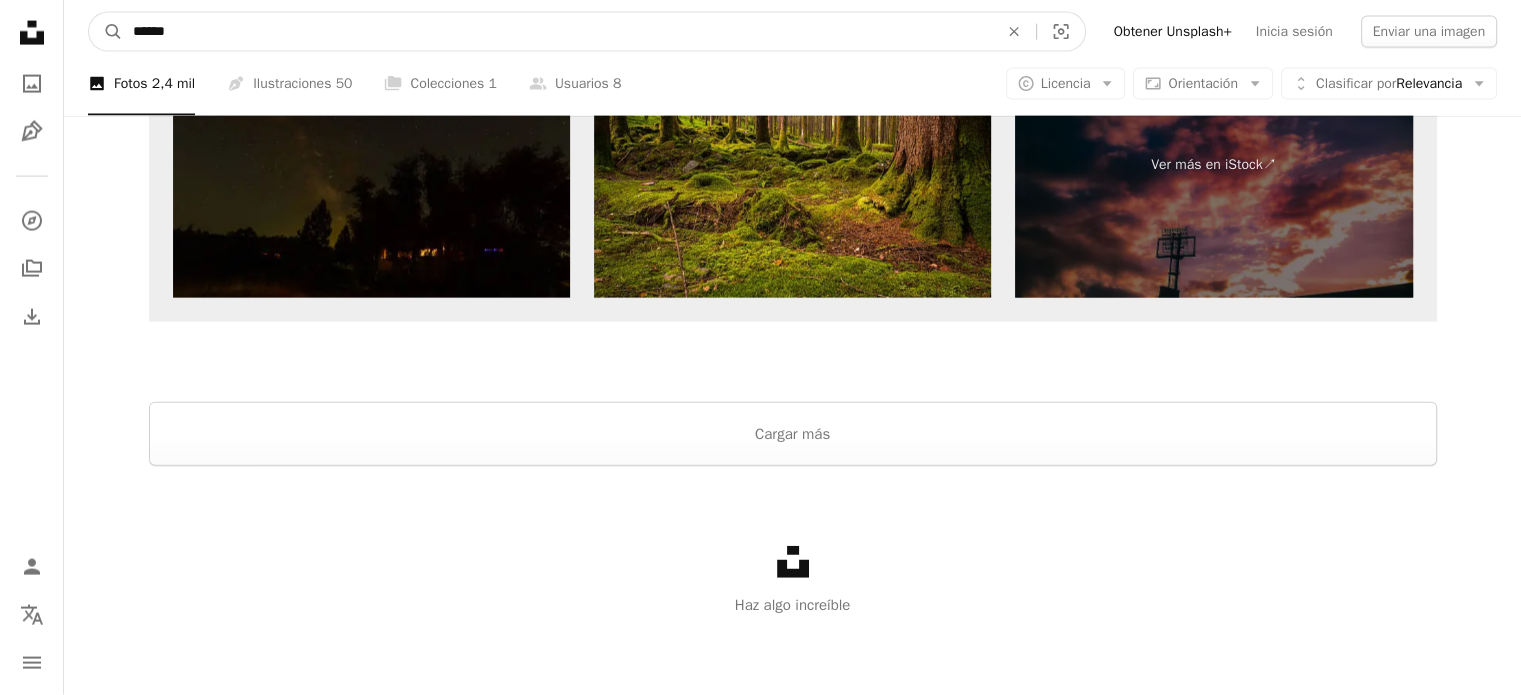 drag, startPoint x: 312, startPoint y: 33, endPoint x: 0, endPoint y: 35, distance: 312.0064 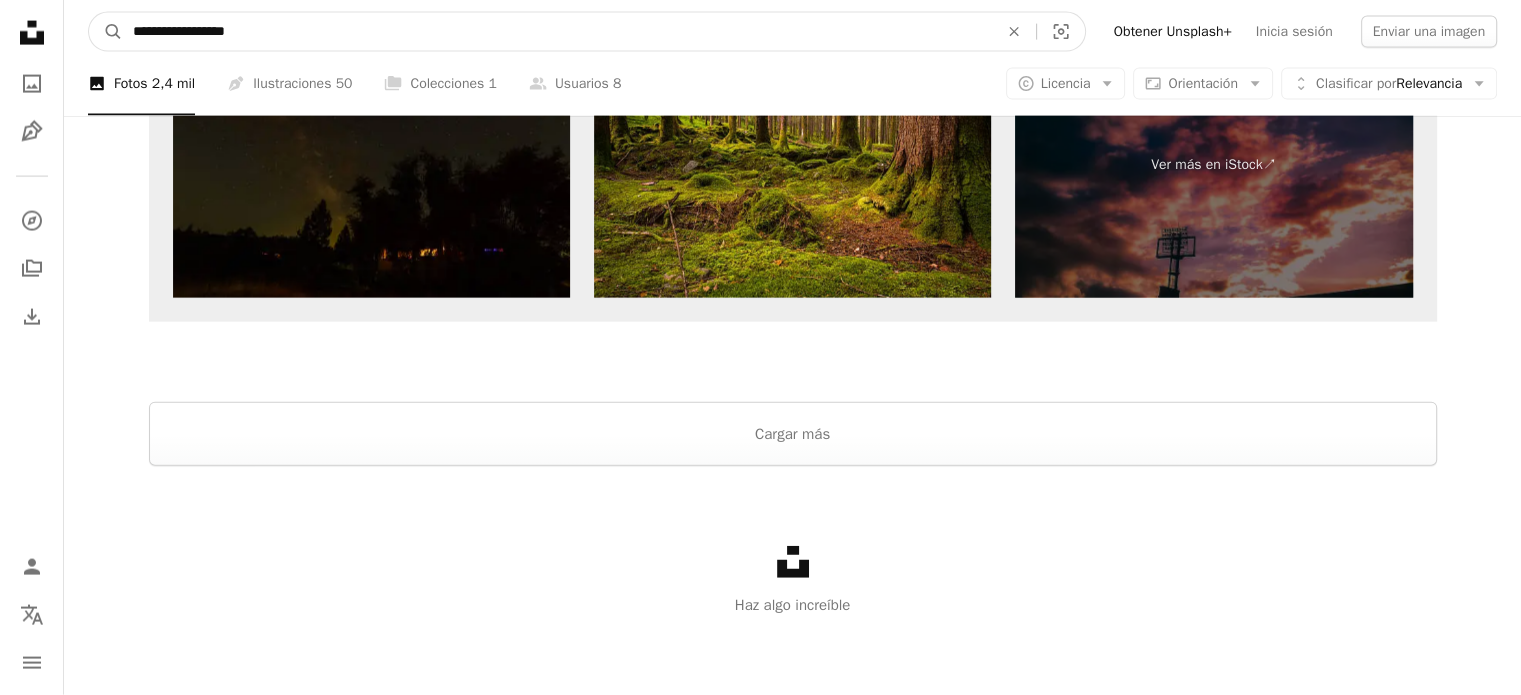 type on "**********" 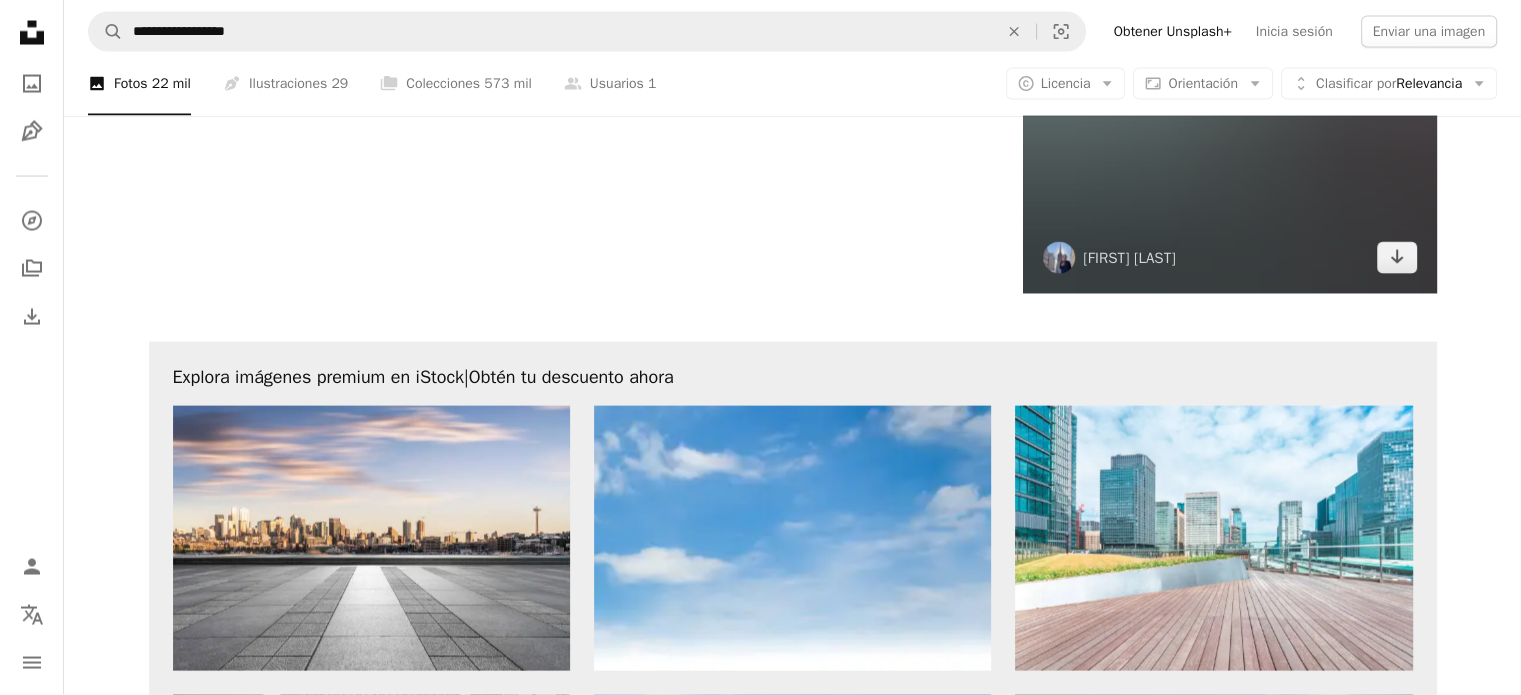 scroll, scrollTop: 4500, scrollLeft: 0, axis: vertical 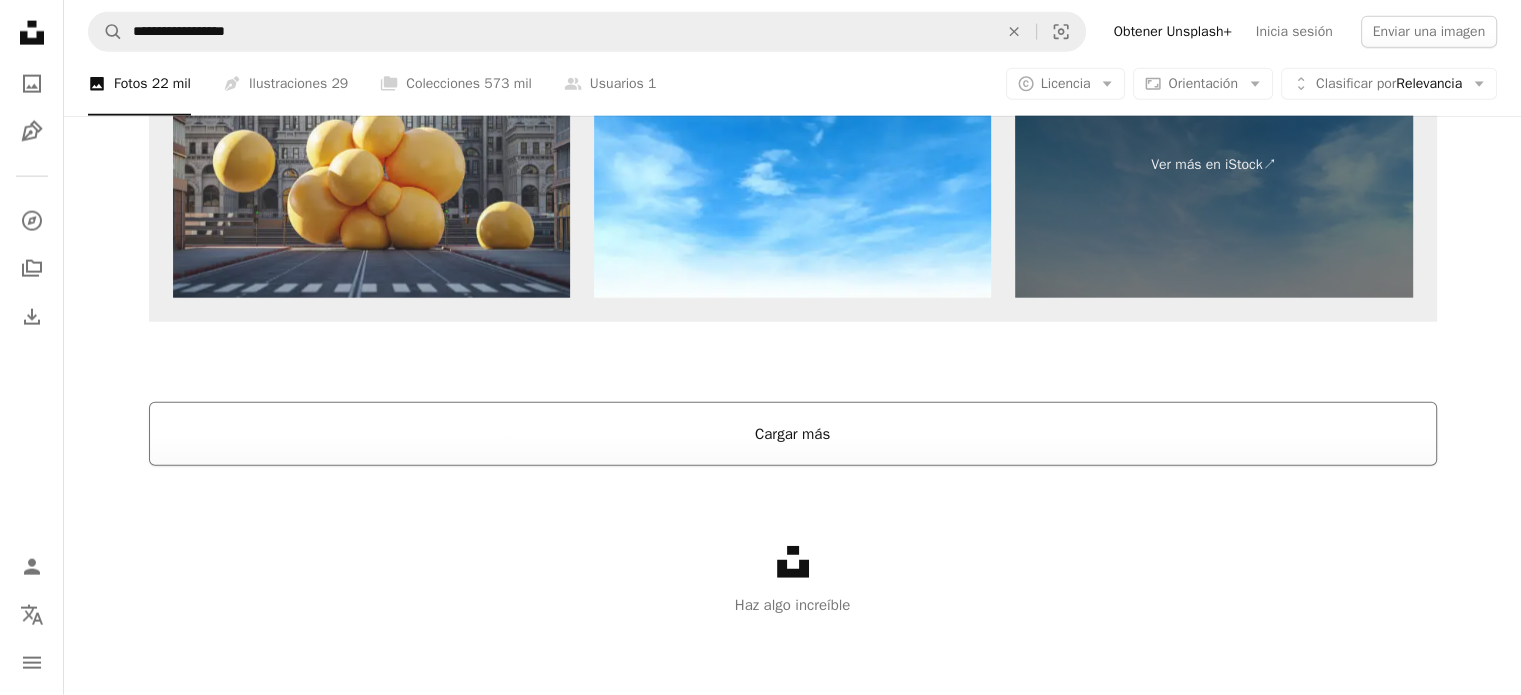 click on "Cargar más" at bounding box center (793, 434) 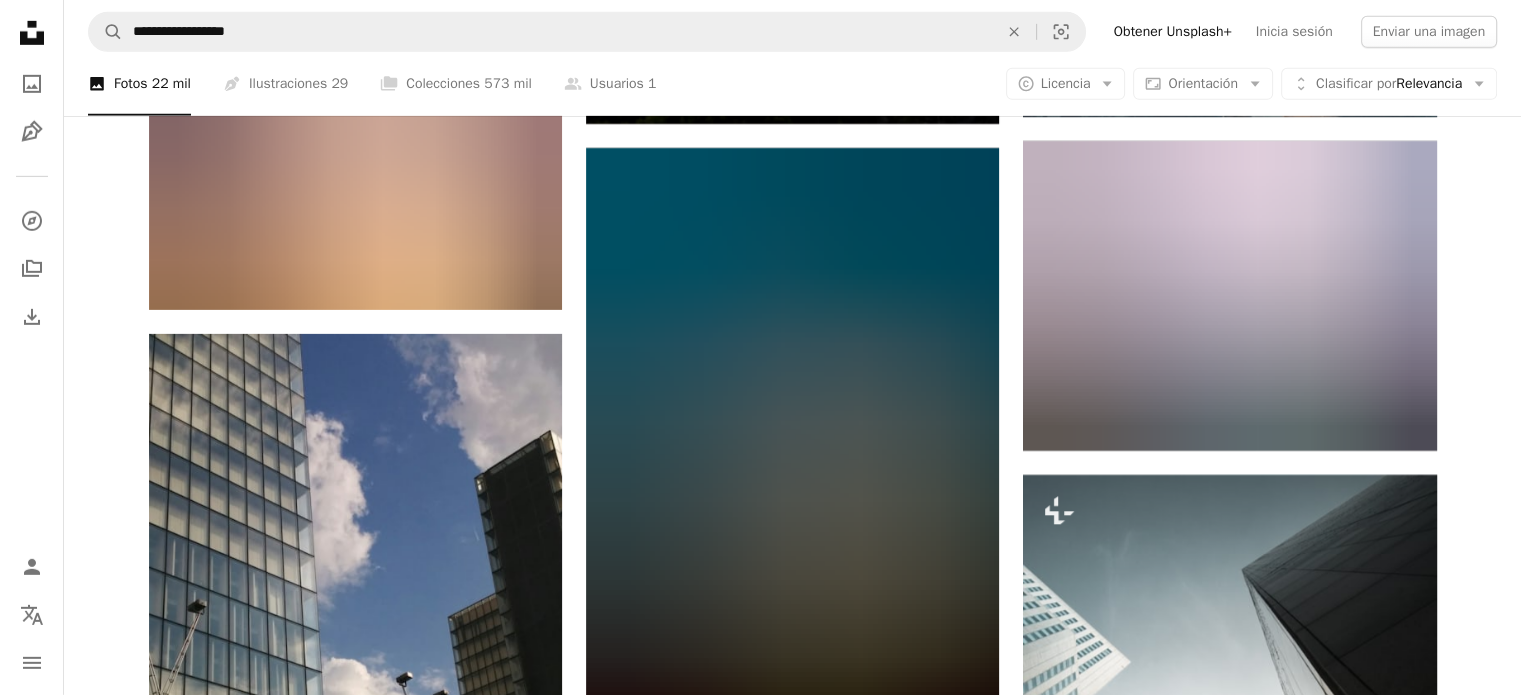 scroll, scrollTop: 6492, scrollLeft: 0, axis: vertical 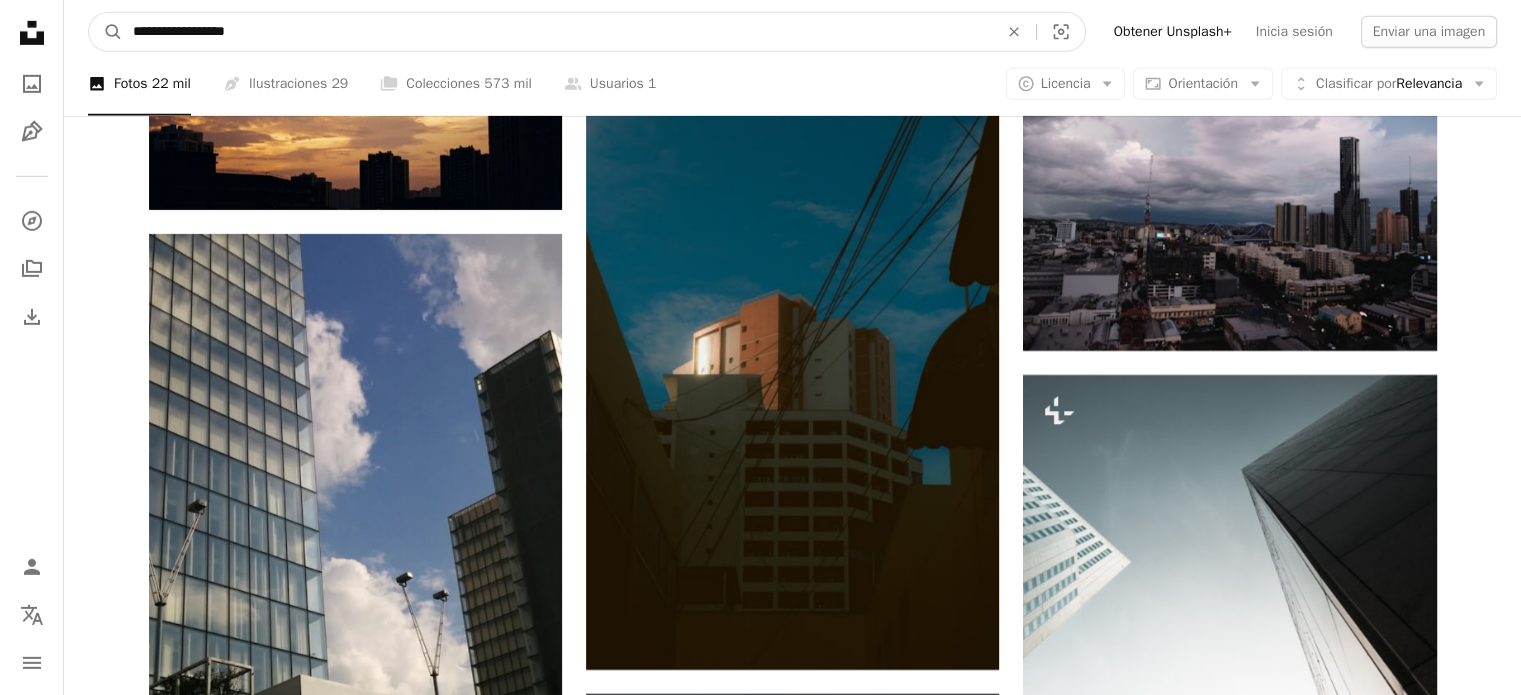 drag, startPoint x: 364, startPoint y: 33, endPoint x: 0, endPoint y: 75, distance: 366.41507 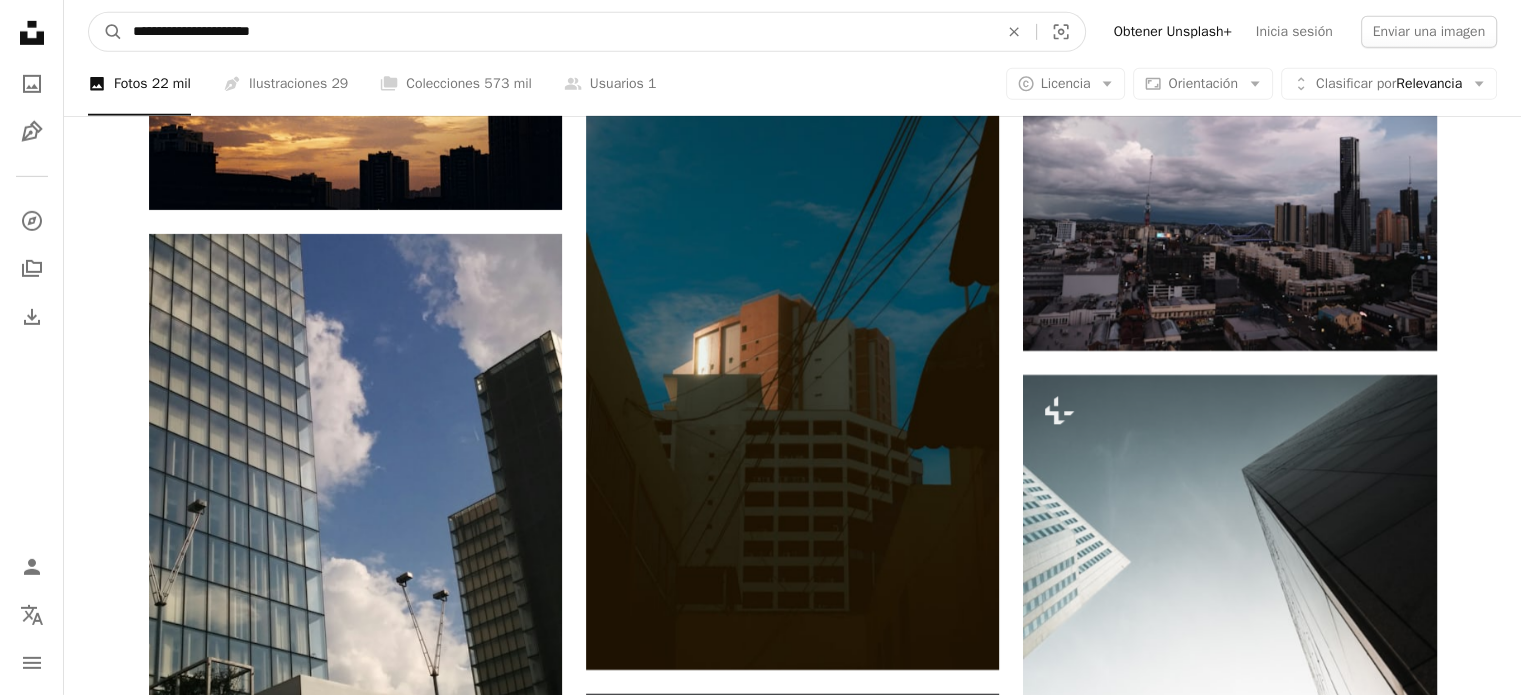 type on "**********" 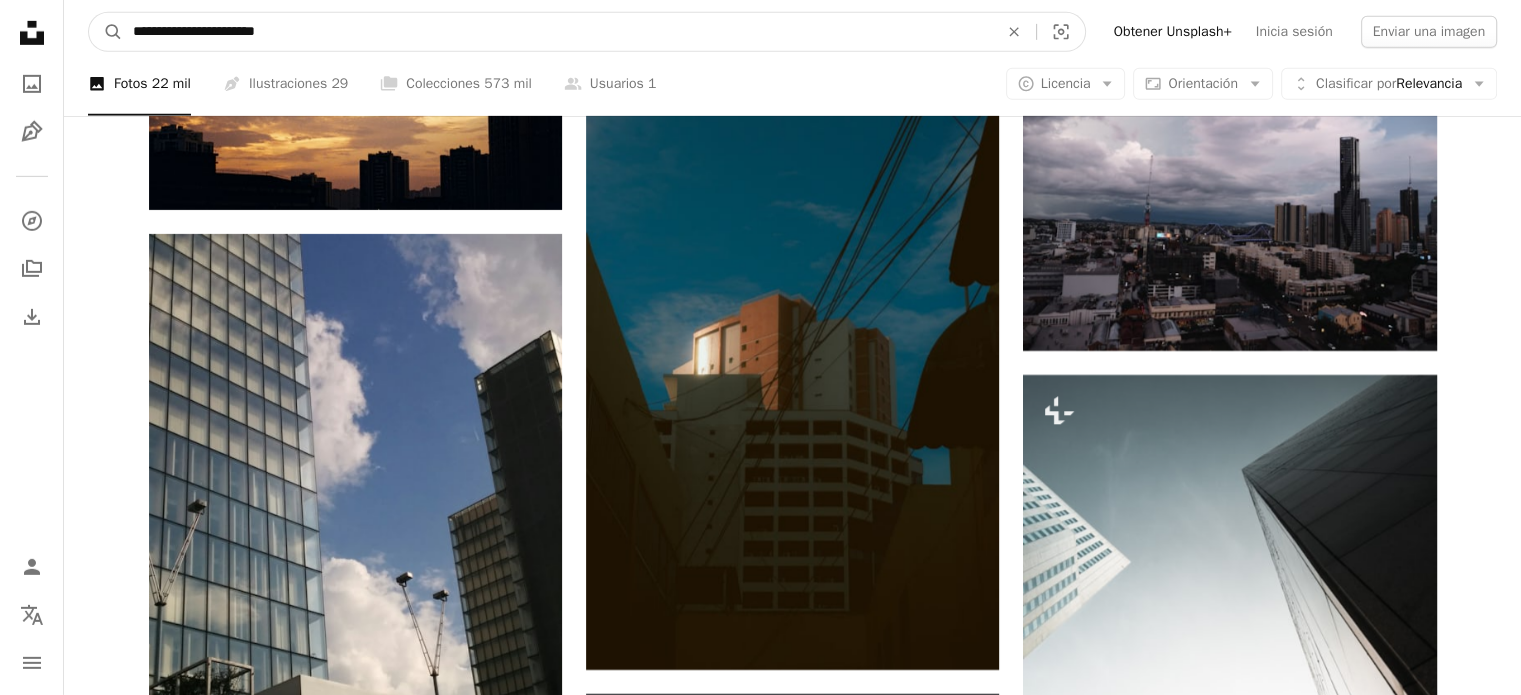click on "A magnifying glass" at bounding box center (106, 32) 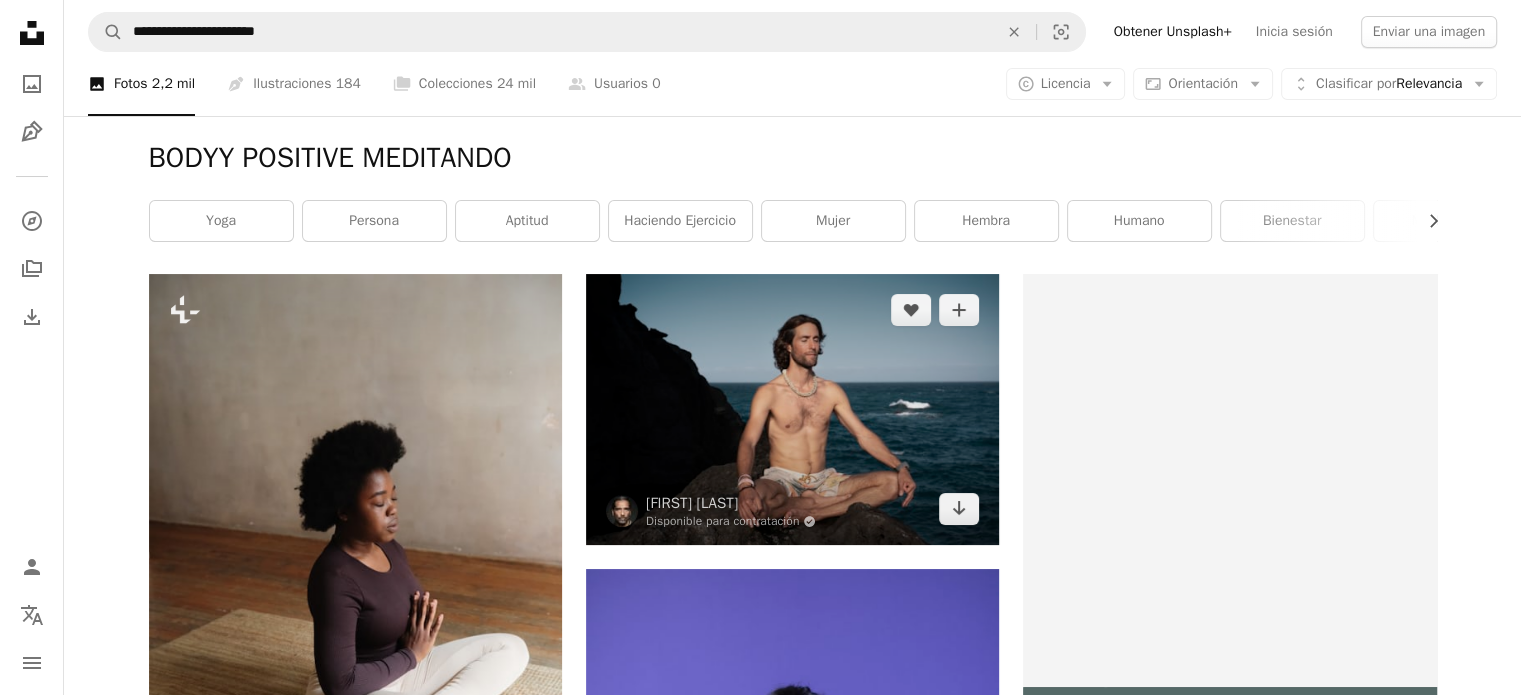 scroll, scrollTop: 200, scrollLeft: 0, axis: vertical 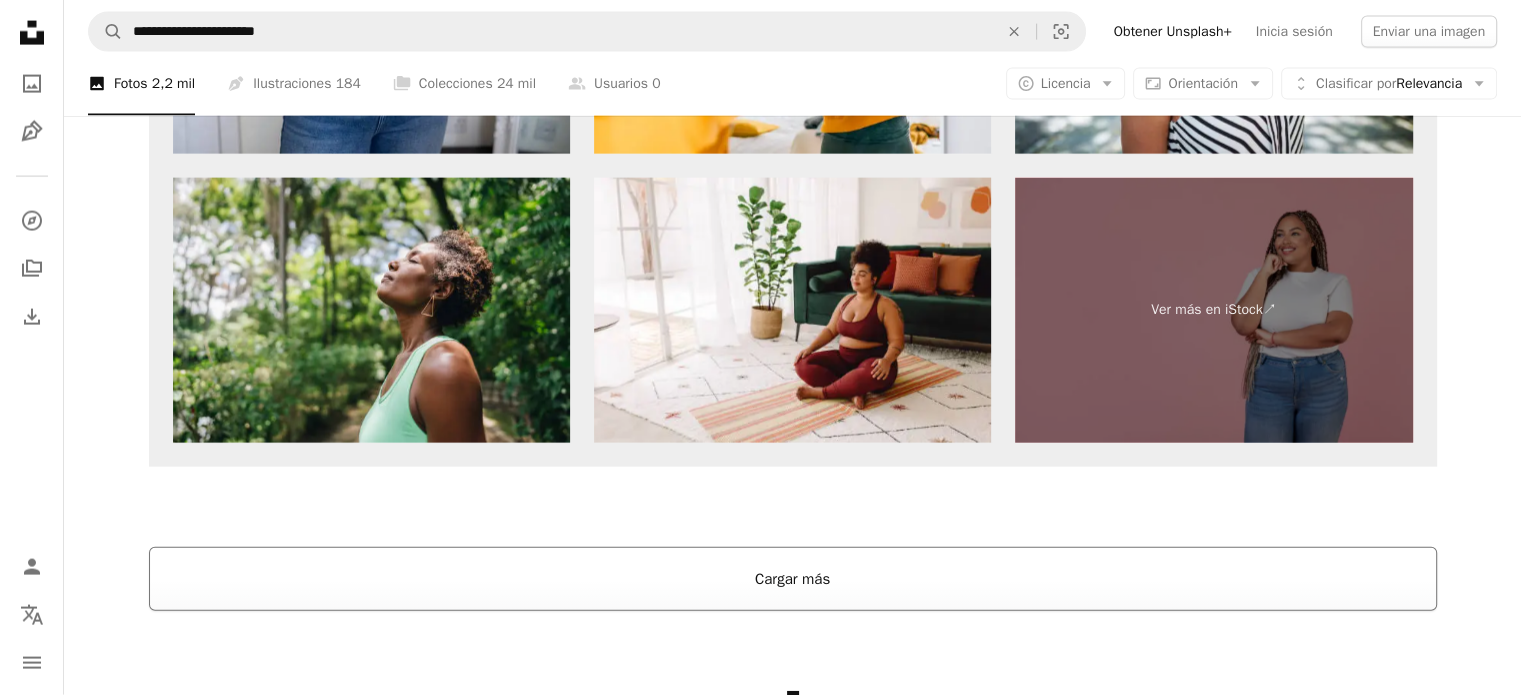 click on "Cargar más" at bounding box center [793, 579] 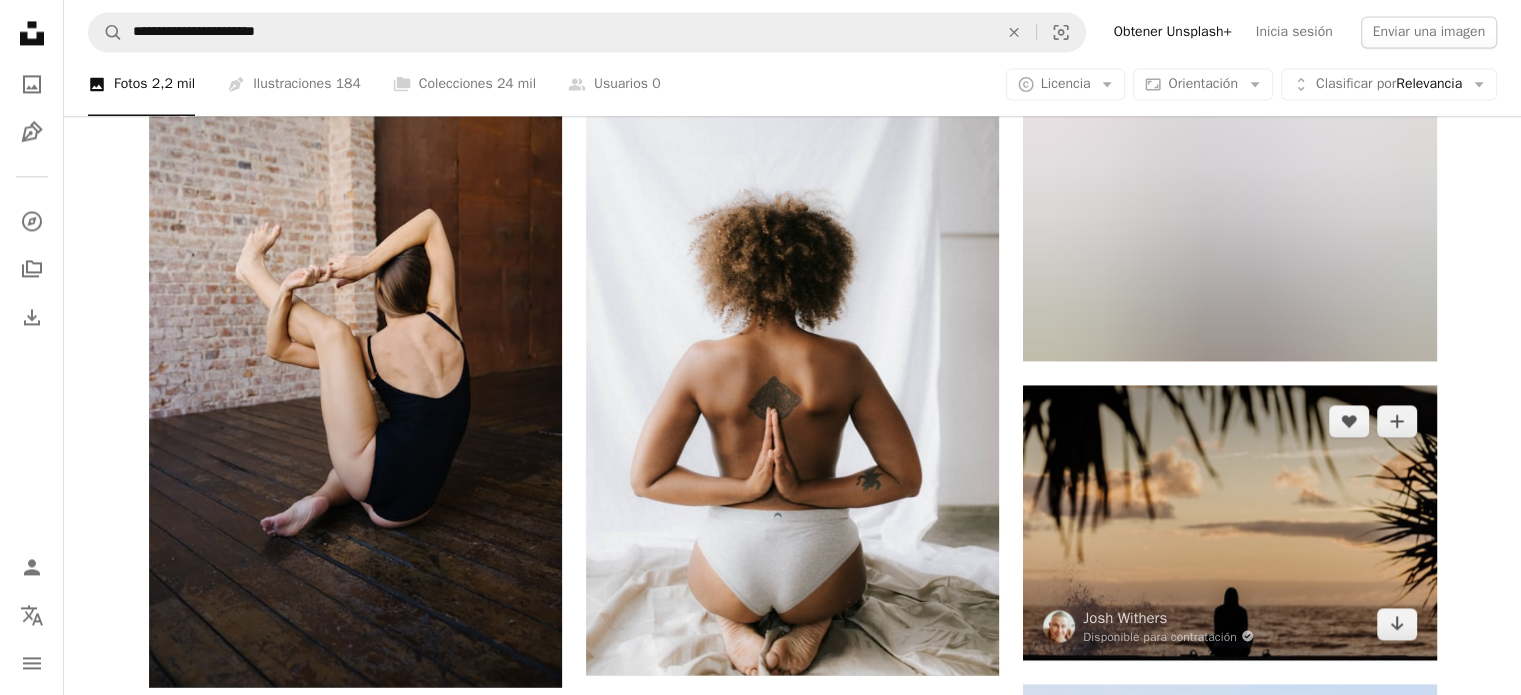 scroll, scrollTop: 10971, scrollLeft: 0, axis: vertical 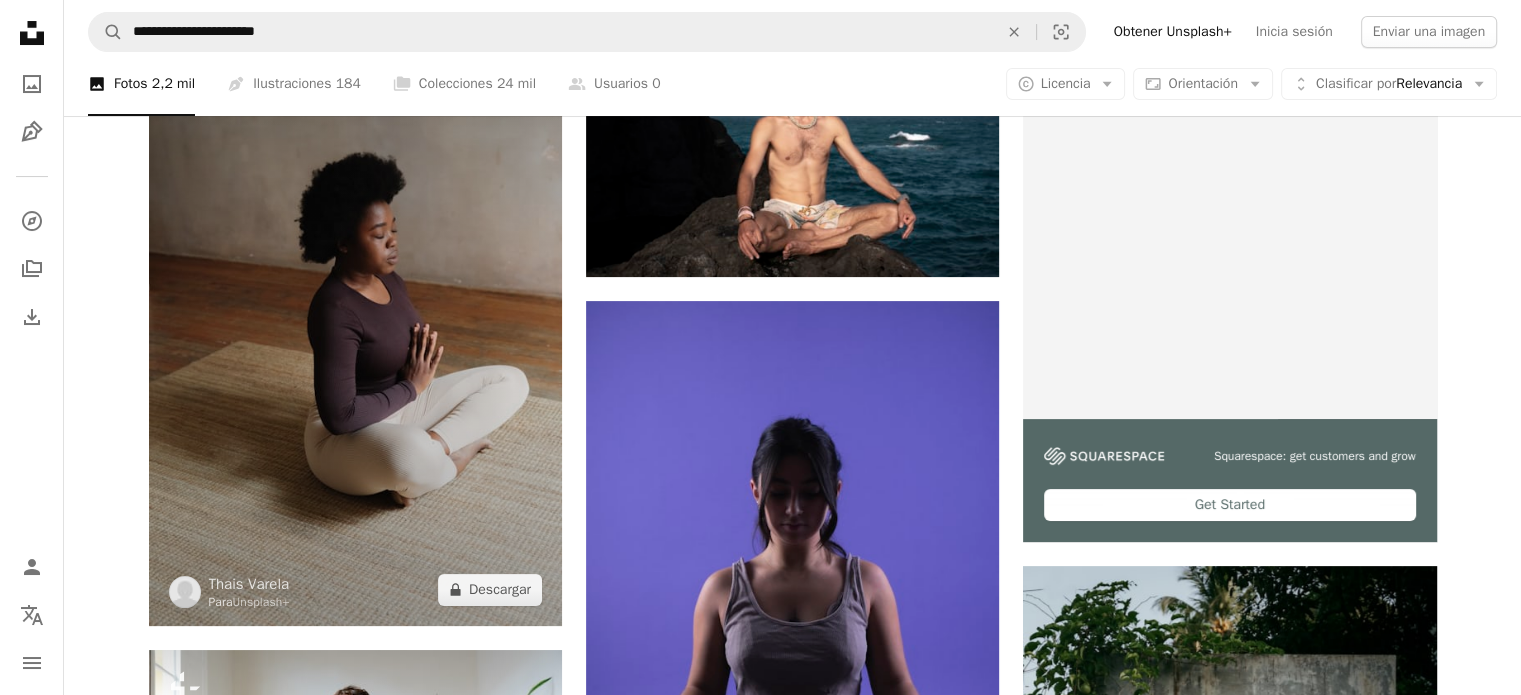 click at bounding box center [355, 316] 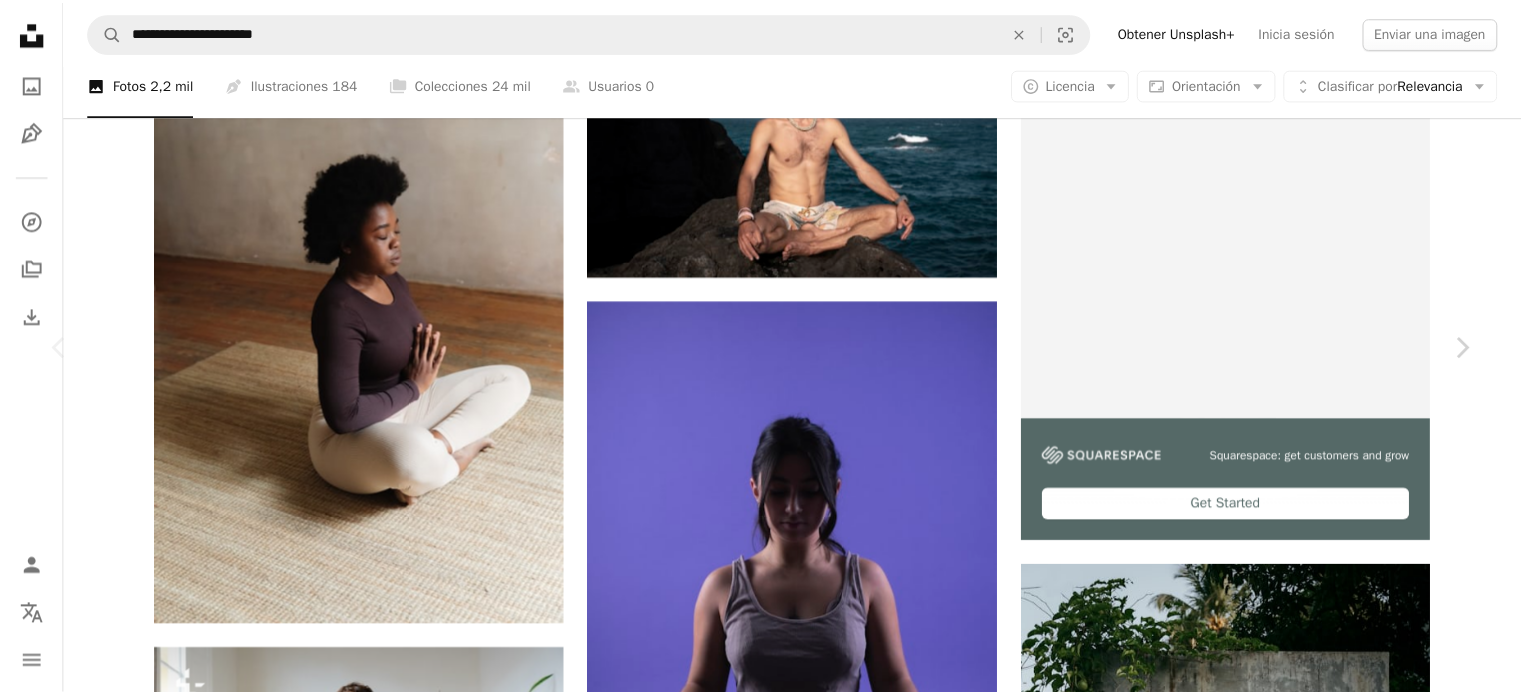scroll, scrollTop: 3404, scrollLeft: 0, axis: vertical 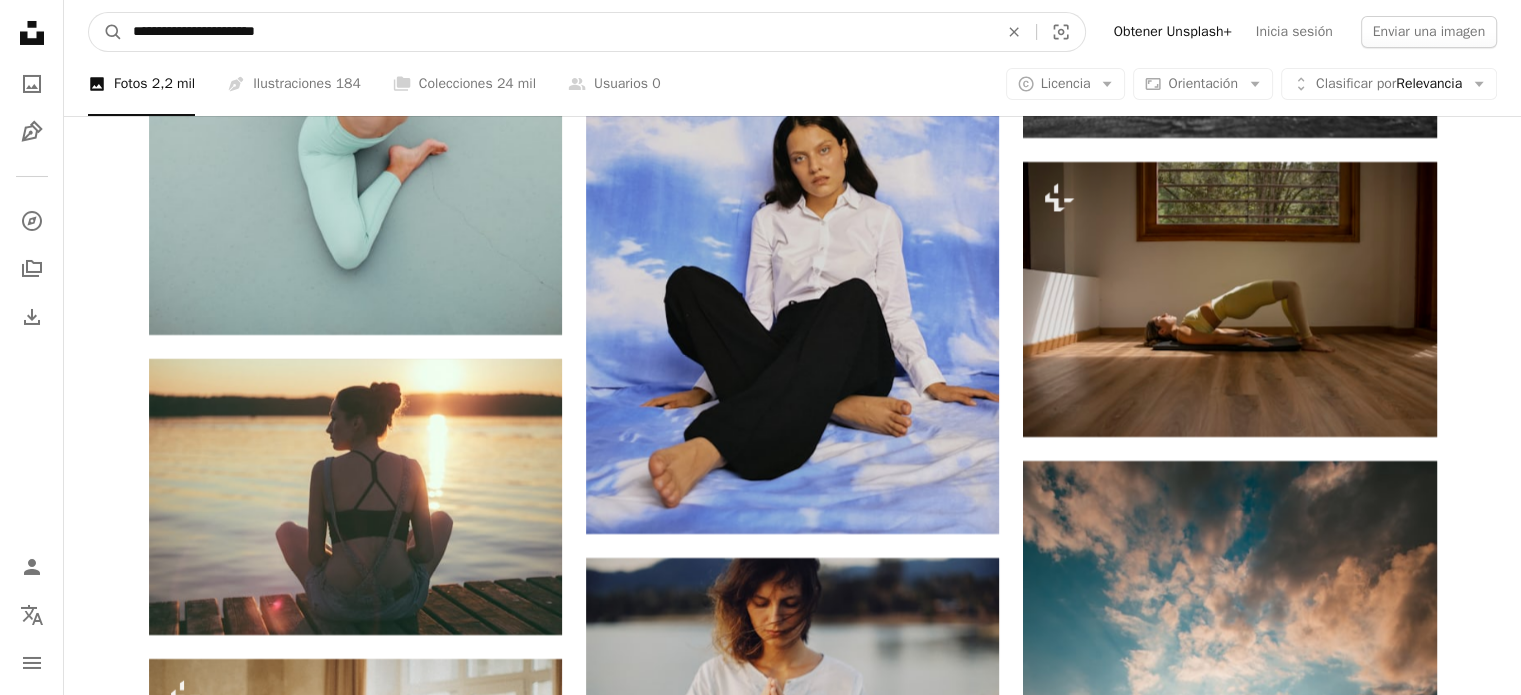 drag, startPoint x: 388, startPoint y: 40, endPoint x: 0, endPoint y: 43, distance: 388.0116 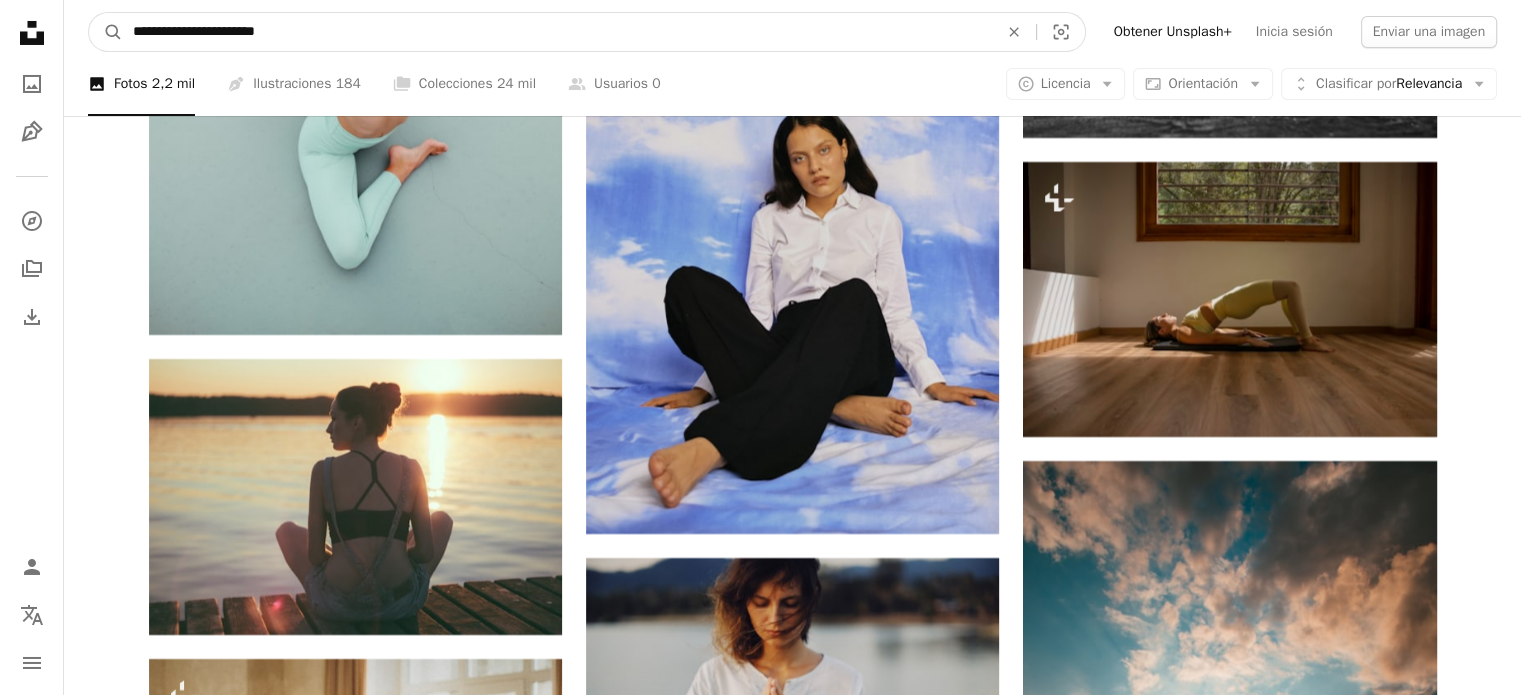 type on "*" 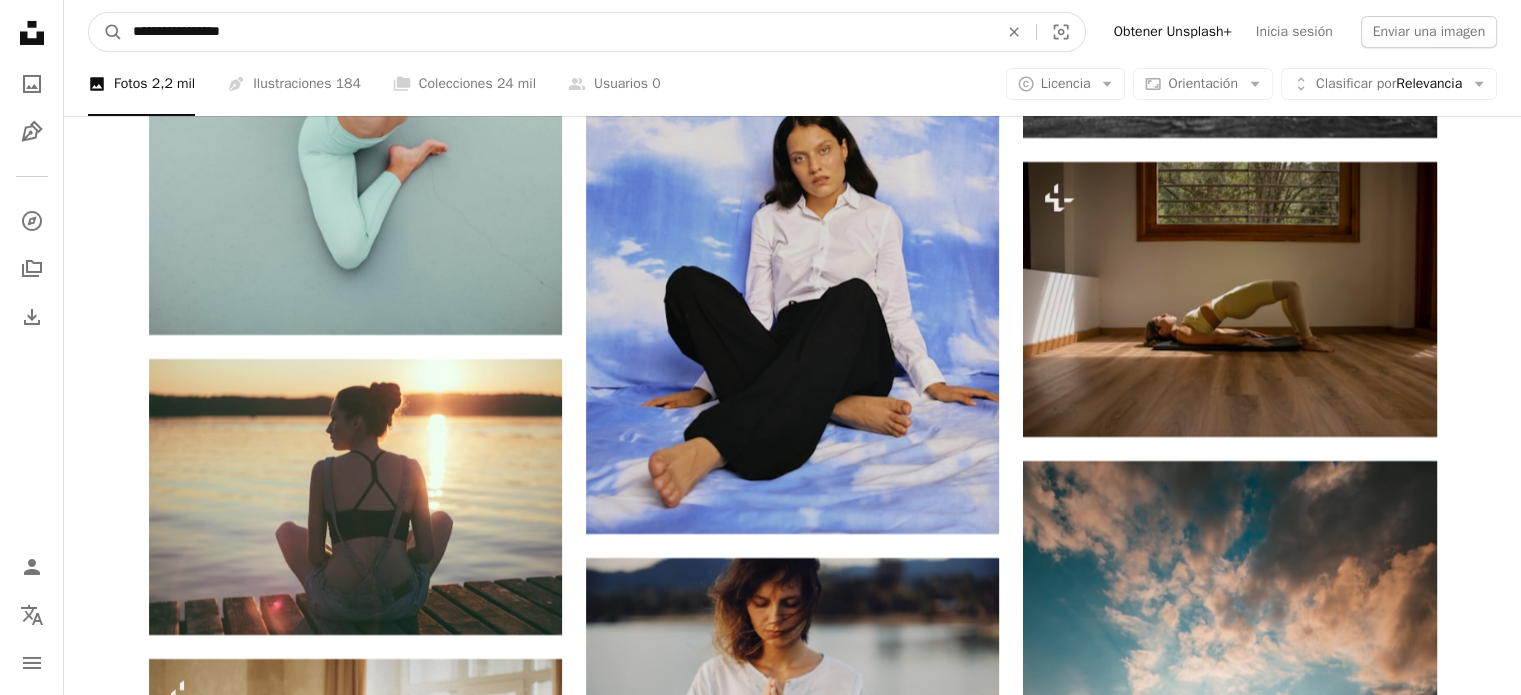type on "**********" 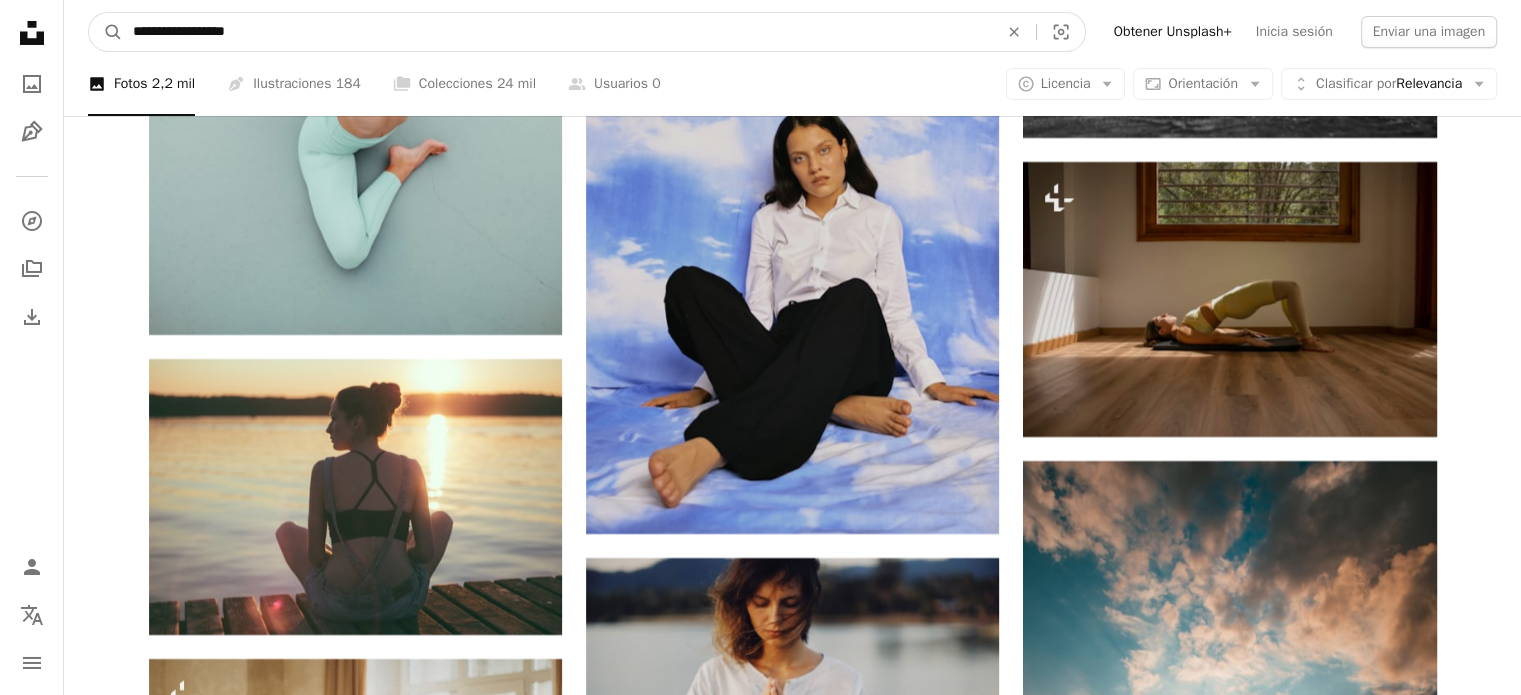 click on "A magnifying glass" at bounding box center (106, 32) 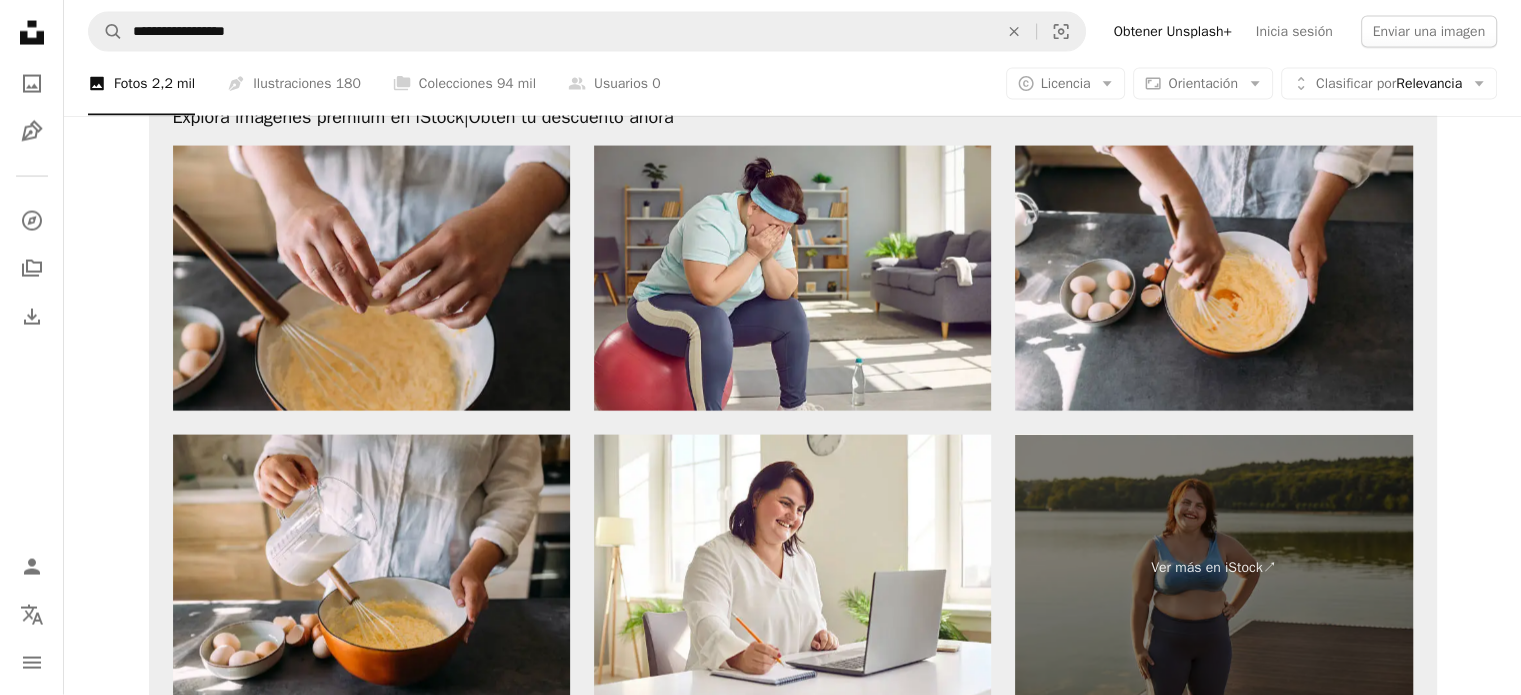 scroll, scrollTop: 4300, scrollLeft: 0, axis: vertical 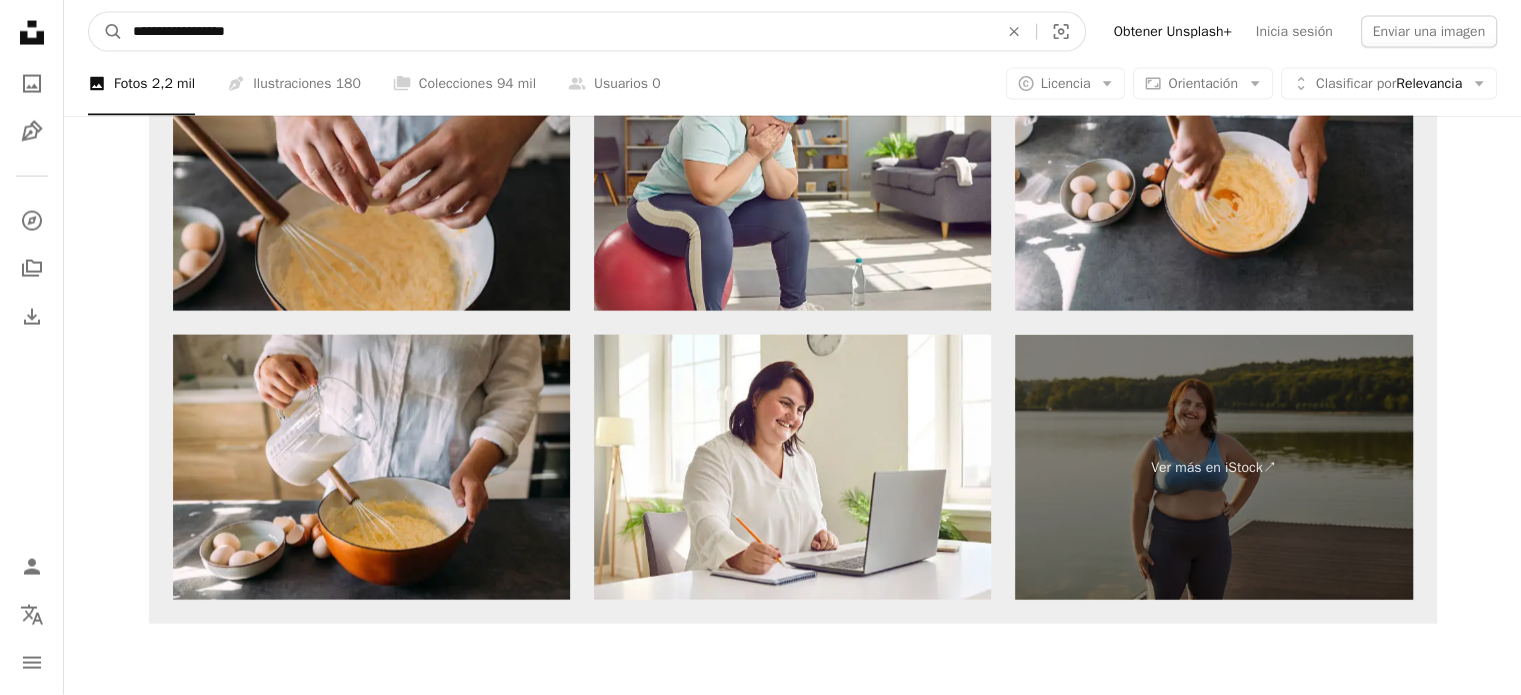 drag, startPoint x: 428, startPoint y: 31, endPoint x: 0, endPoint y: 46, distance: 428.26276 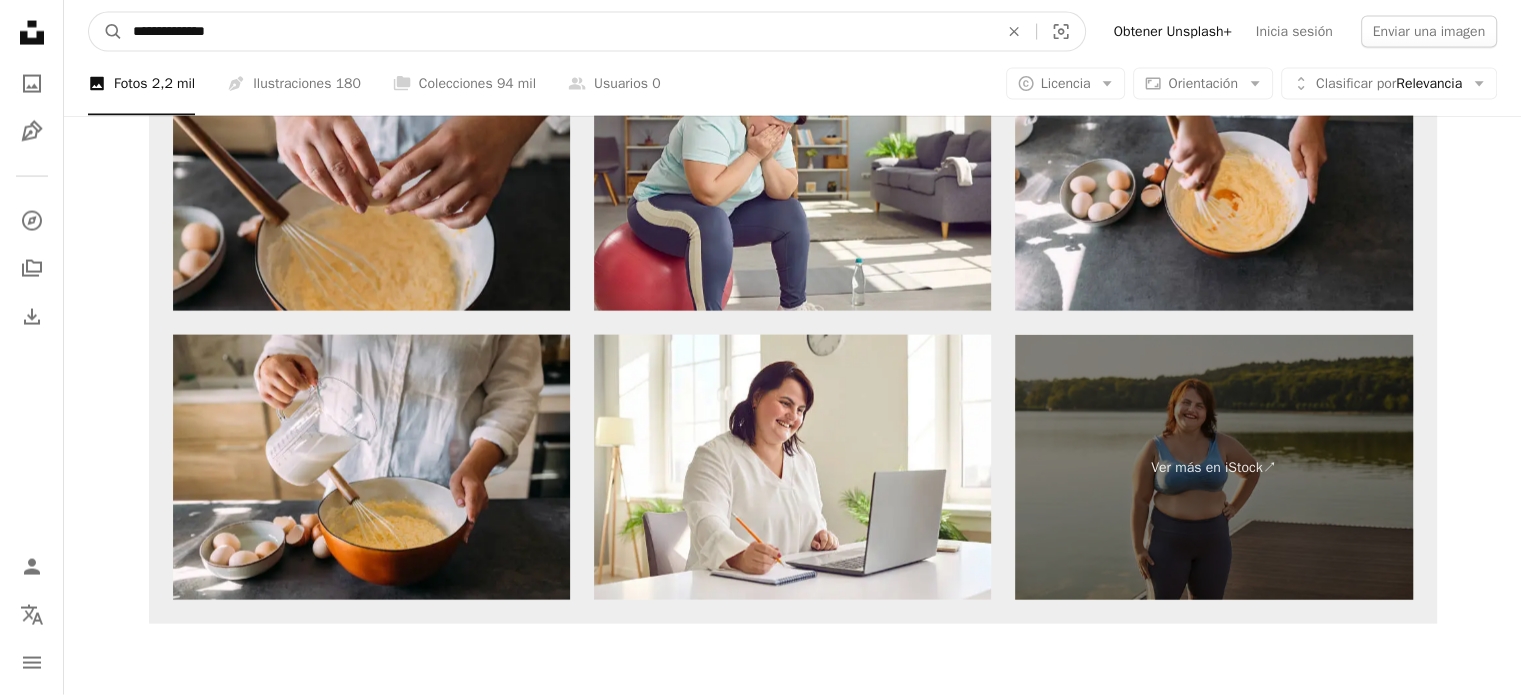 type on "**********" 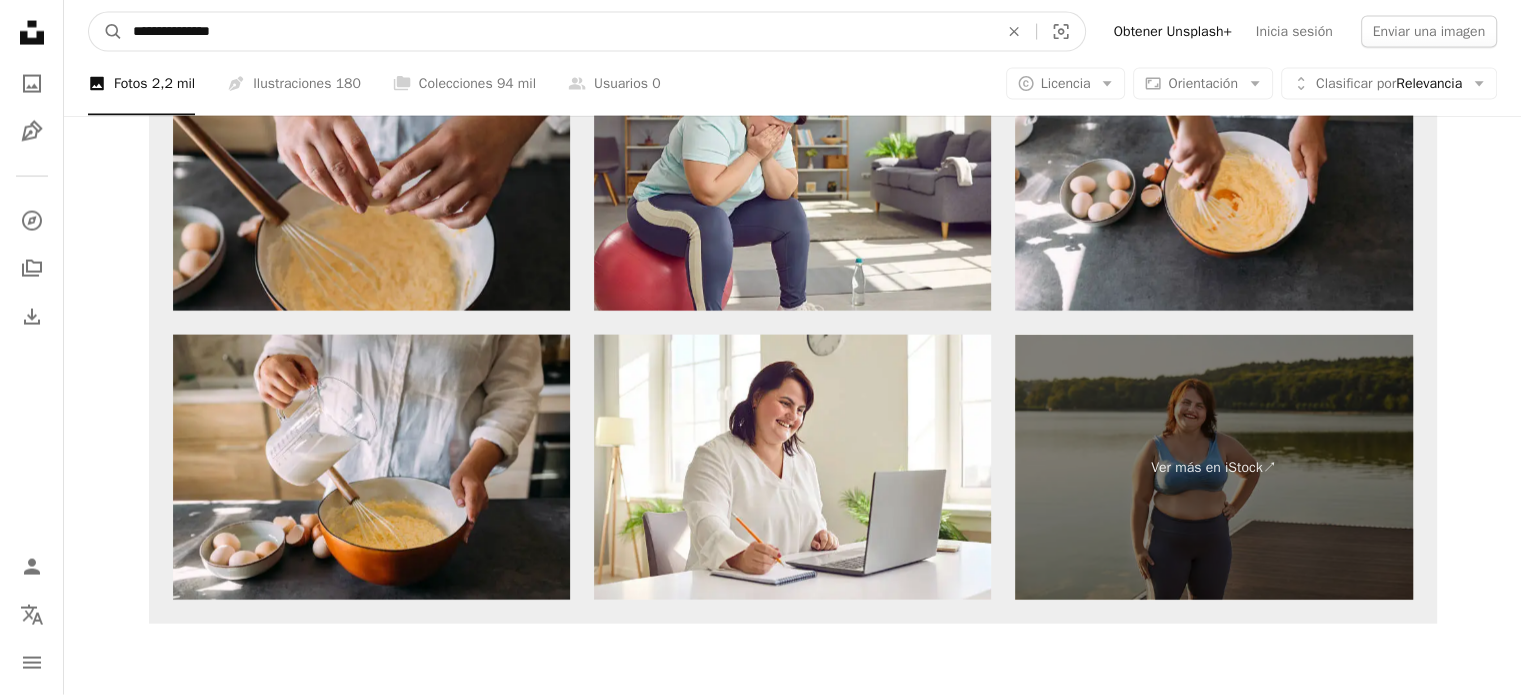 click on "A magnifying glass" at bounding box center (106, 32) 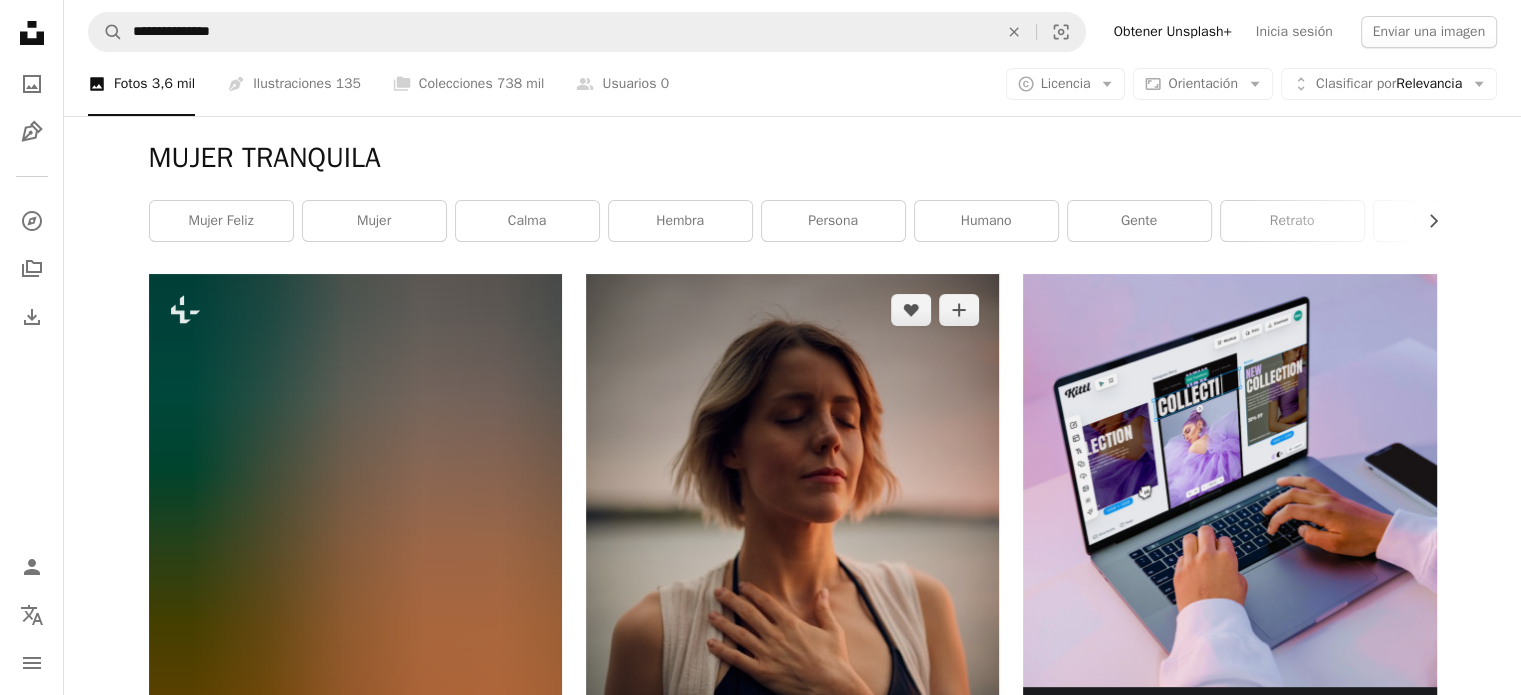 scroll, scrollTop: 300, scrollLeft: 0, axis: vertical 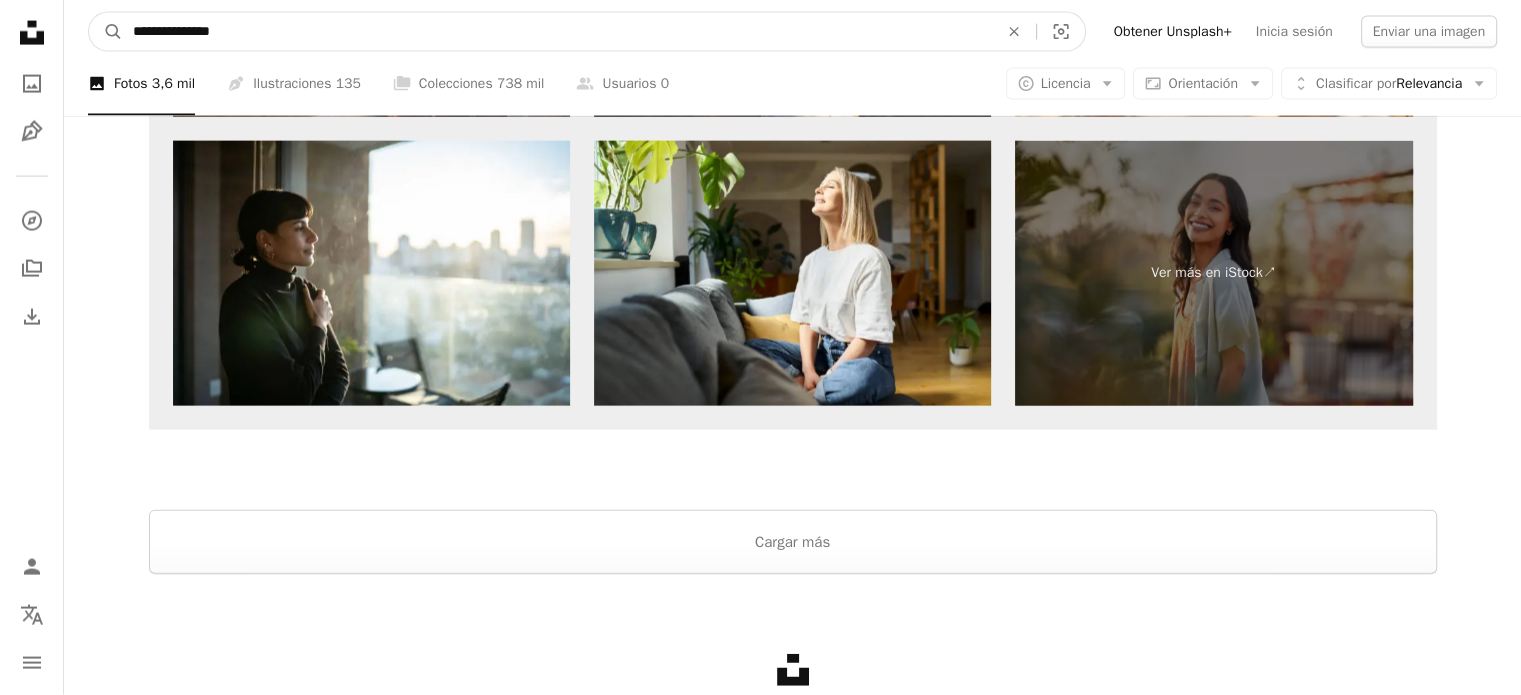 click on "**********" at bounding box center (557, 32) 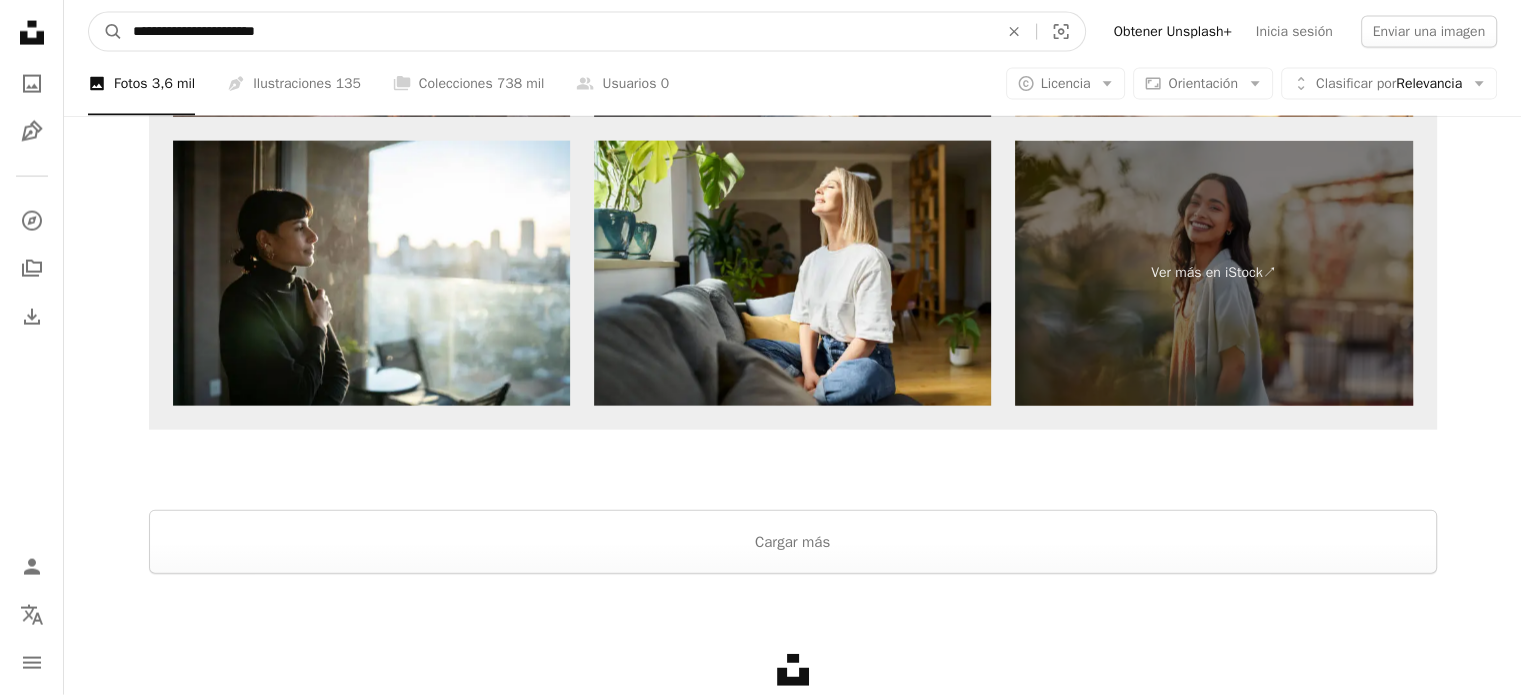 type on "**********" 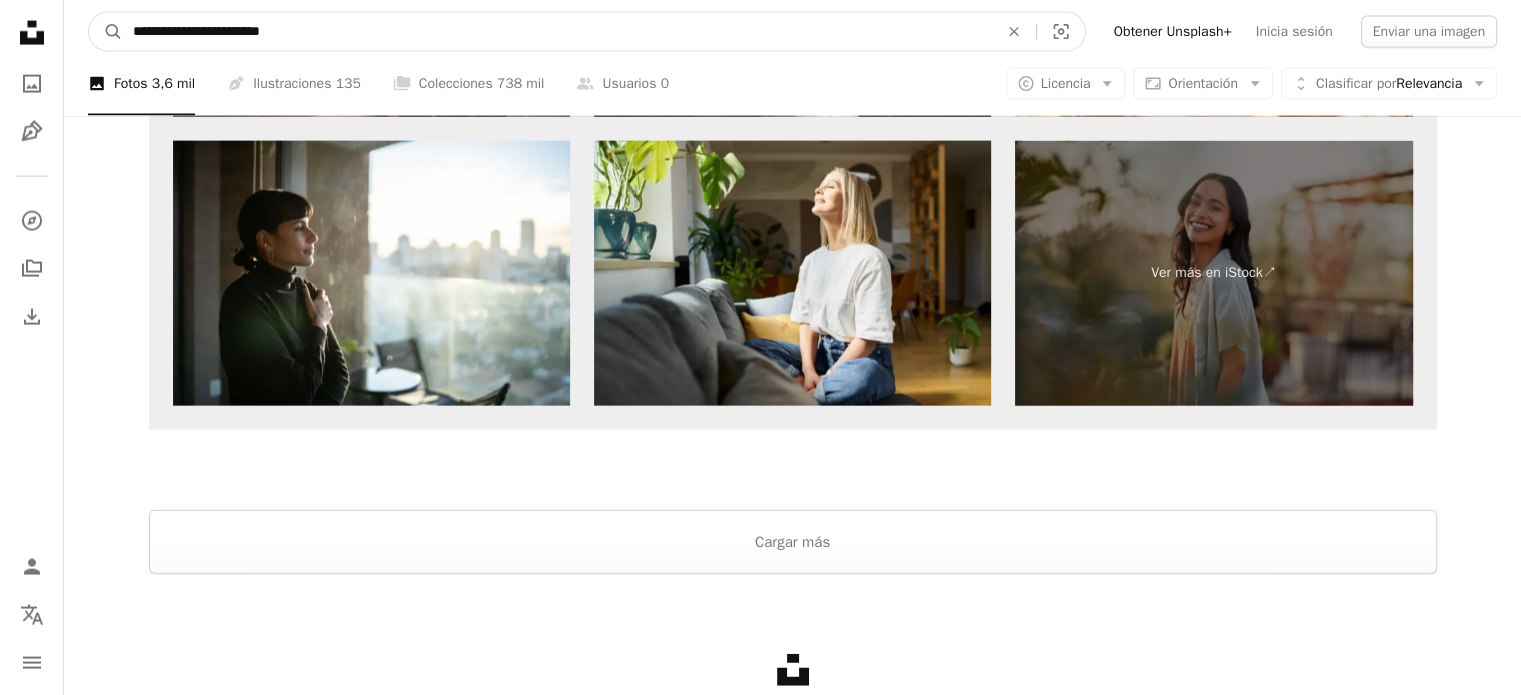 click on "A magnifying glass" at bounding box center [106, 32] 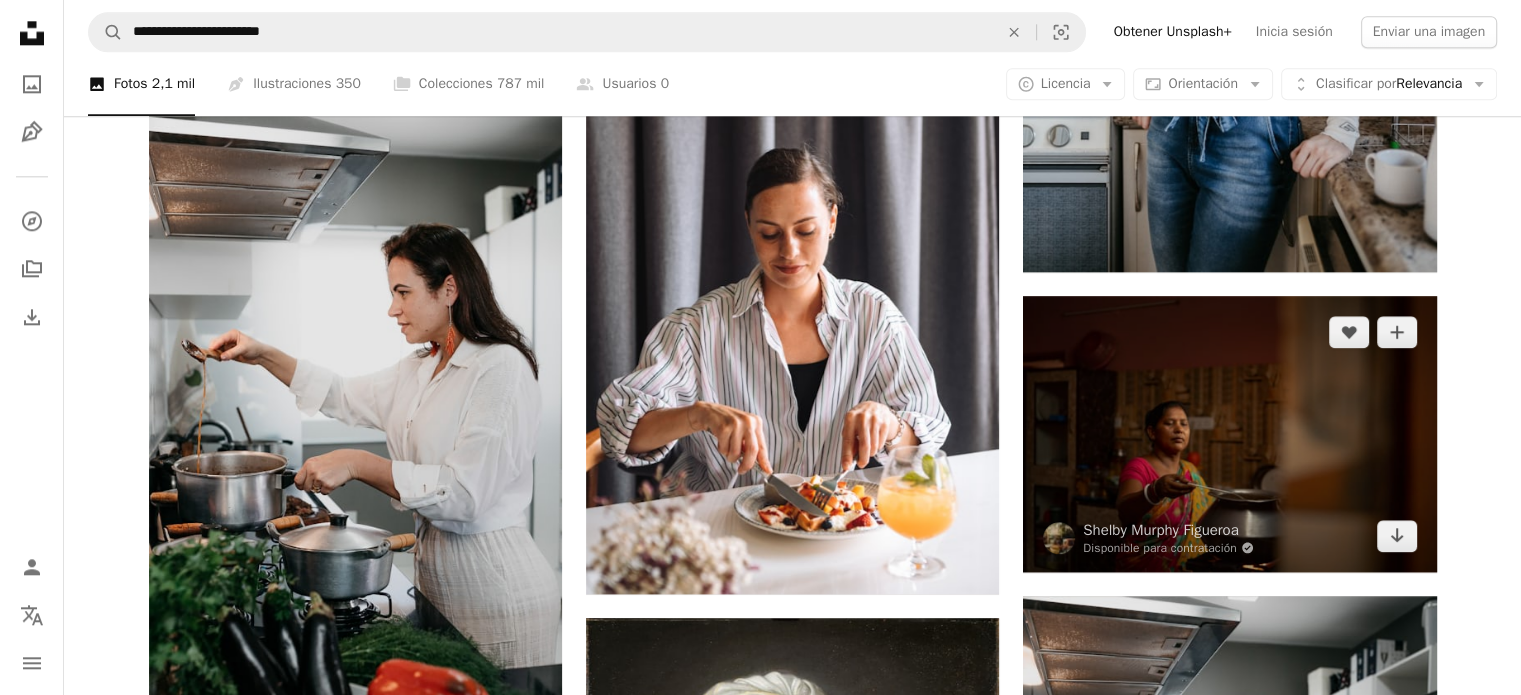 scroll, scrollTop: 2500, scrollLeft: 0, axis: vertical 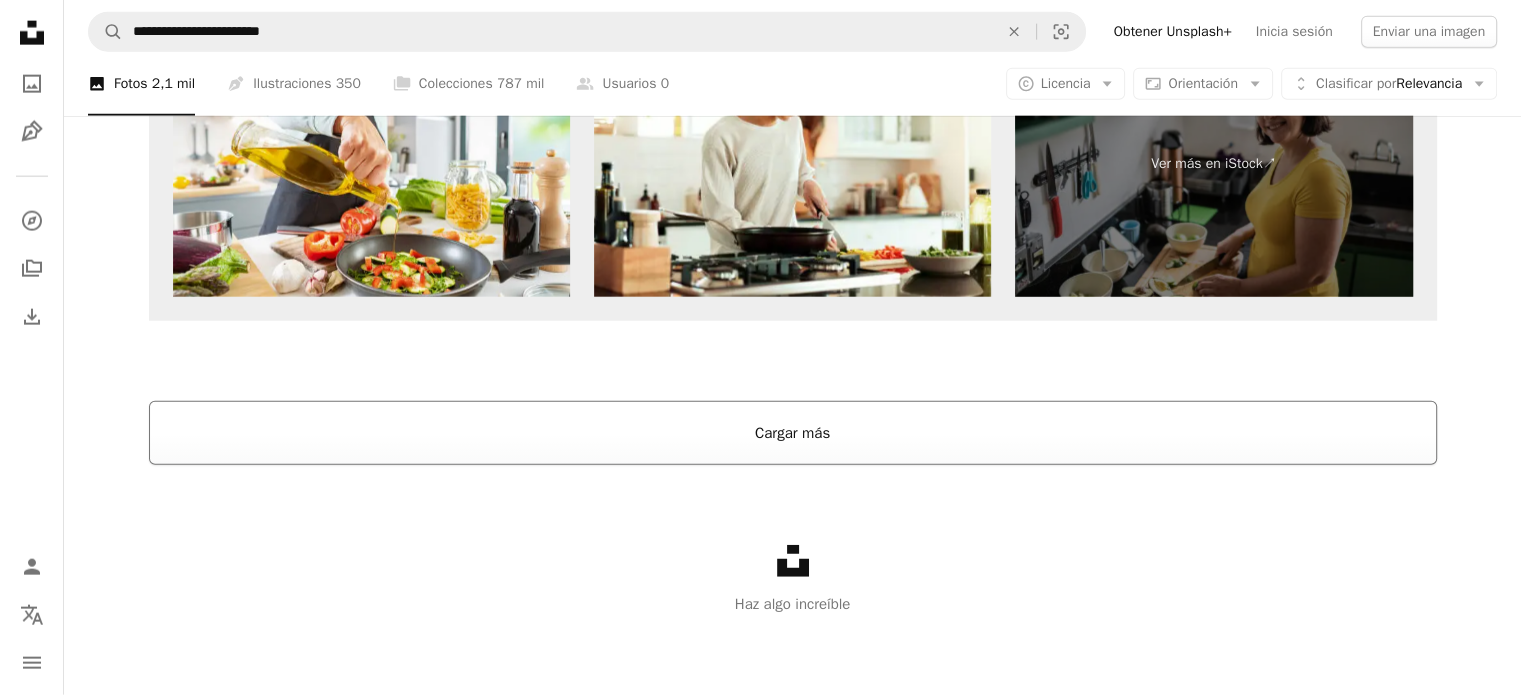 click on "Cargar más" at bounding box center [793, 433] 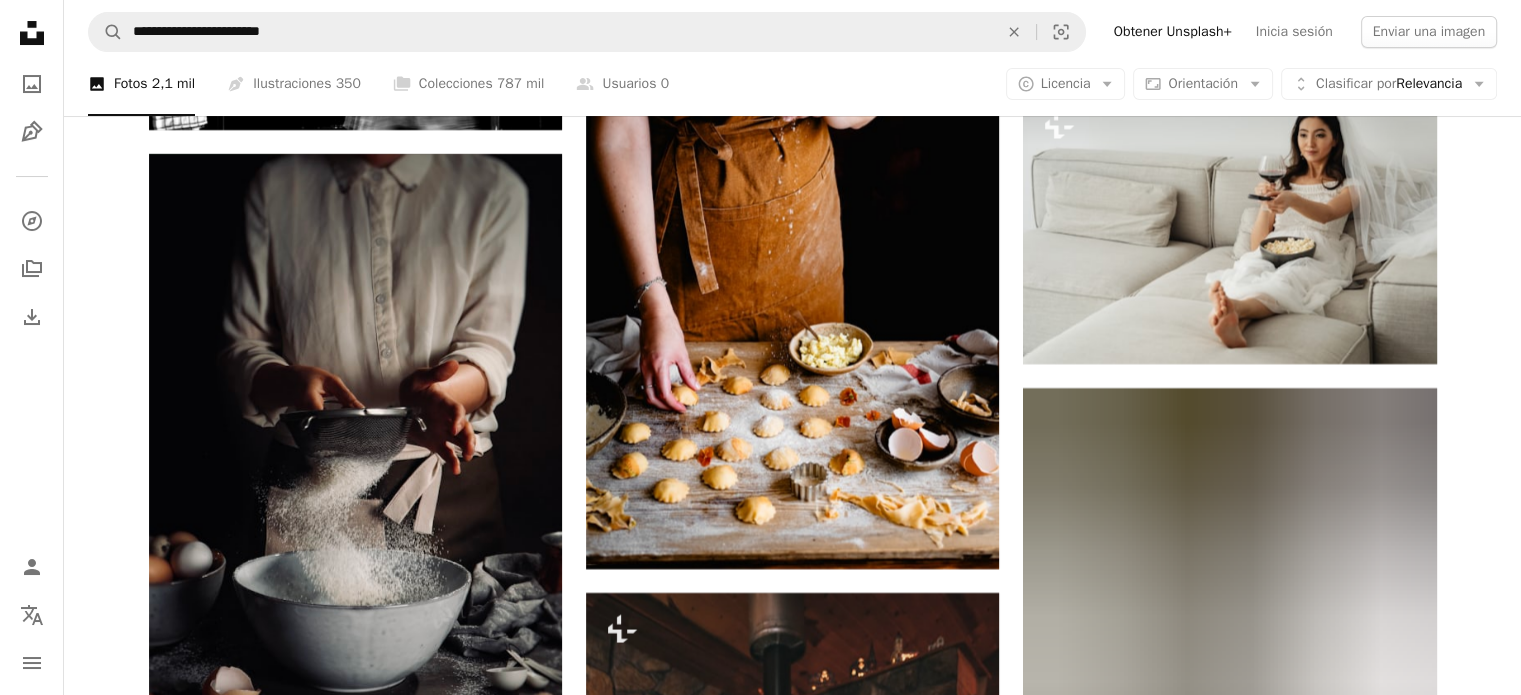 scroll, scrollTop: 8358, scrollLeft: 0, axis: vertical 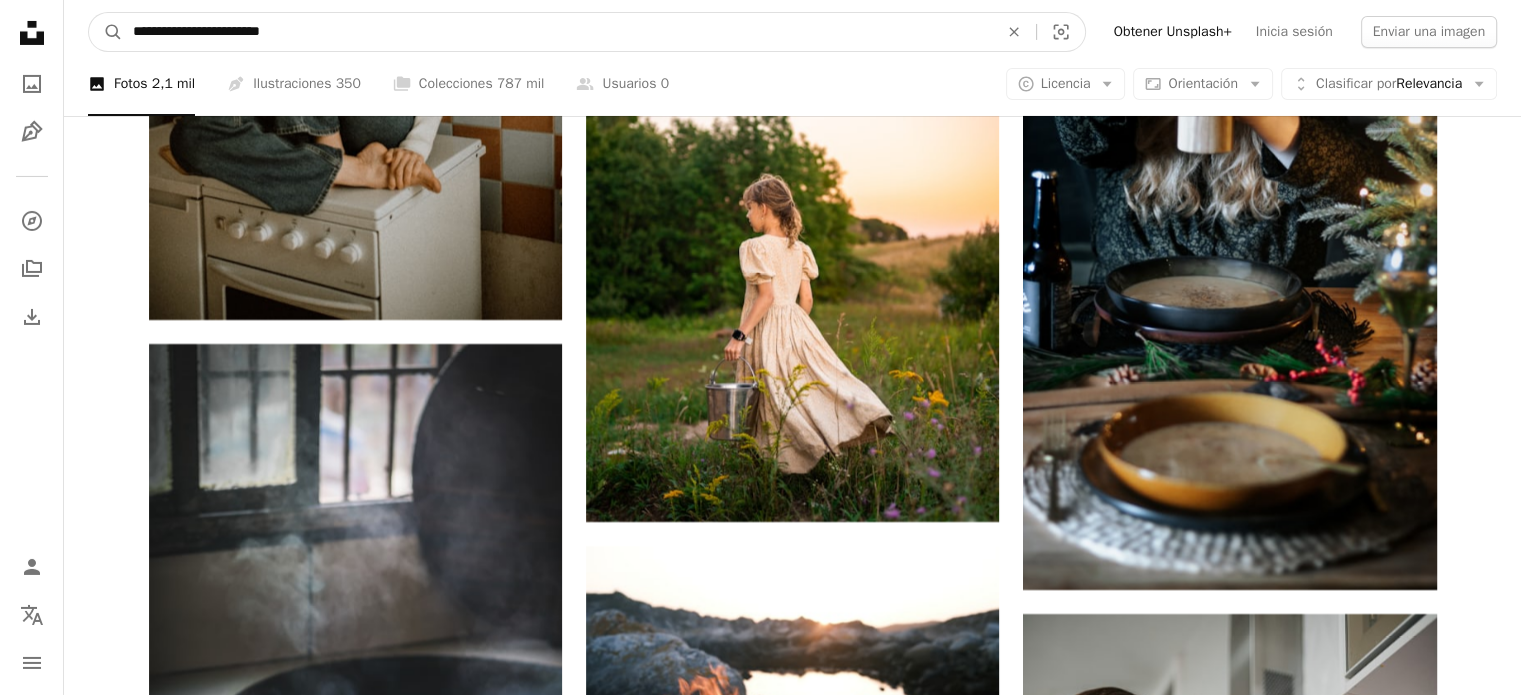 drag, startPoint x: 380, startPoint y: 24, endPoint x: 67, endPoint y: 39, distance: 313.35922 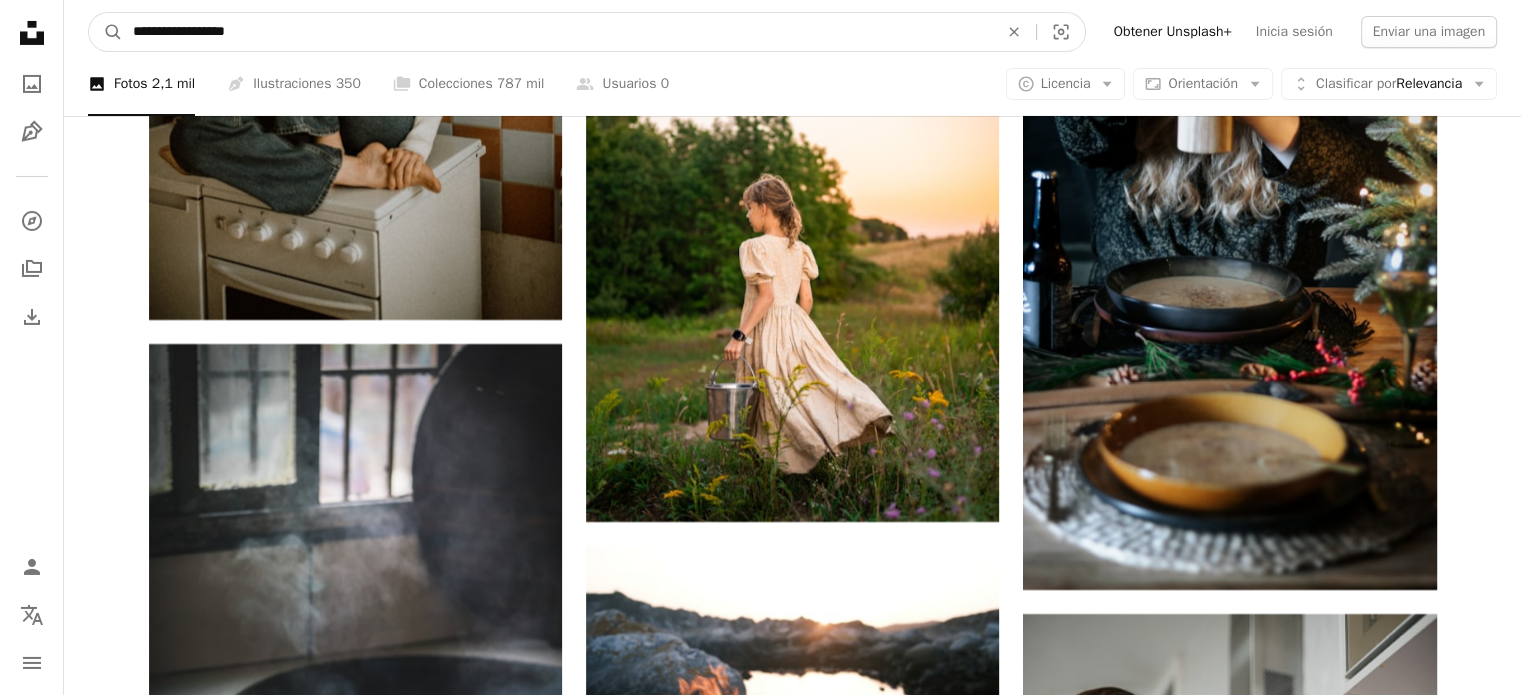 type on "**********" 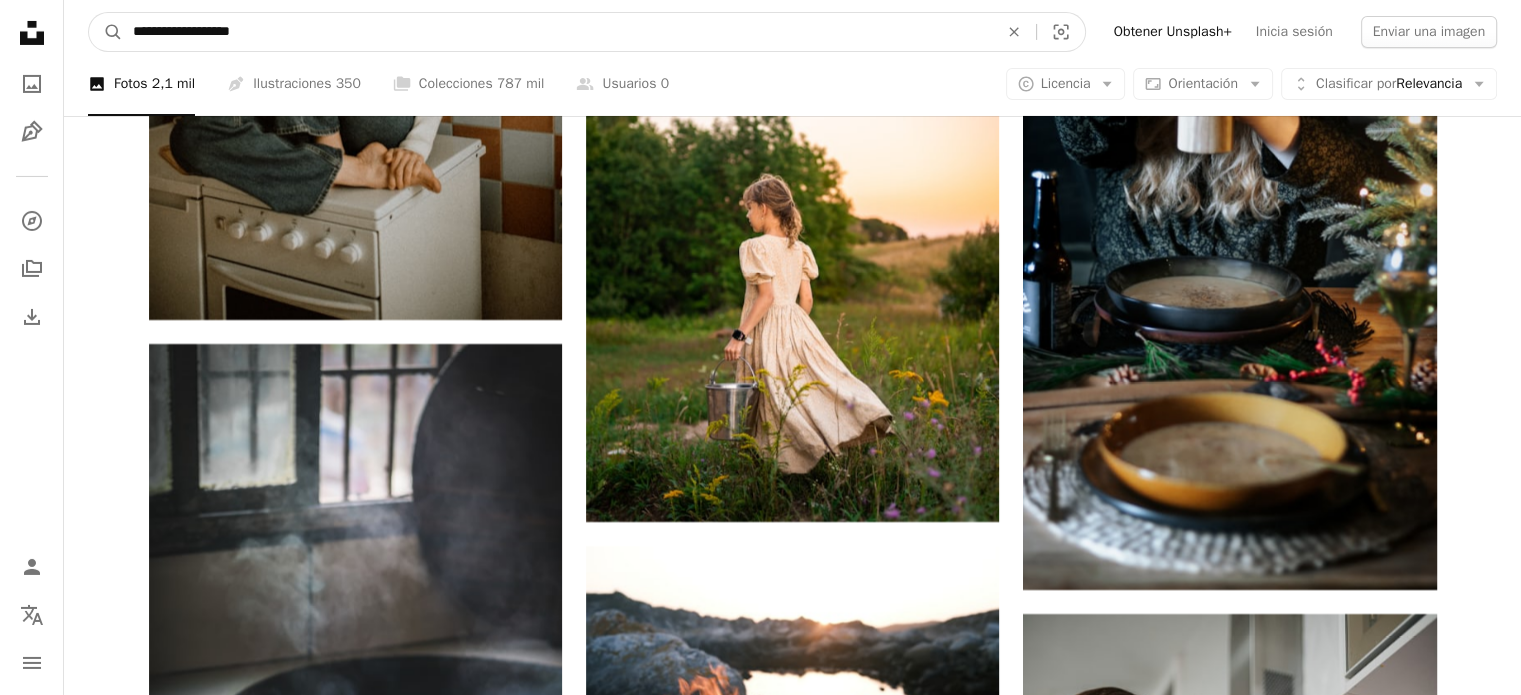 click on "A magnifying glass" at bounding box center [106, 32] 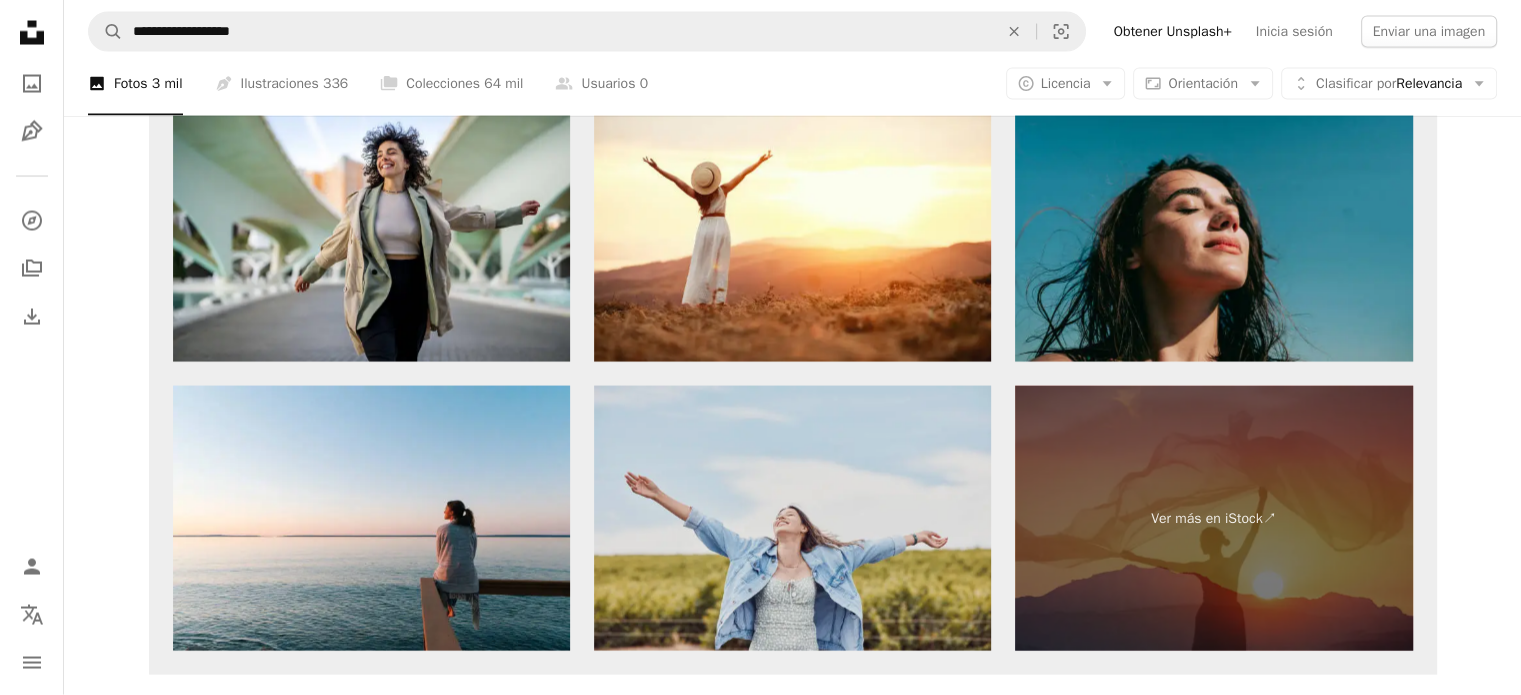 scroll, scrollTop: 4353, scrollLeft: 0, axis: vertical 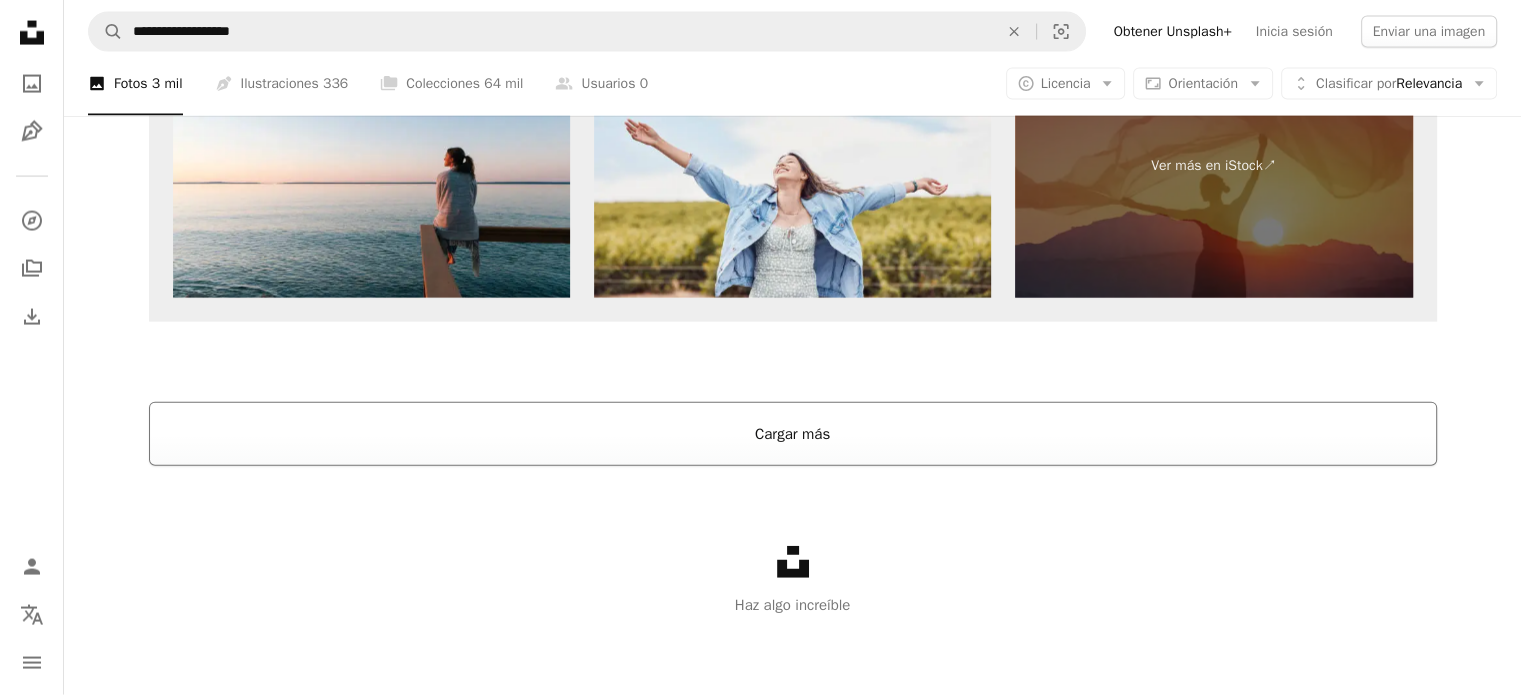 click on "Cargar más" at bounding box center [793, 434] 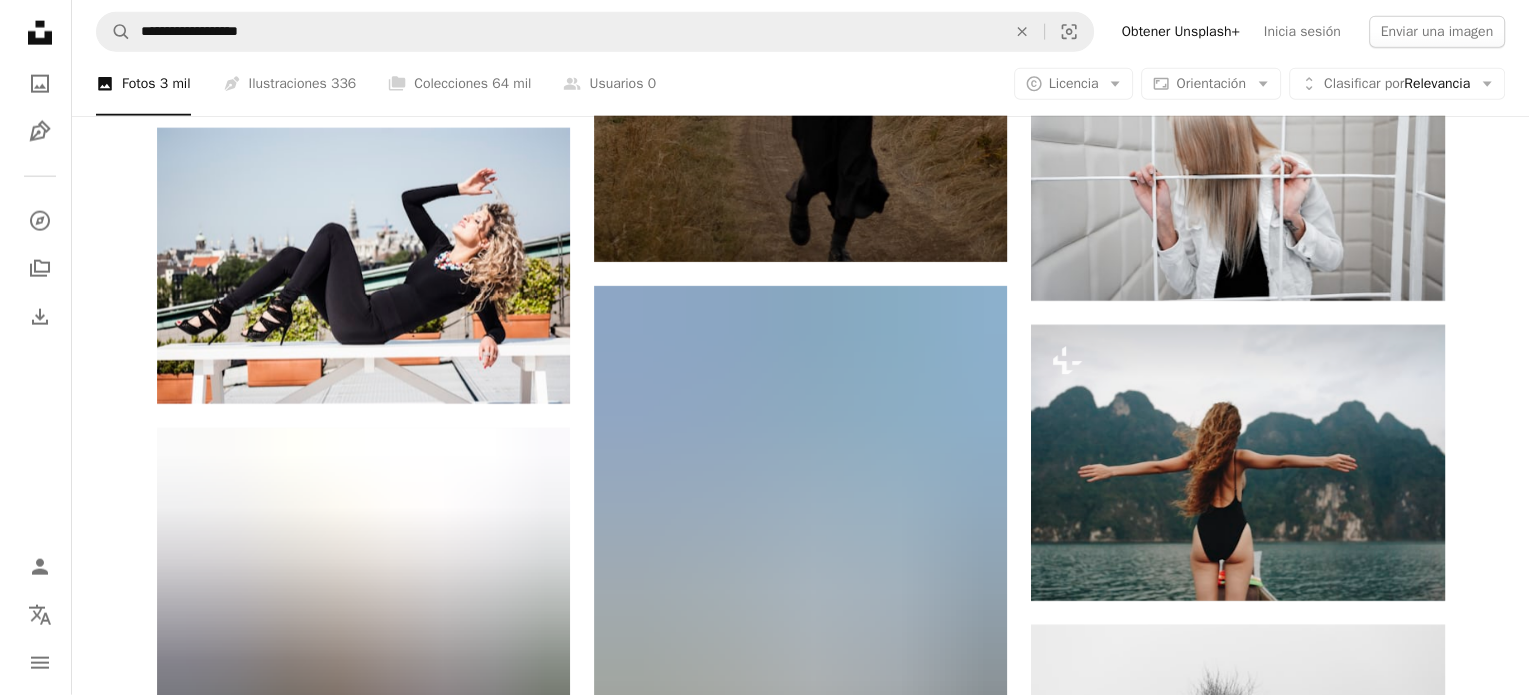 scroll, scrollTop: 5284, scrollLeft: 0, axis: vertical 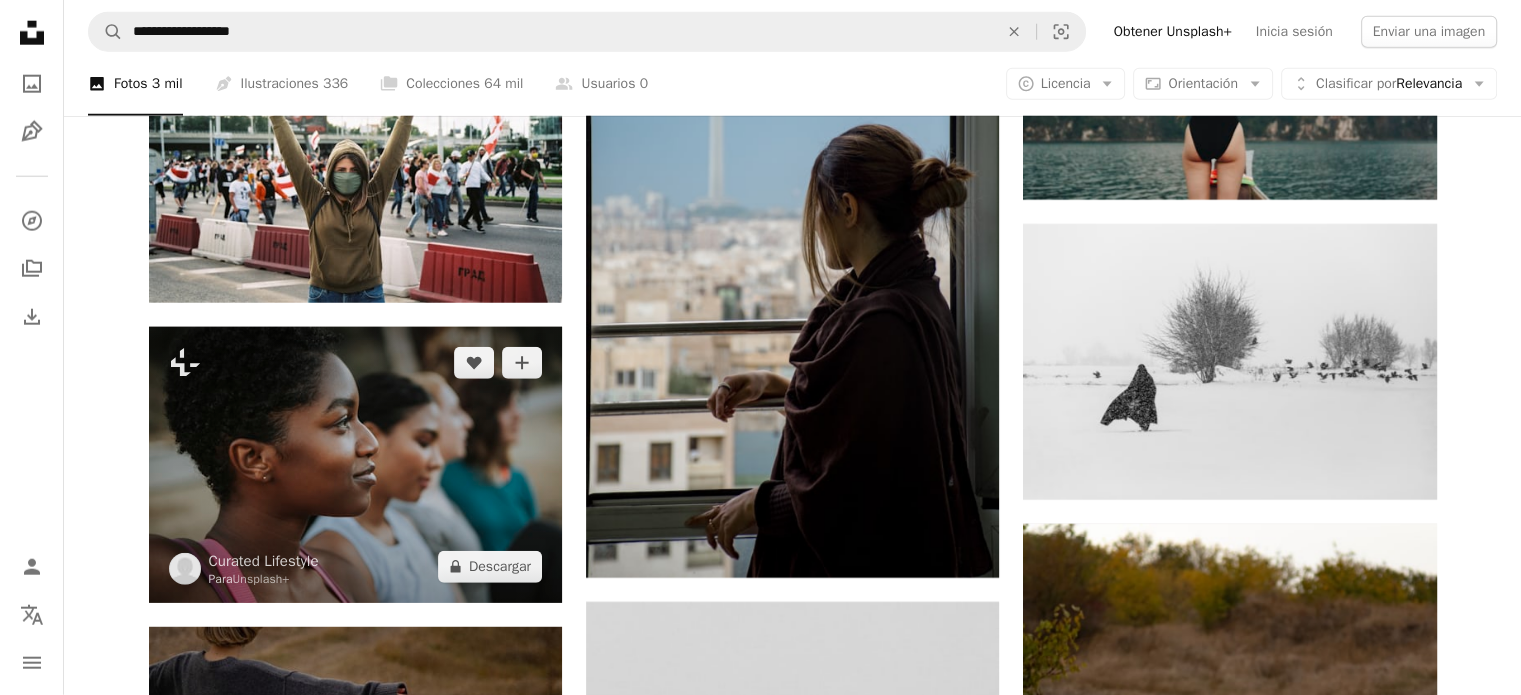 click at bounding box center (355, 464) 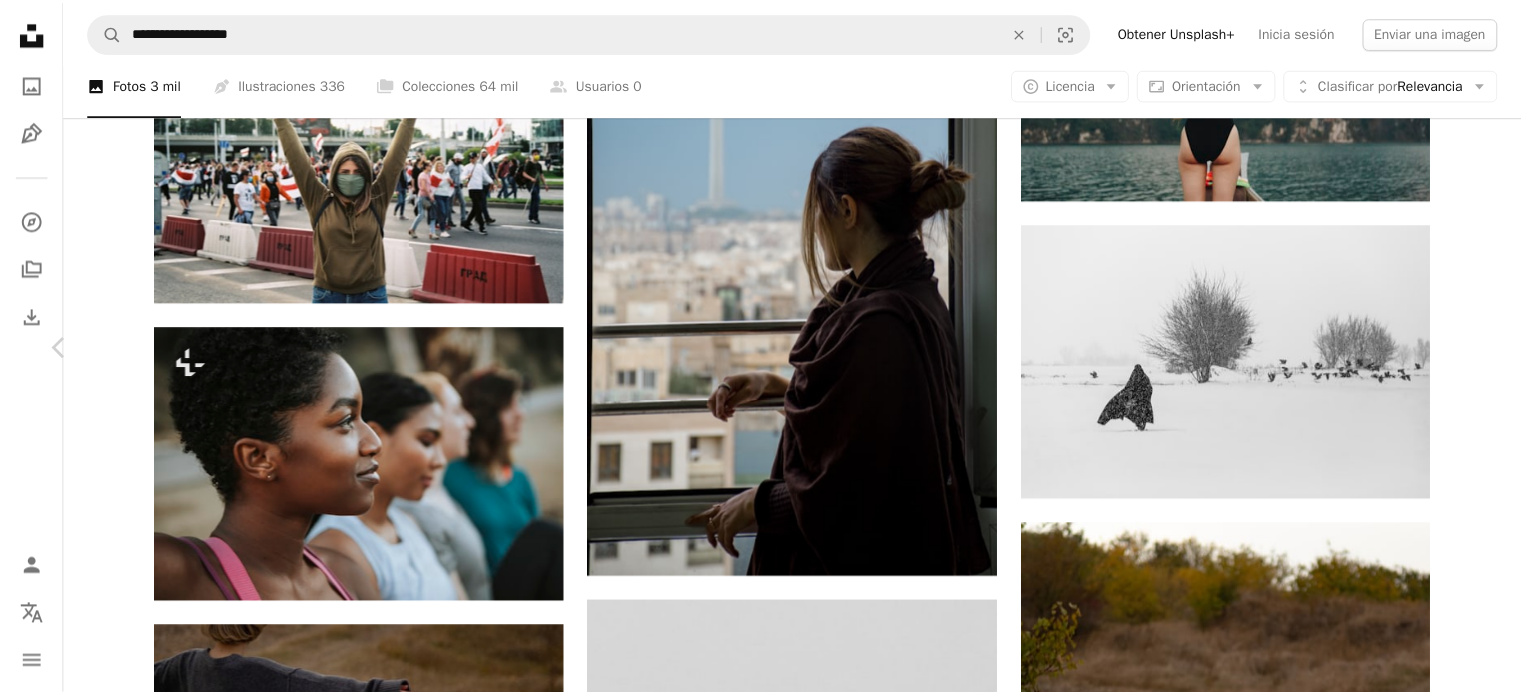 scroll, scrollTop: 2900, scrollLeft: 0, axis: vertical 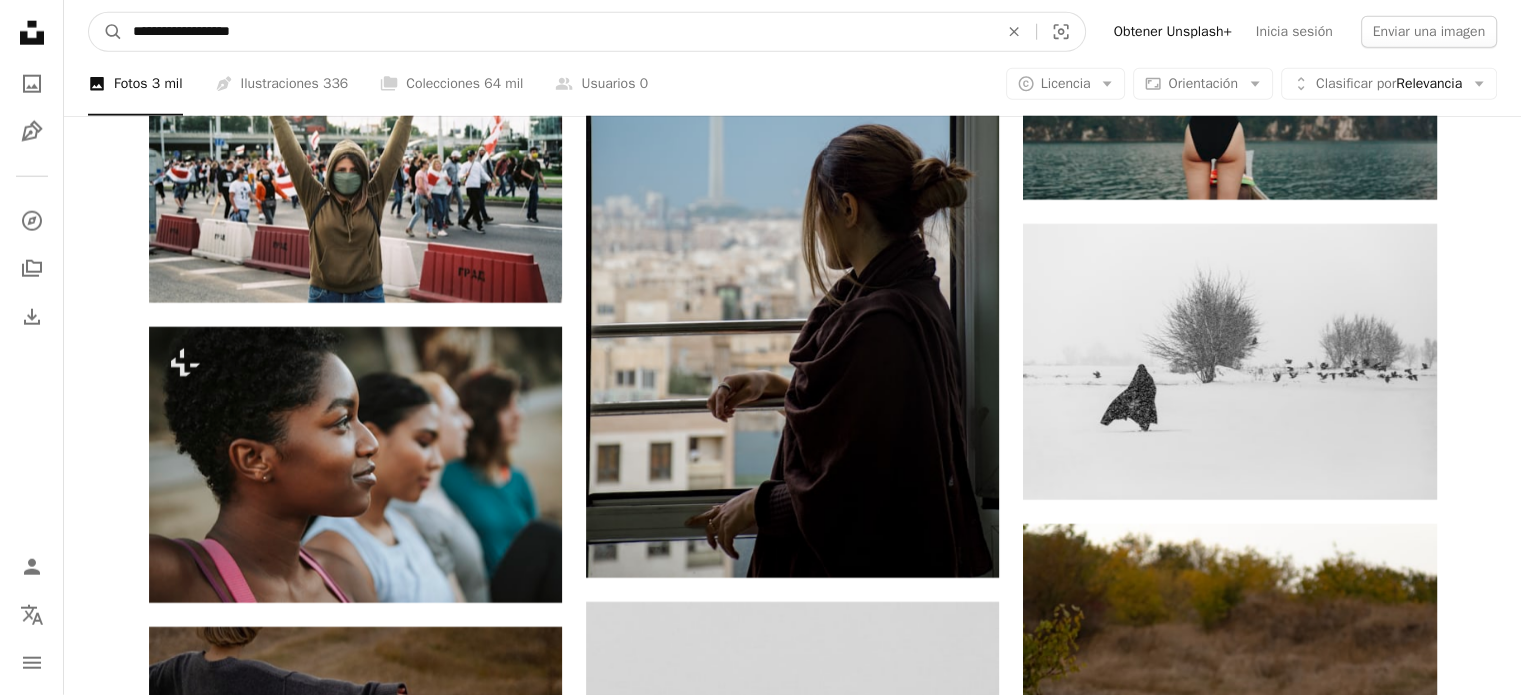 click on "**********" at bounding box center [557, 32] 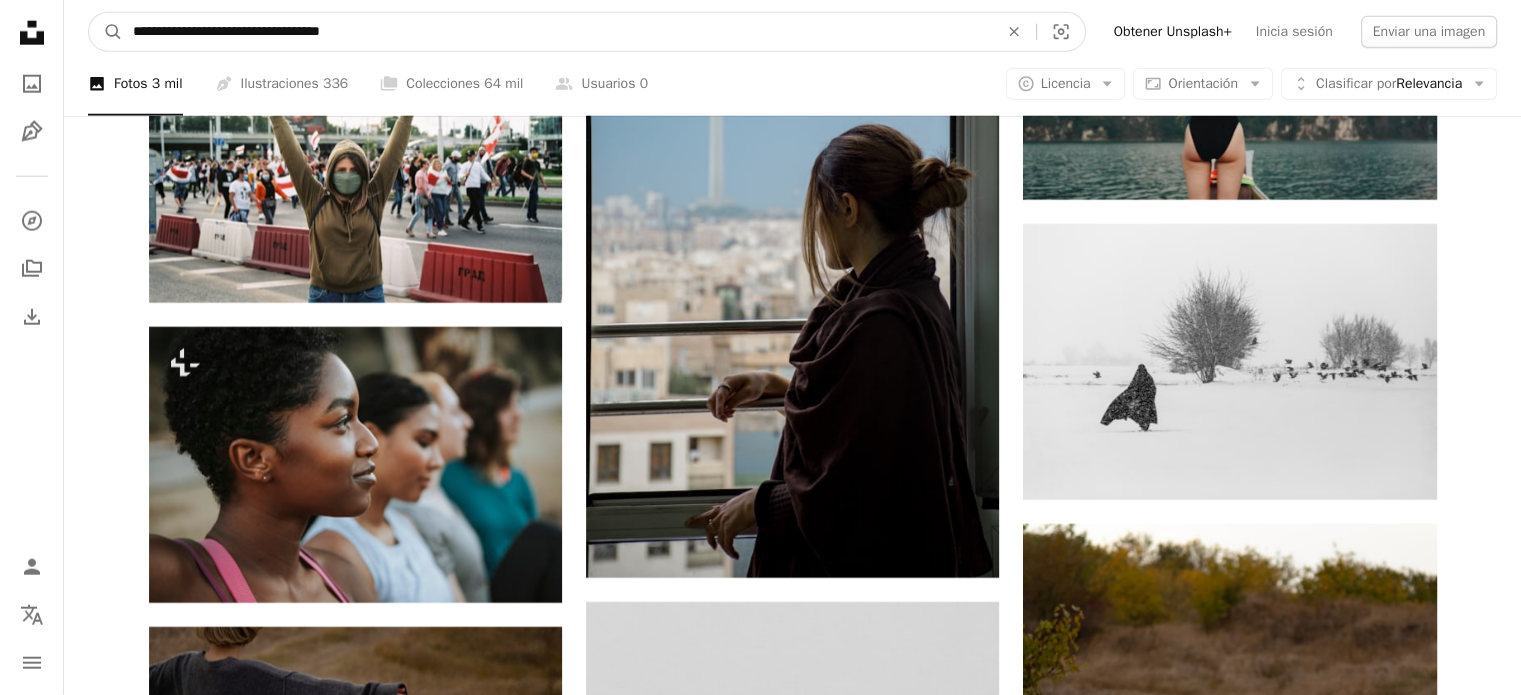 type on "**********" 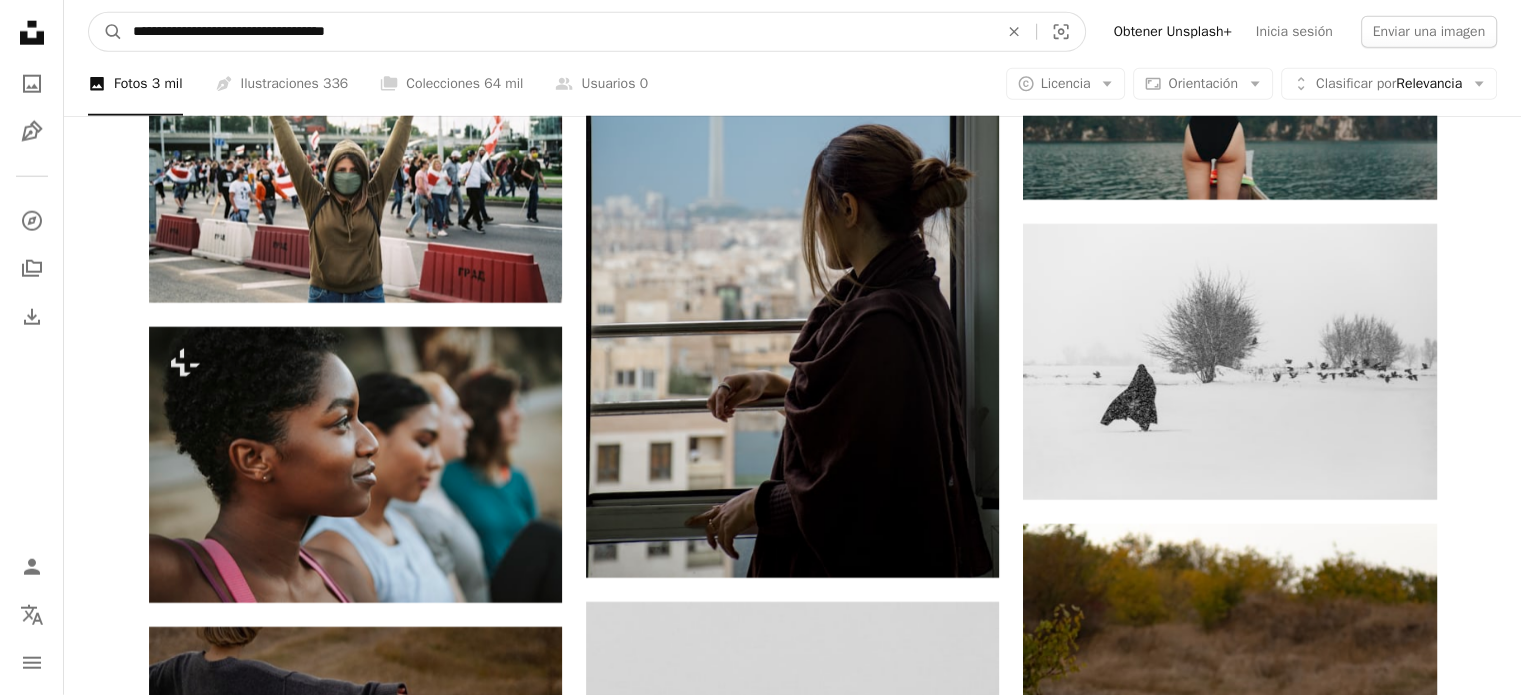 click on "A magnifying glass" at bounding box center (106, 32) 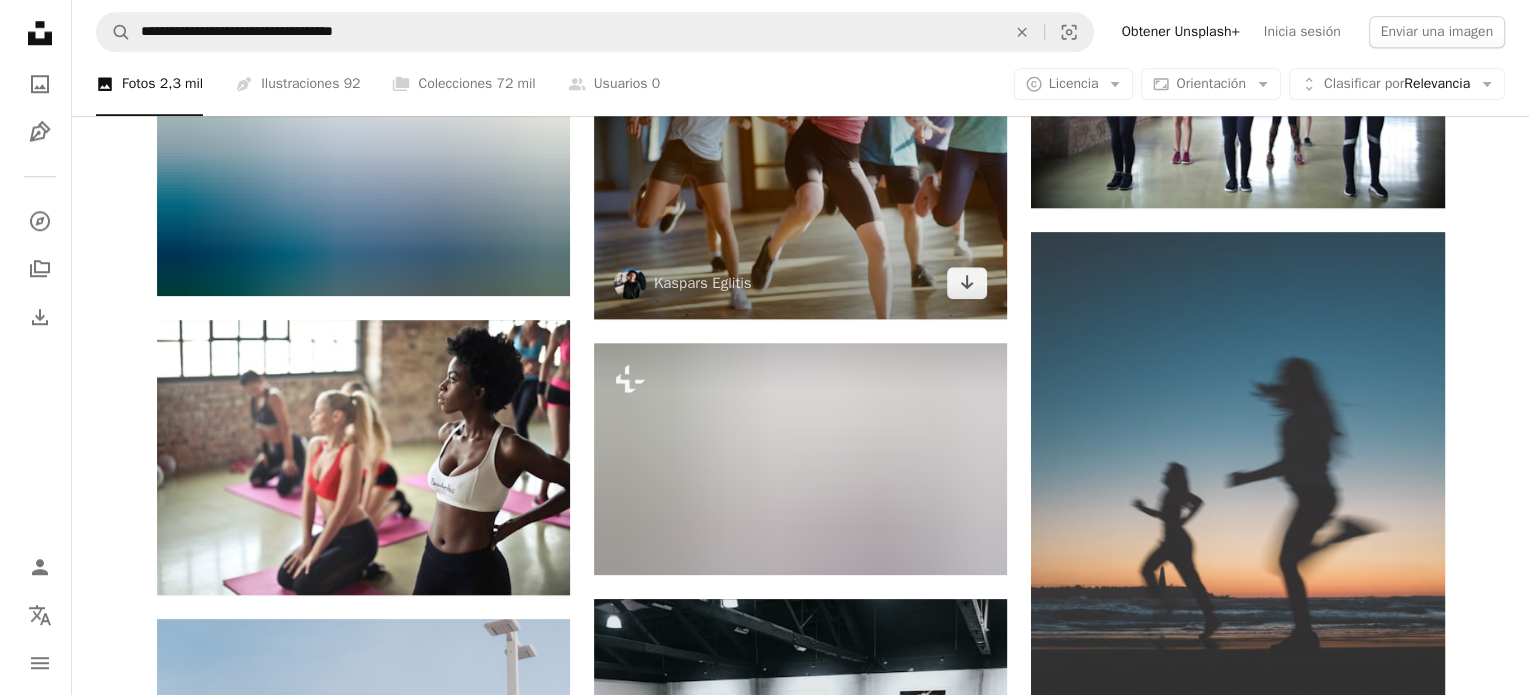 scroll, scrollTop: 2200, scrollLeft: 0, axis: vertical 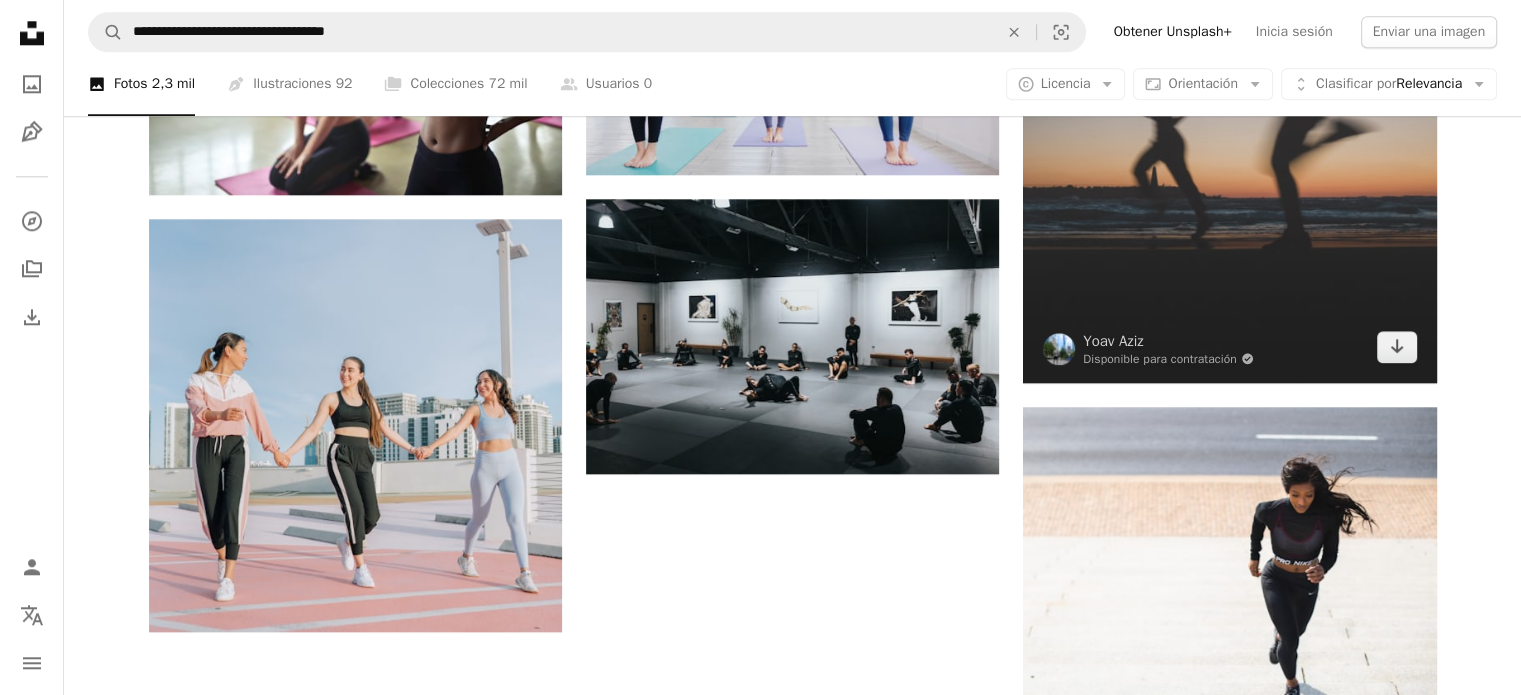 click at bounding box center [1229, 107] 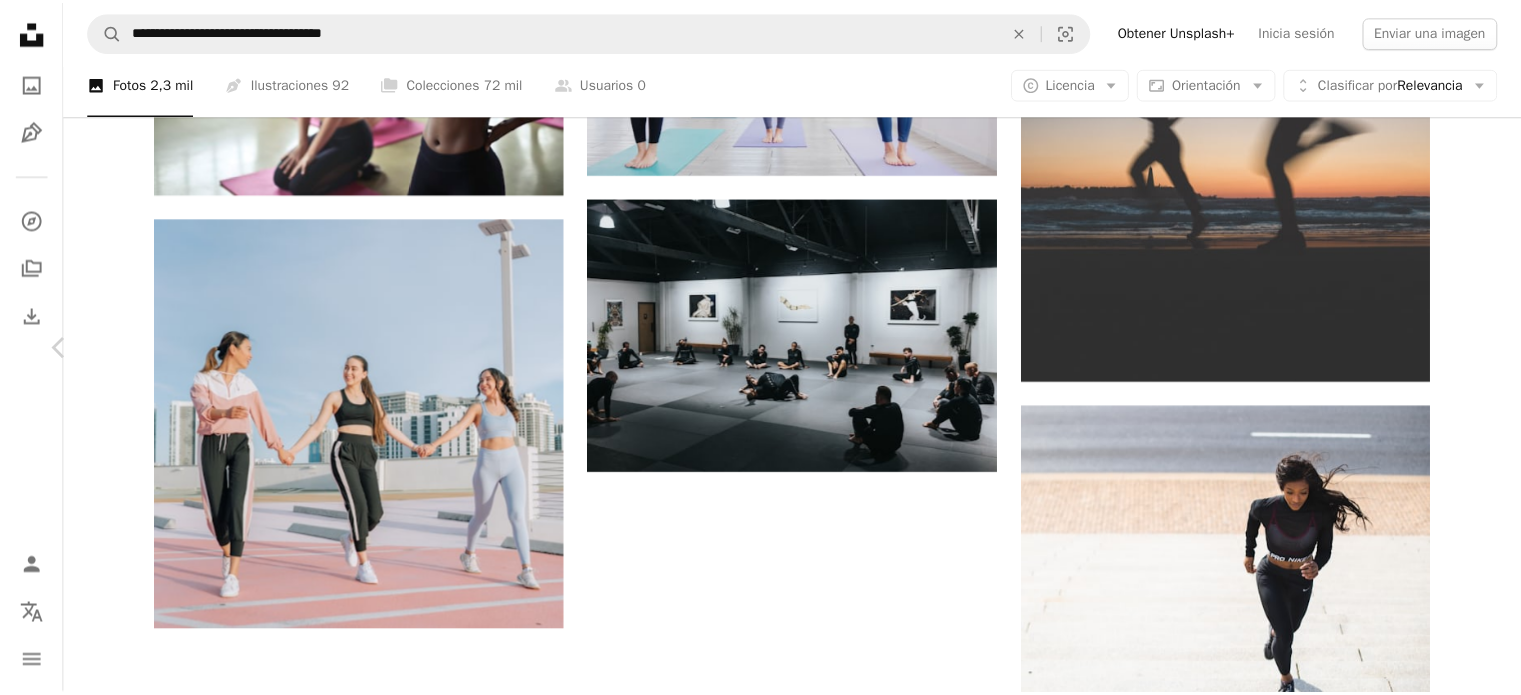 scroll, scrollTop: 4100, scrollLeft: 0, axis: vertical 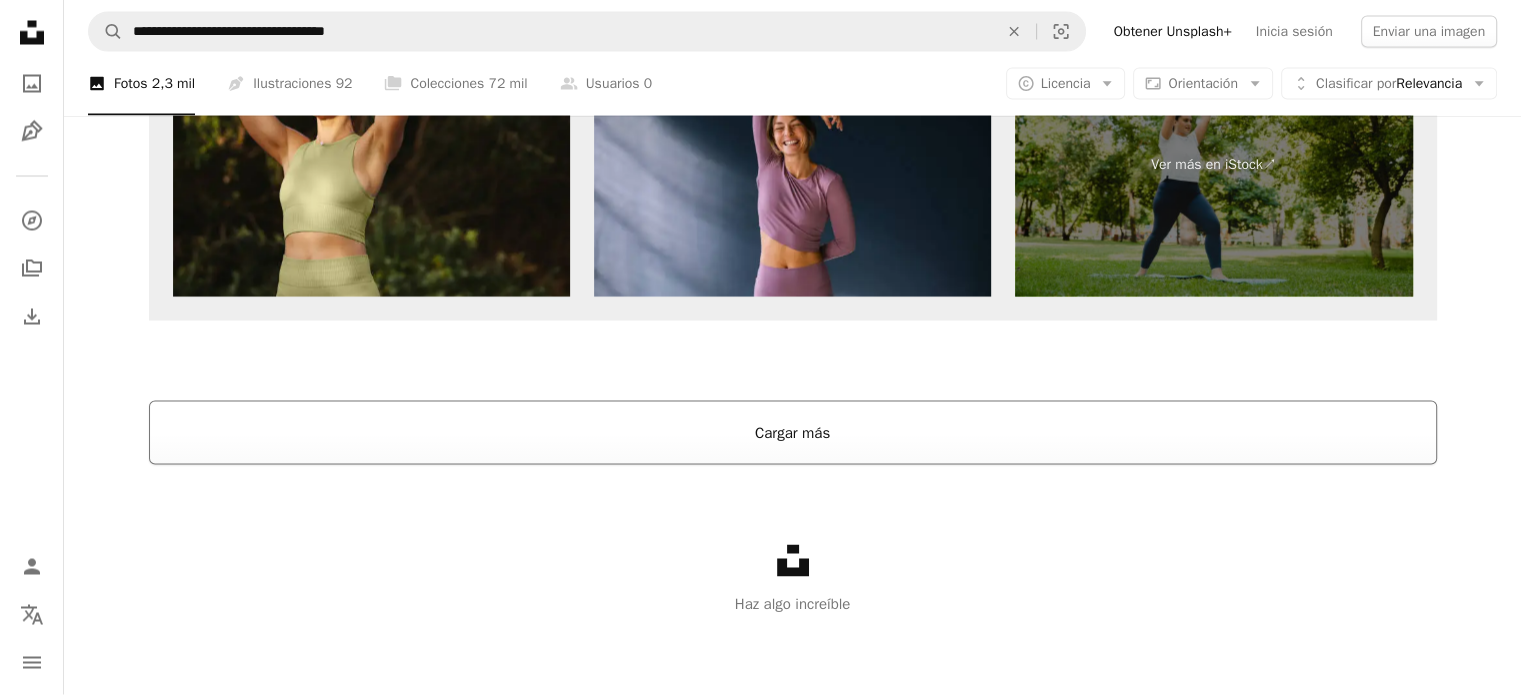 click on "Cargar más" at bounding box center (793, 433) 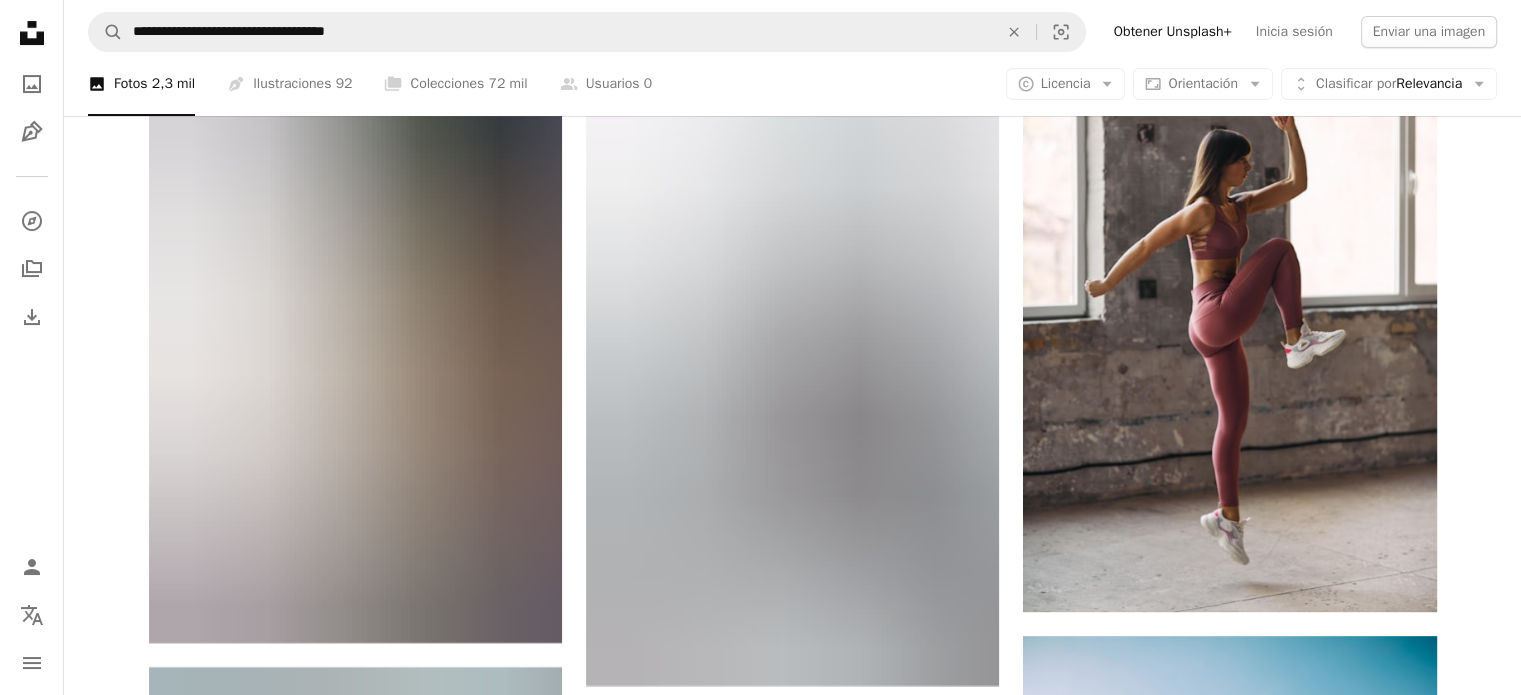 scroll, scrollTop: 8276, scrollLeft: 0, axis: vertical 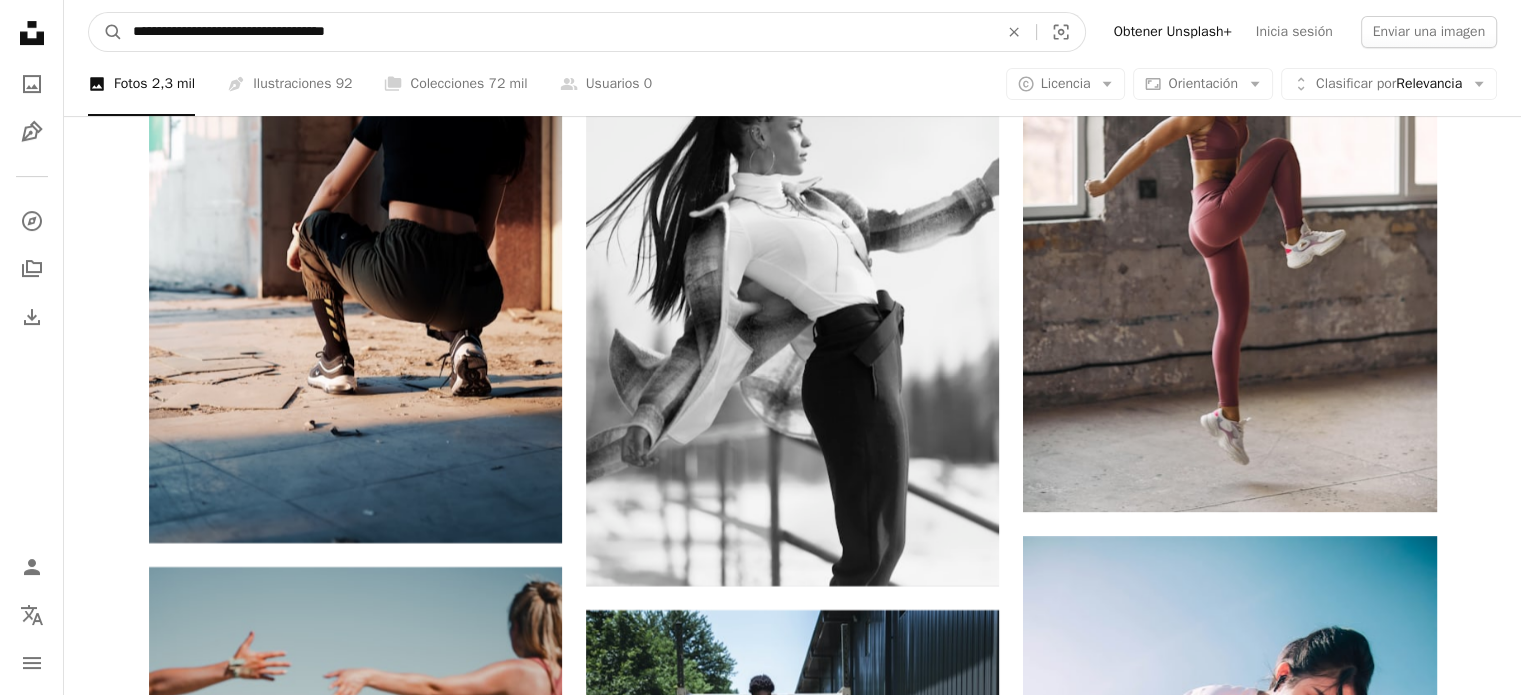 drag, startPoint x: 481, startPoint y: 34, endPoint x: 0, endPoint y: 51, distance: 481.30032 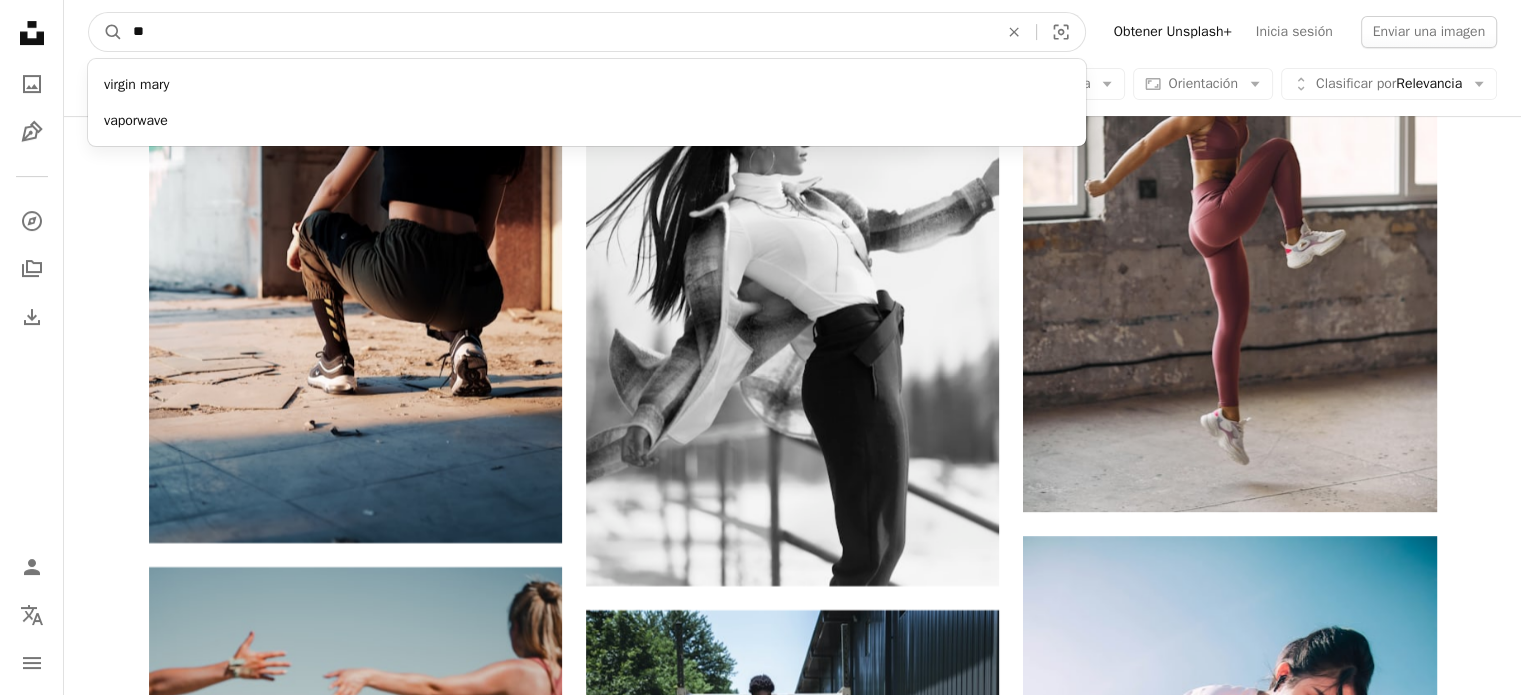 type on "*" 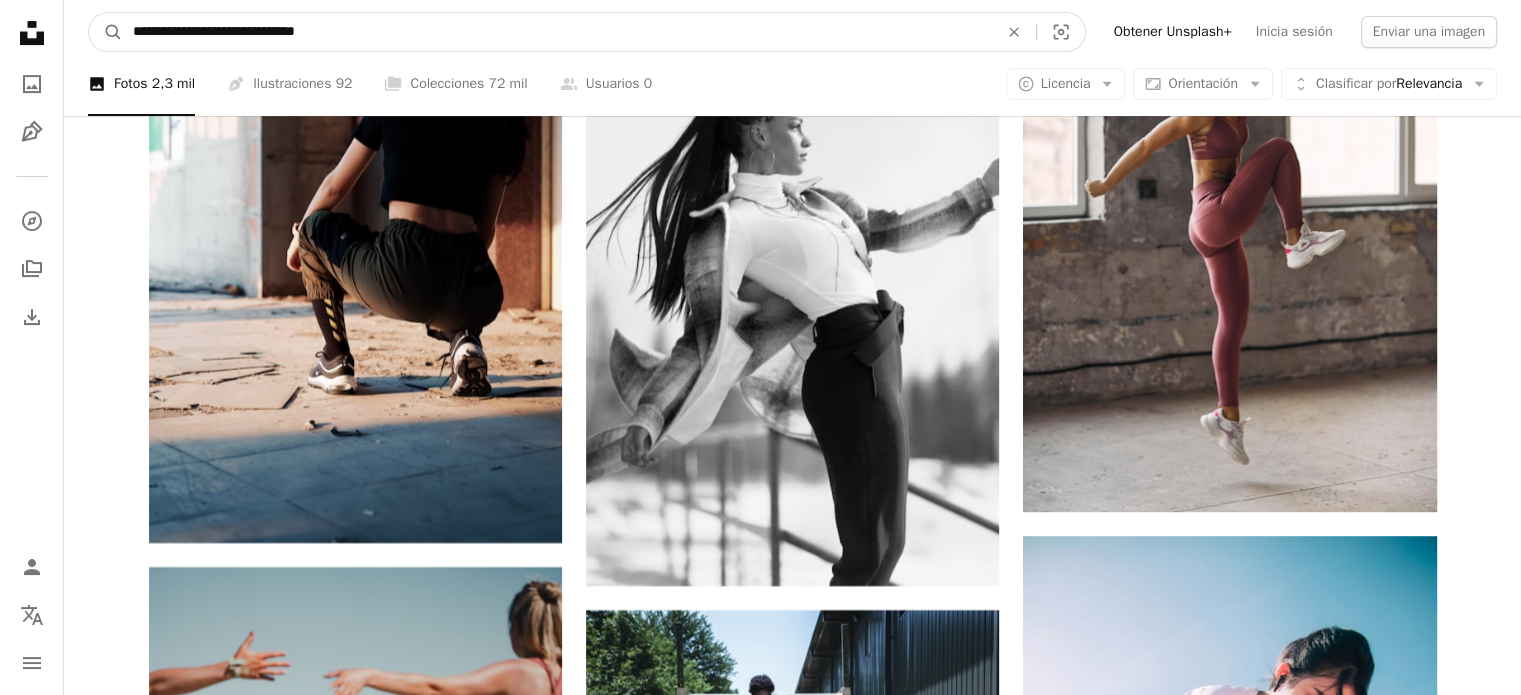 type on "**********" 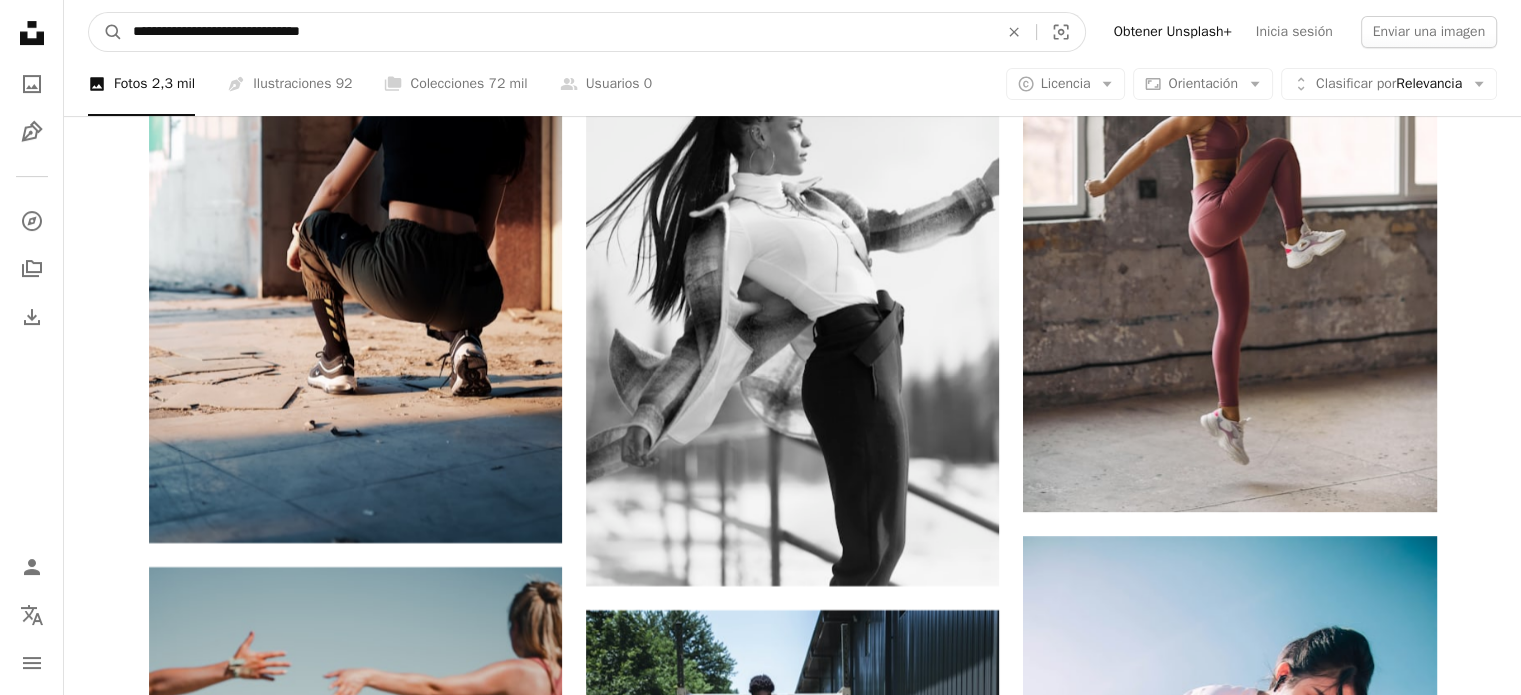 click on "A magnifying glass" at bounding box center [106, 32] 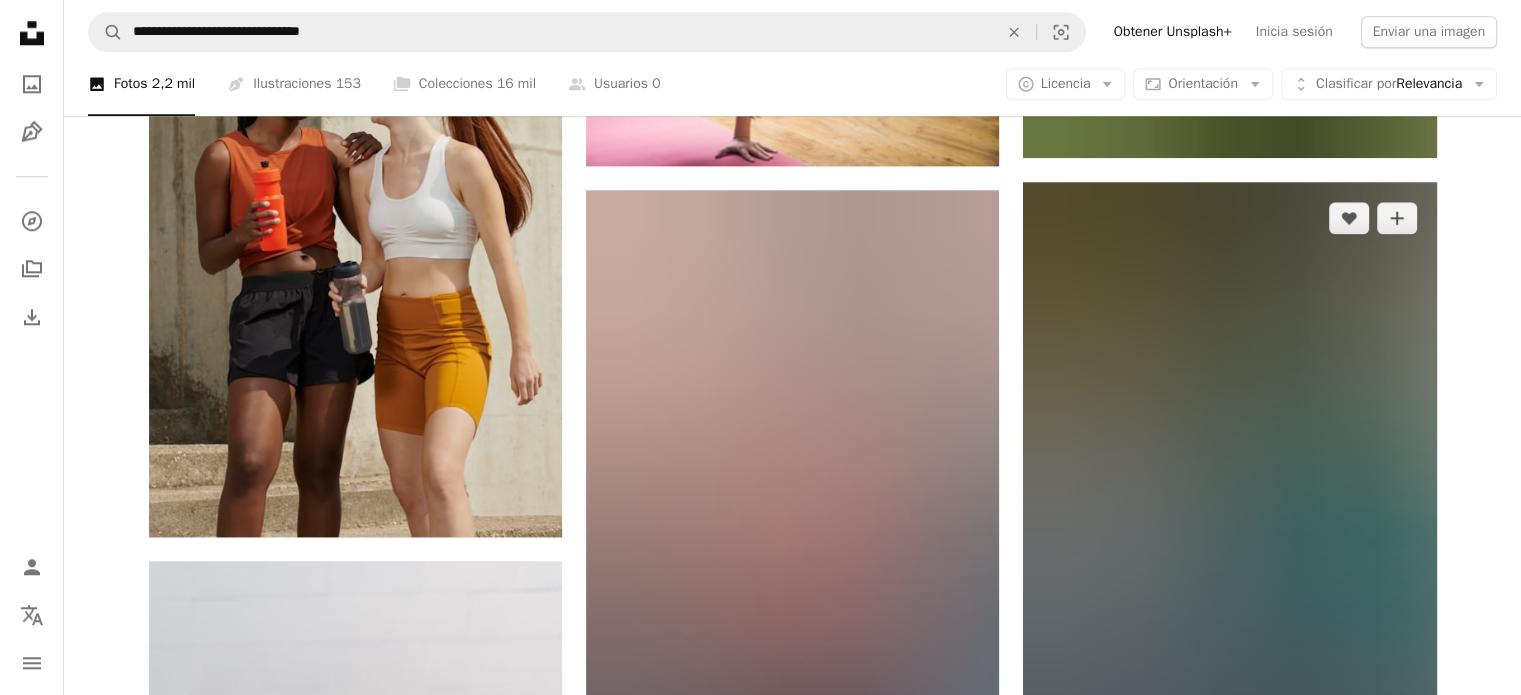 scroll, scrollTop: 2100, scrollLeft: 0, axis: vertical 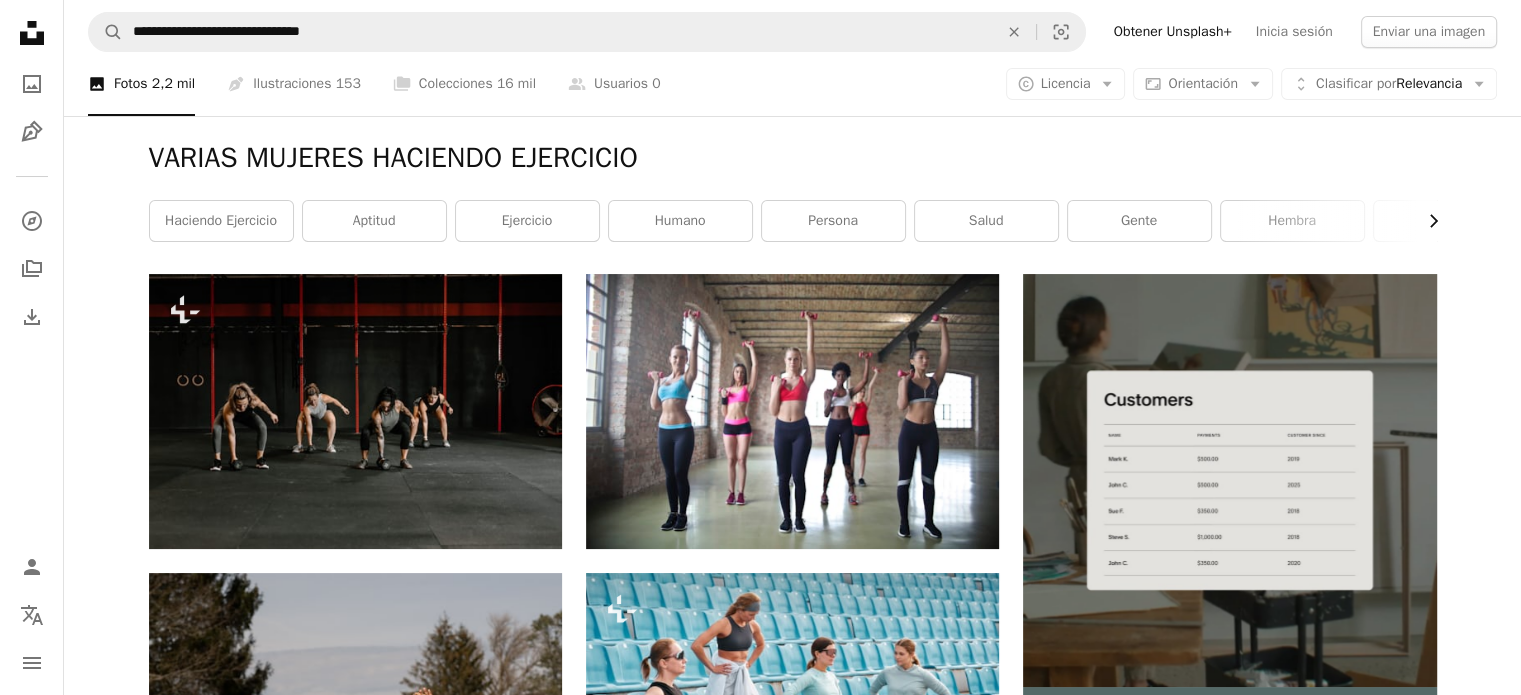 click on "Chevron right" 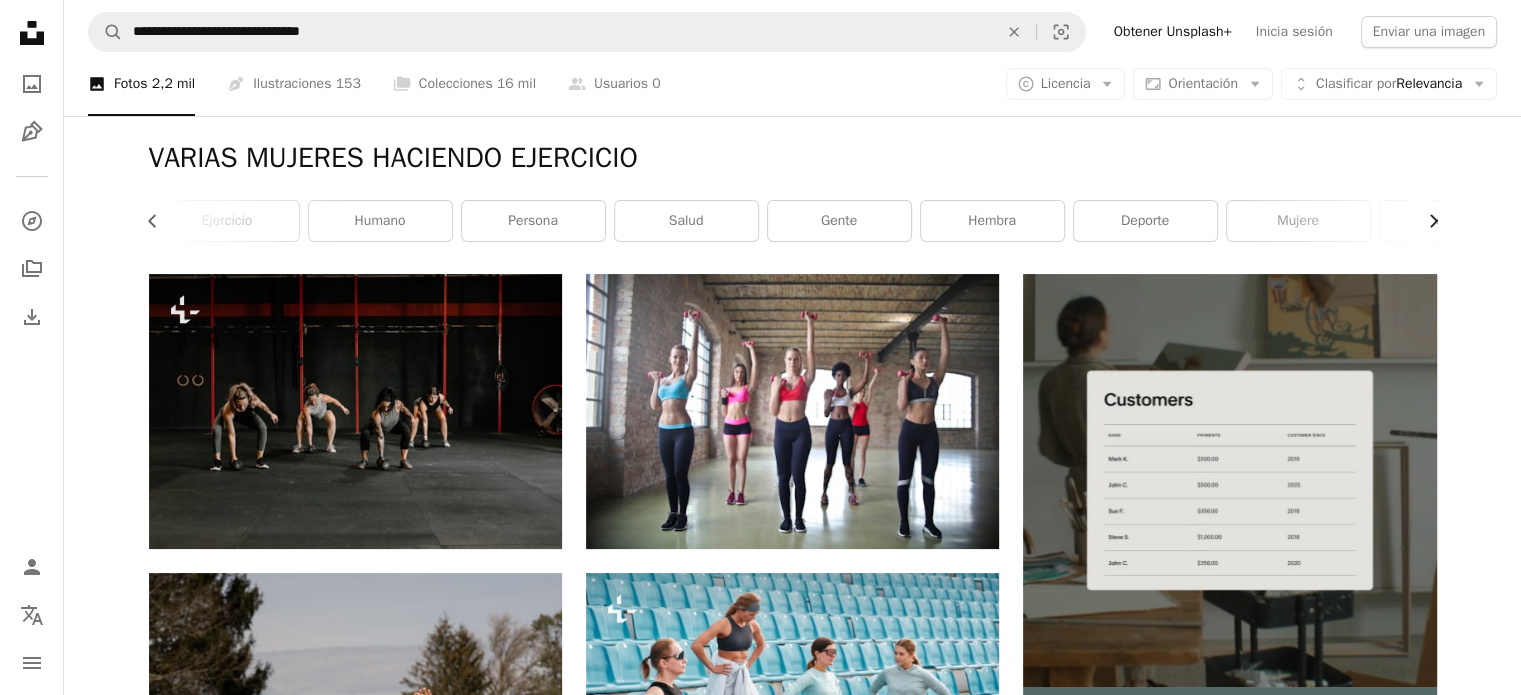 click on "Chevron right" 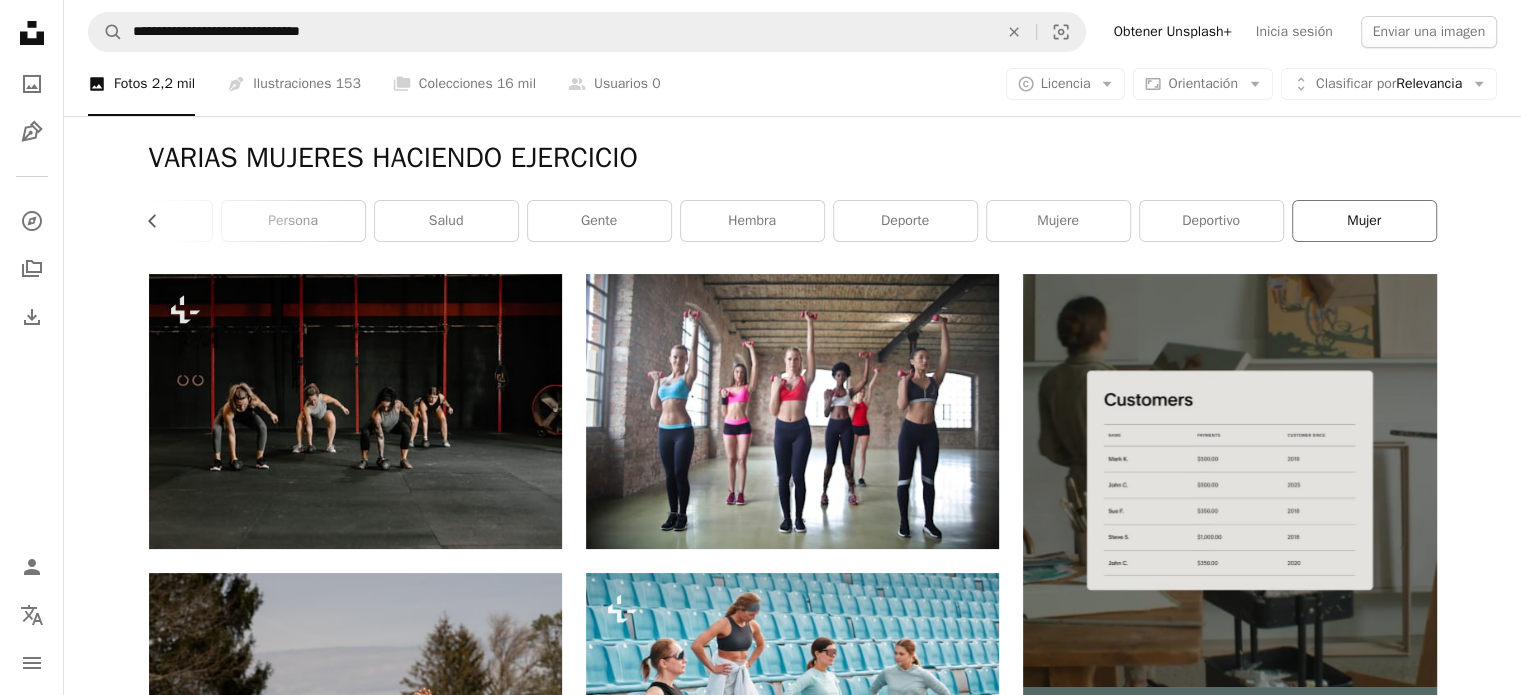 click on "mujer" at bounding box center [1364, 221] 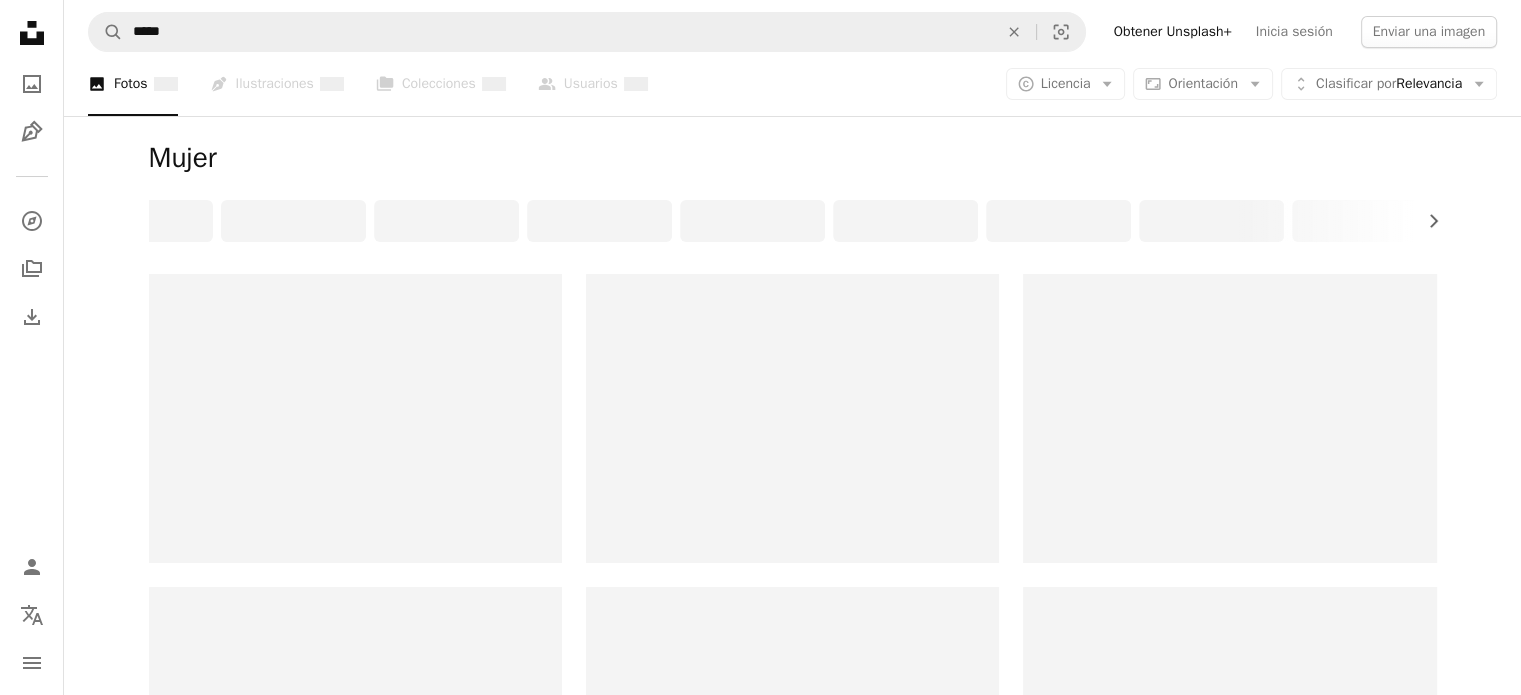scroll, scrollTop: 0, scrollLeft: 0, axis: both 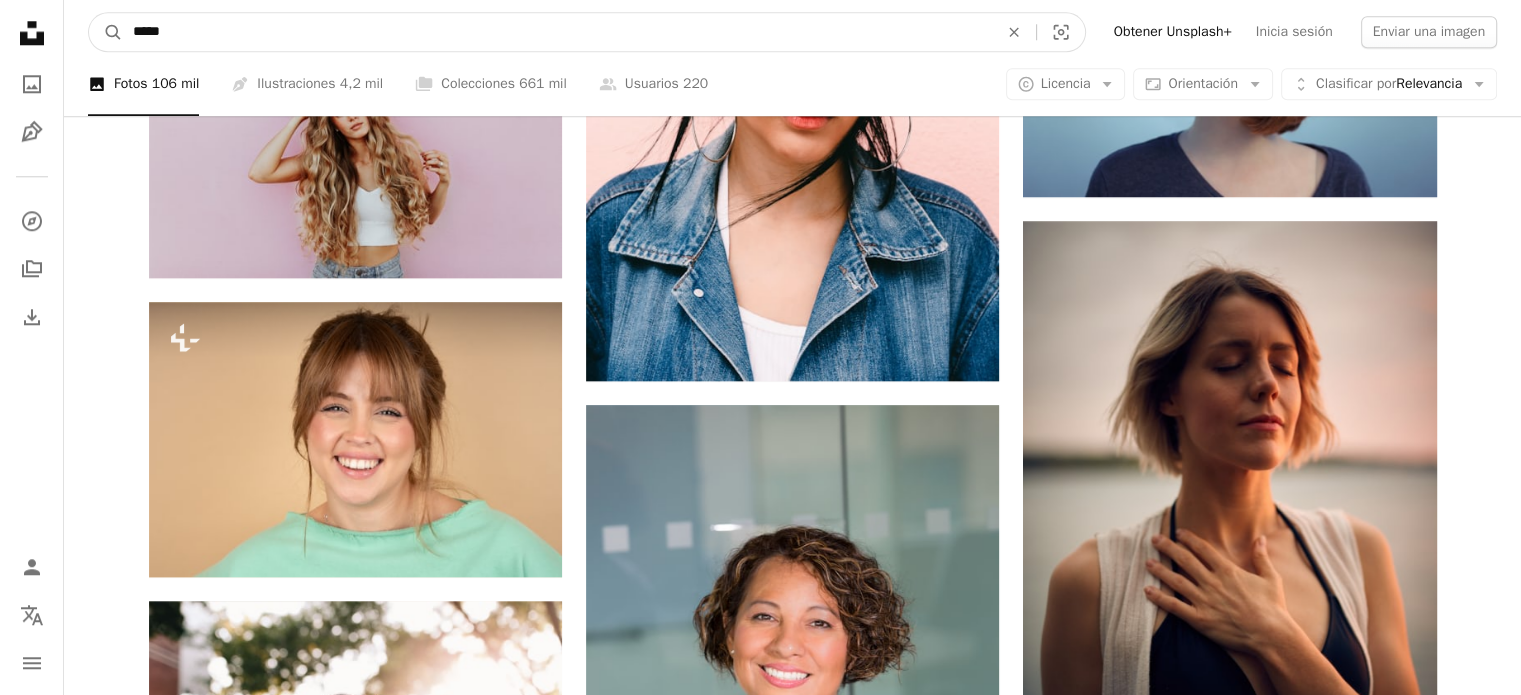 drag, startPoint x: 343, startPoint y: 35, endPoint x: 0, endPoint y: 36, distance: 343.00146 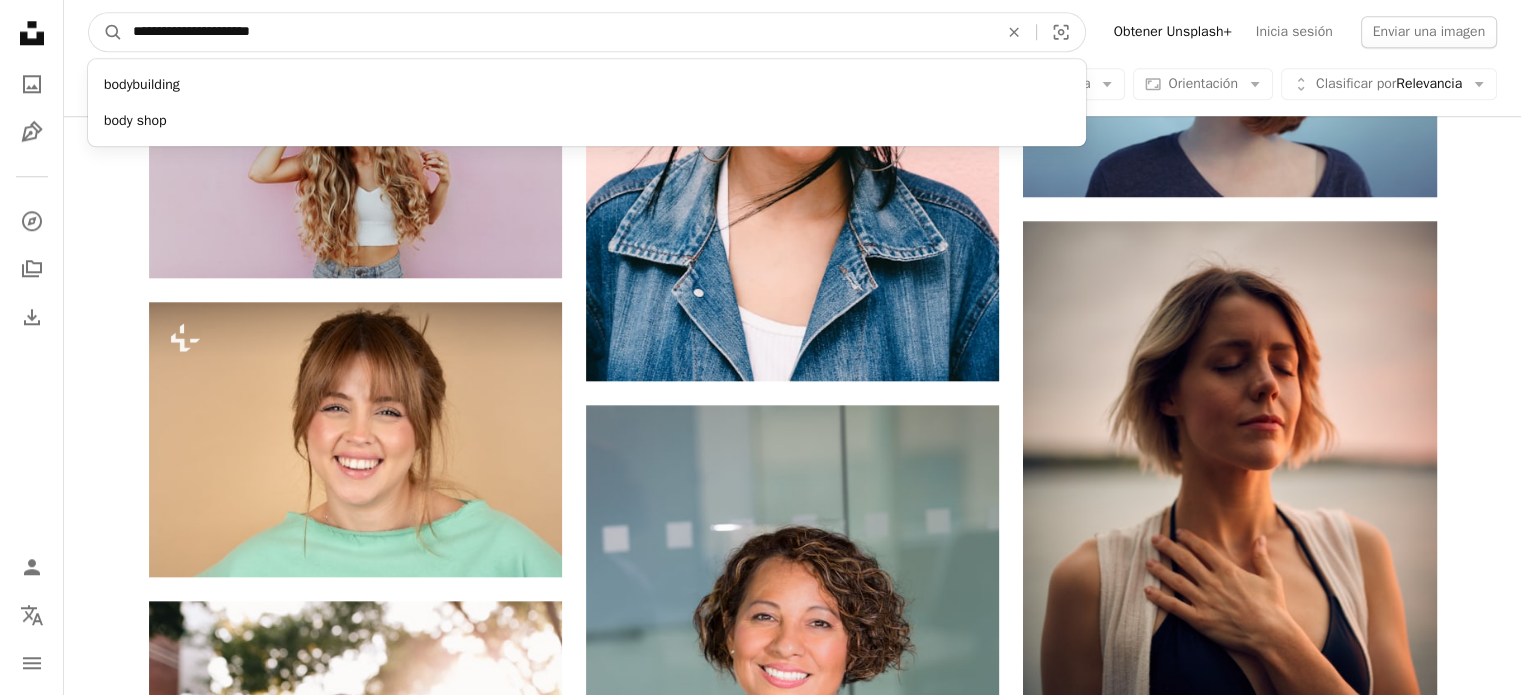 type on "**********" 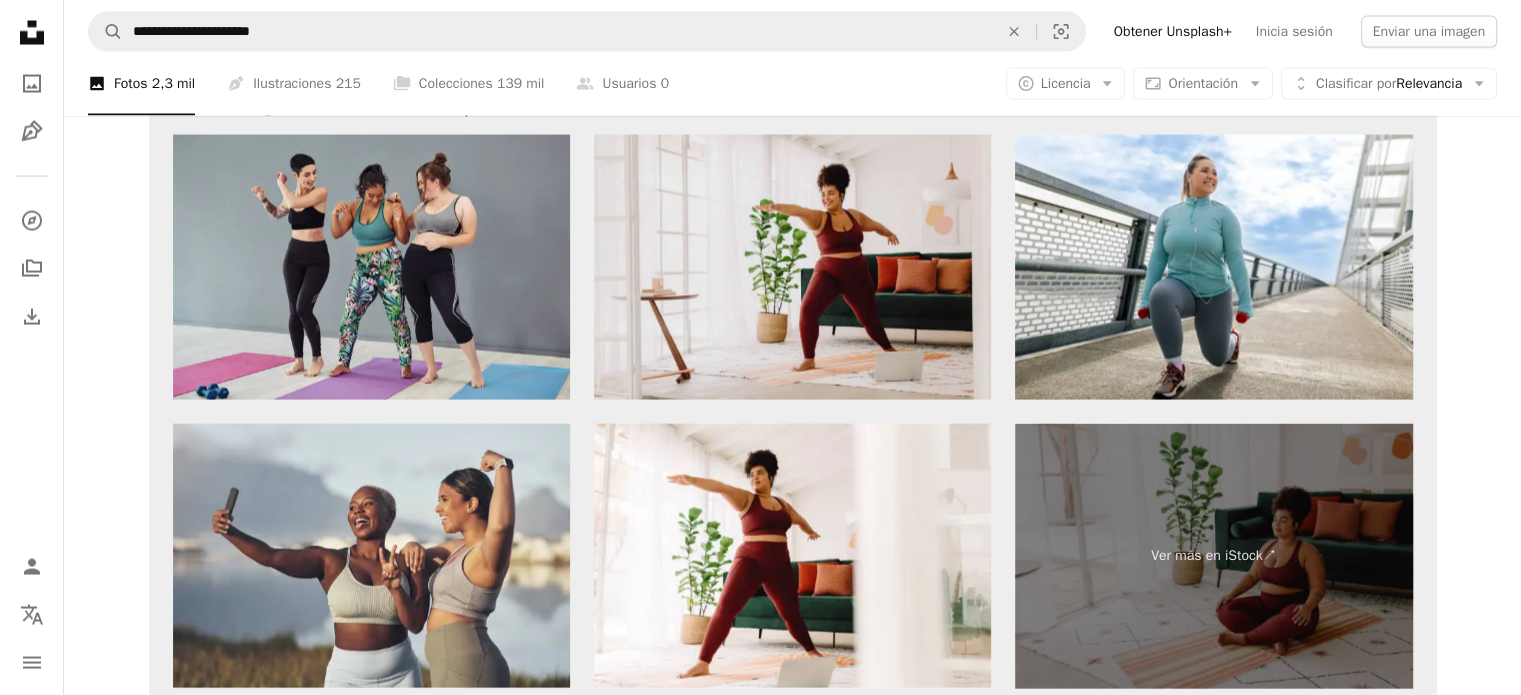 scroll, scrollTop: 4491, scrollLeft: 0, axis: vertical 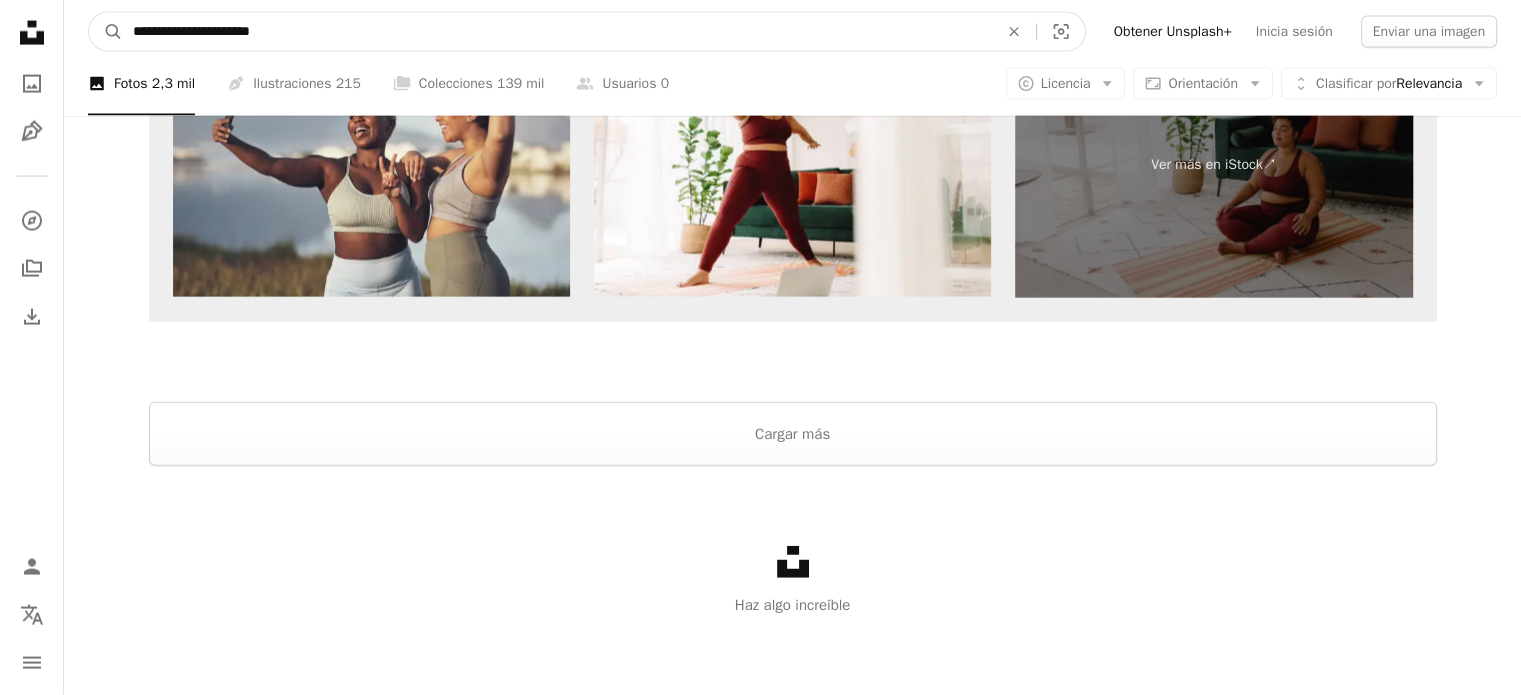 drag, startPoint x: 336, startPoint y: 36, endPoint x: 0, endPoint y: 36, distance: 336 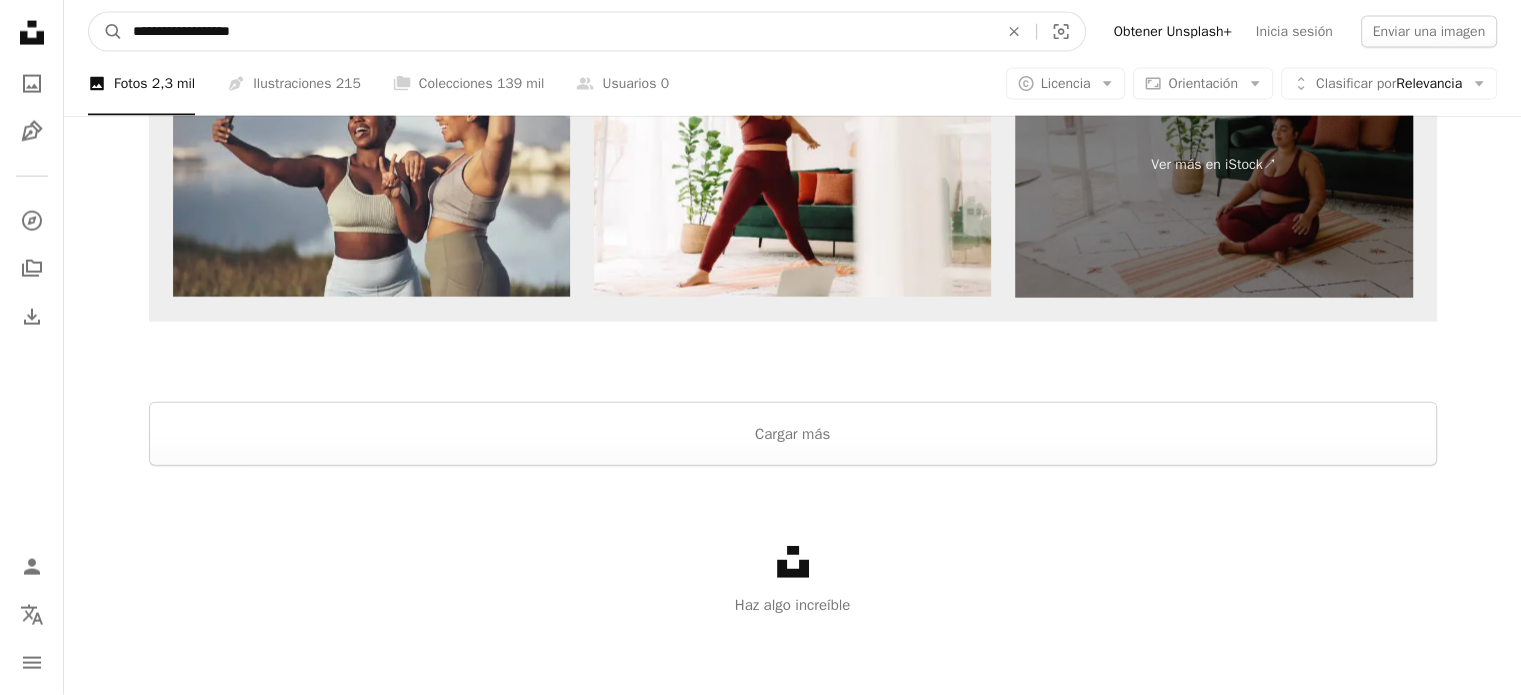 type on "**********" 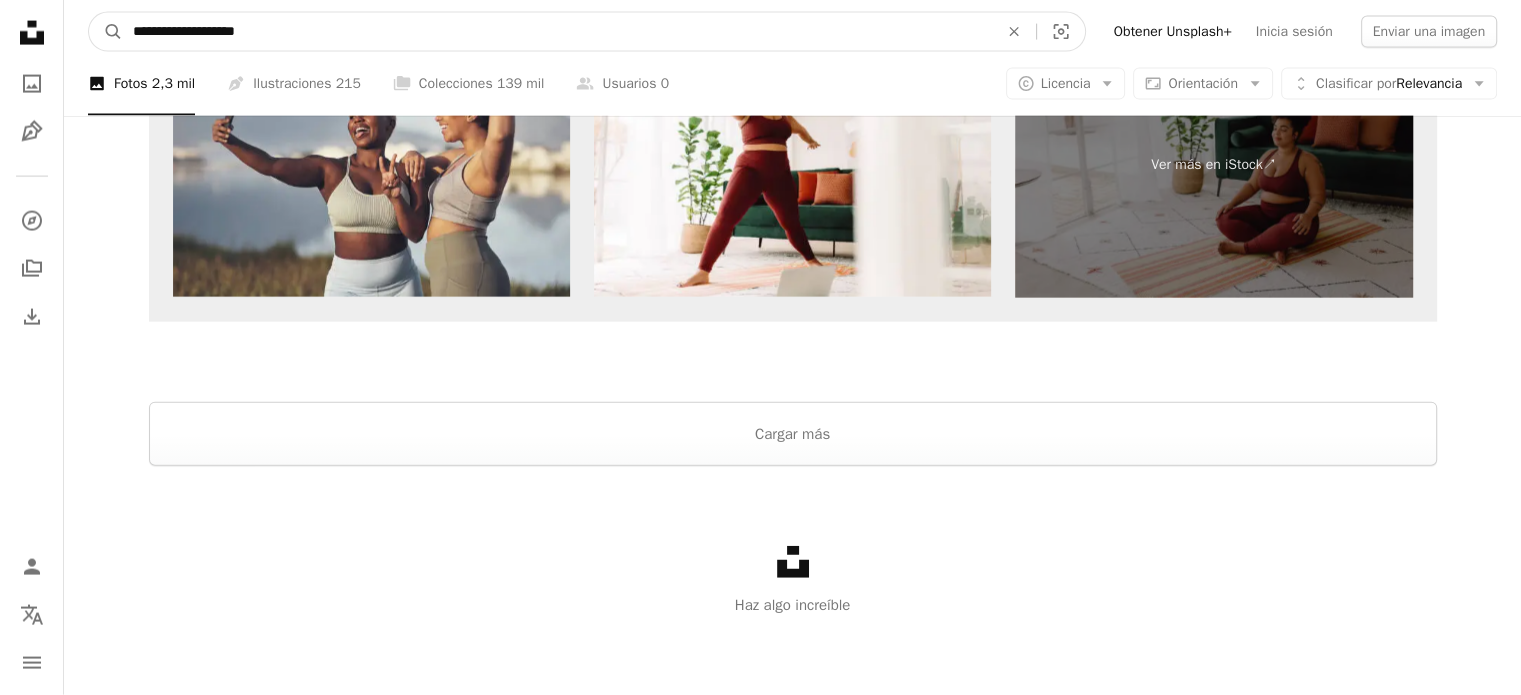 click on "A magnifying glass" at bounding box center [106, 32] 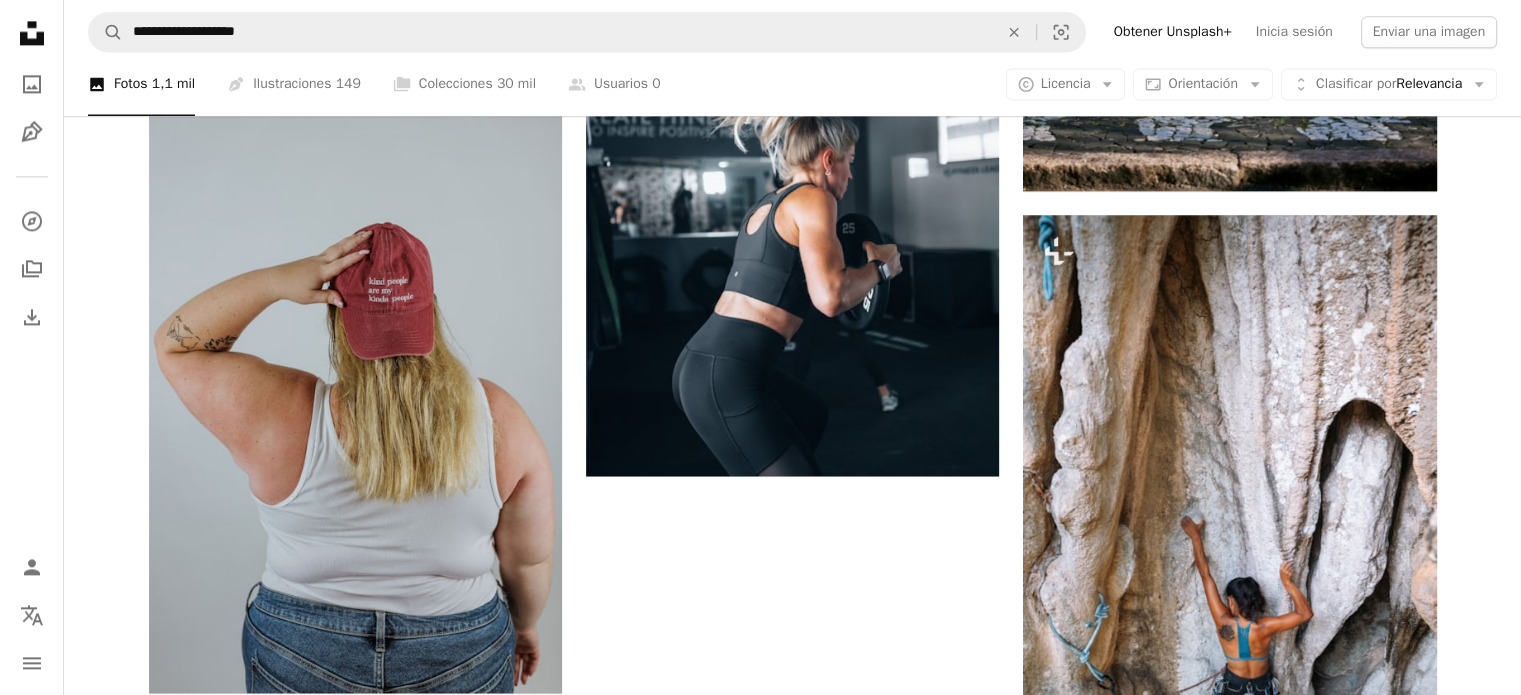 scroll, scrollTop: 2900, scrollLeft: 0, axis: vertical 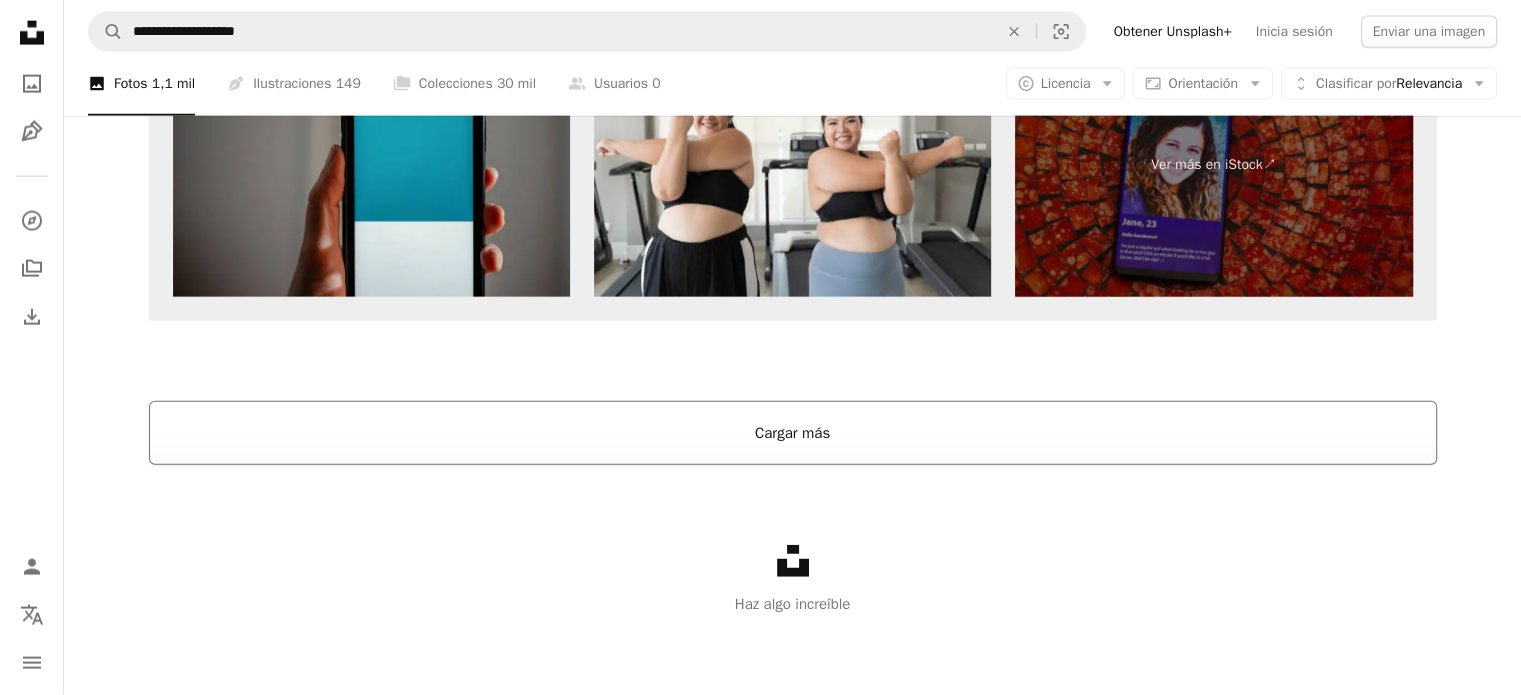 click on "Cargar más" at bounding box center (793, 433) 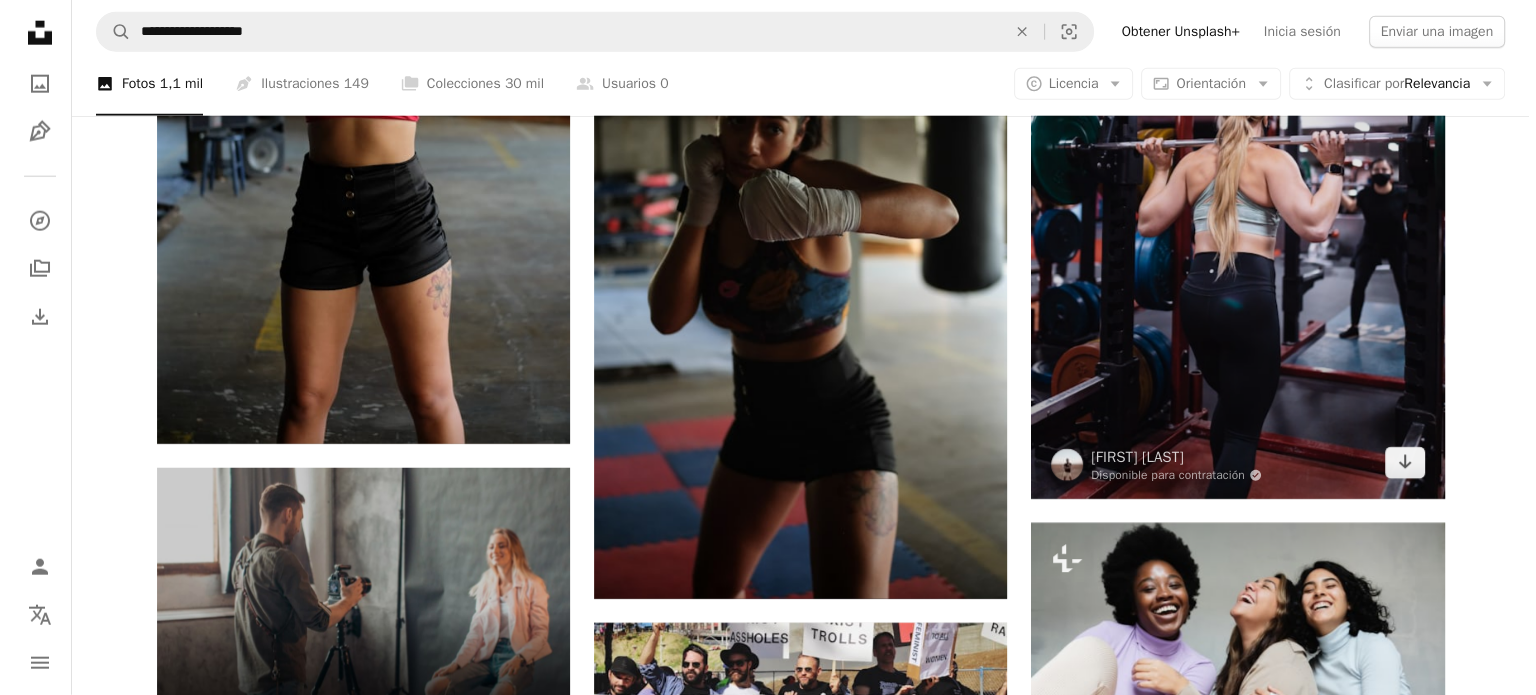 scroll, scrollTop: 5577, scrollLeft: 0, axis: vertical 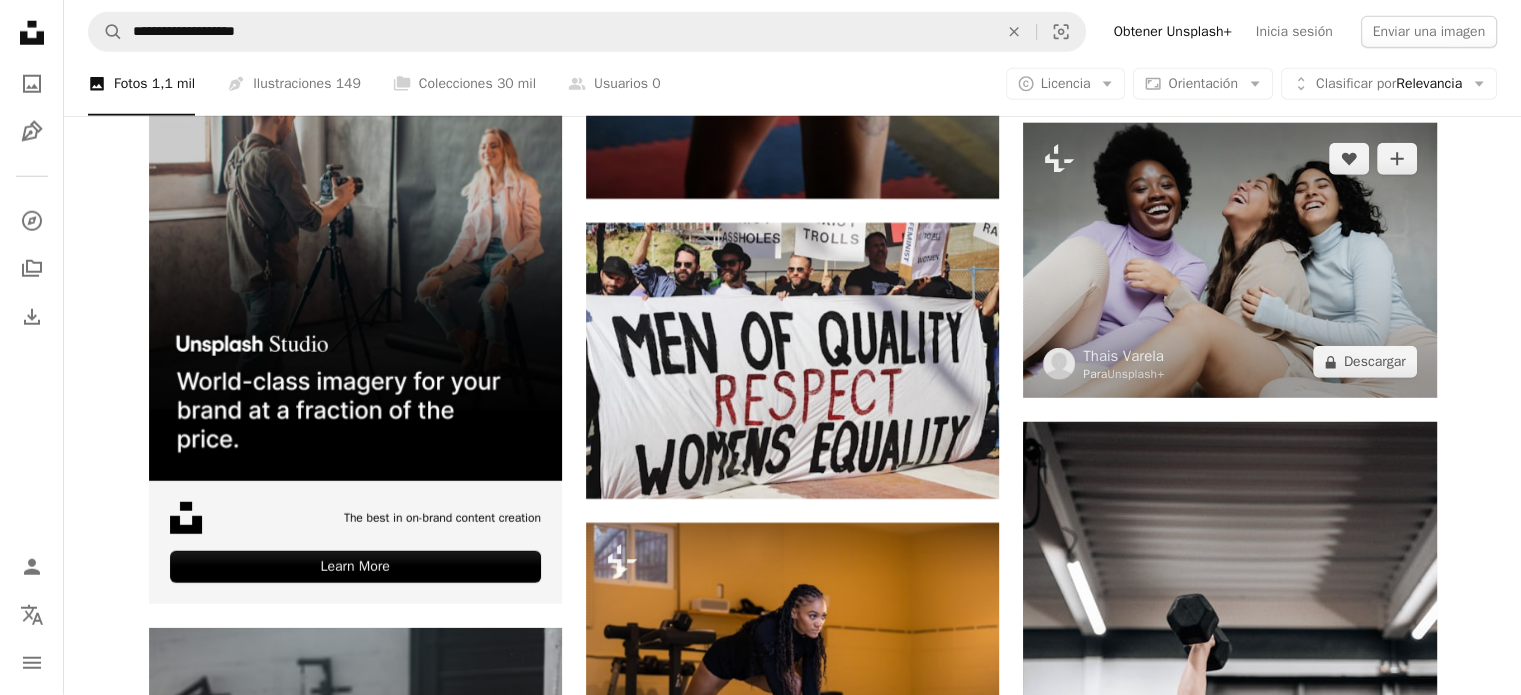 click at bounding box center (1229, 260) 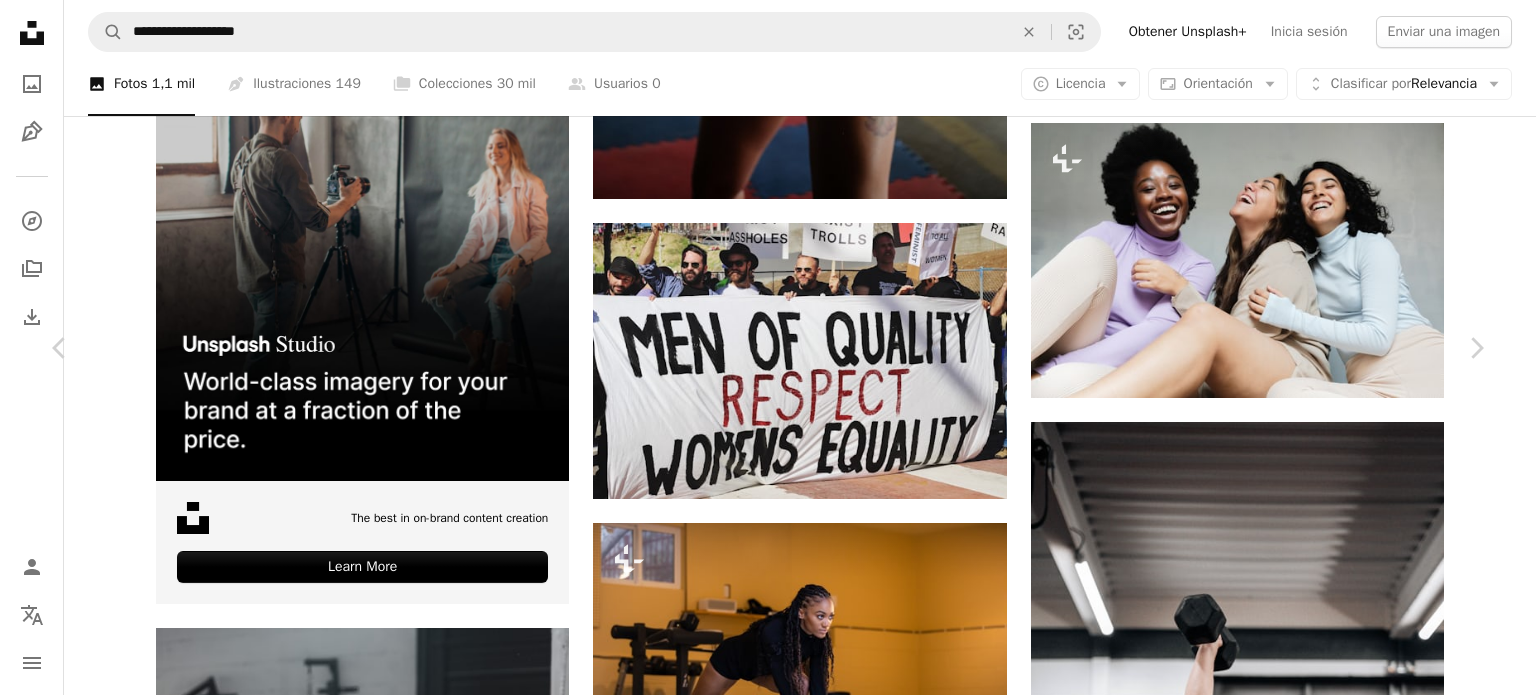 scroll, scrollTop: 3700, scrollLeft: 0, axis: vertical 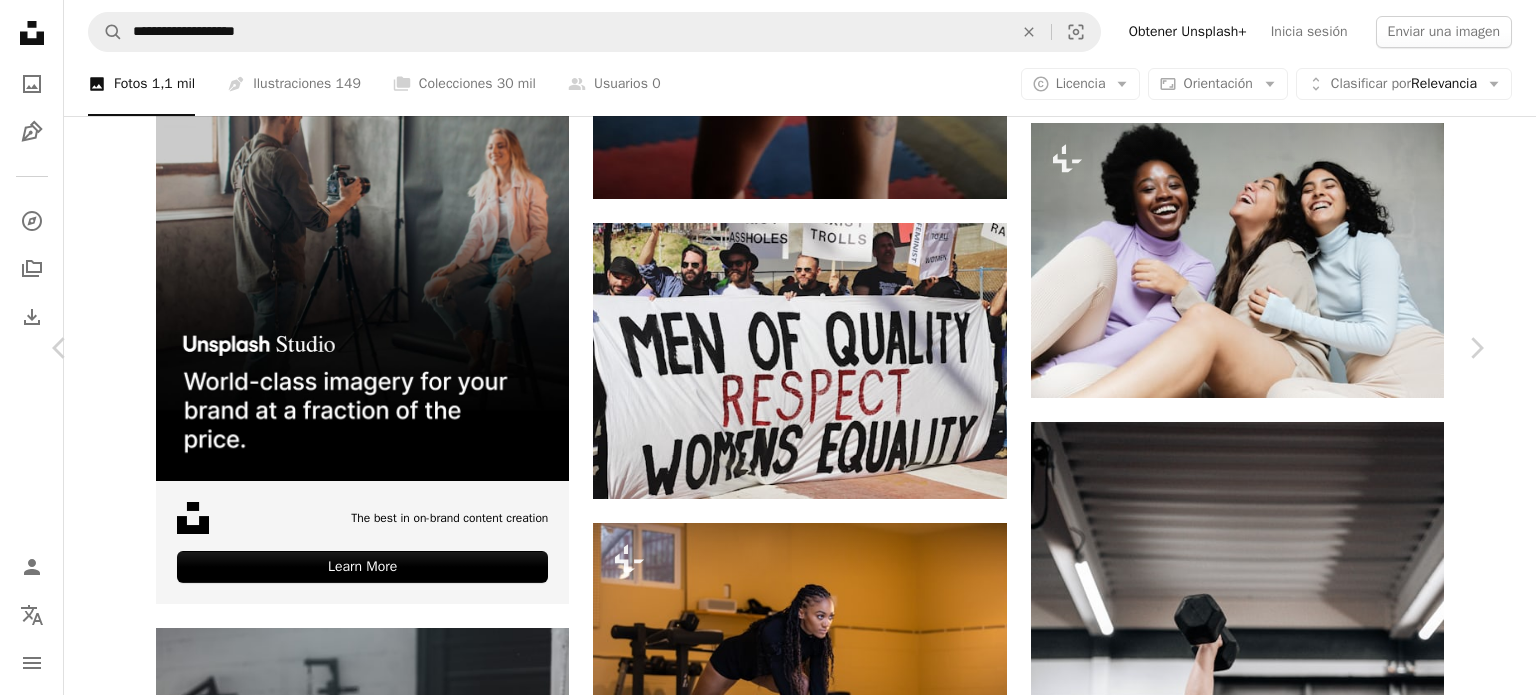 click at bounding box center (1179, 5680) 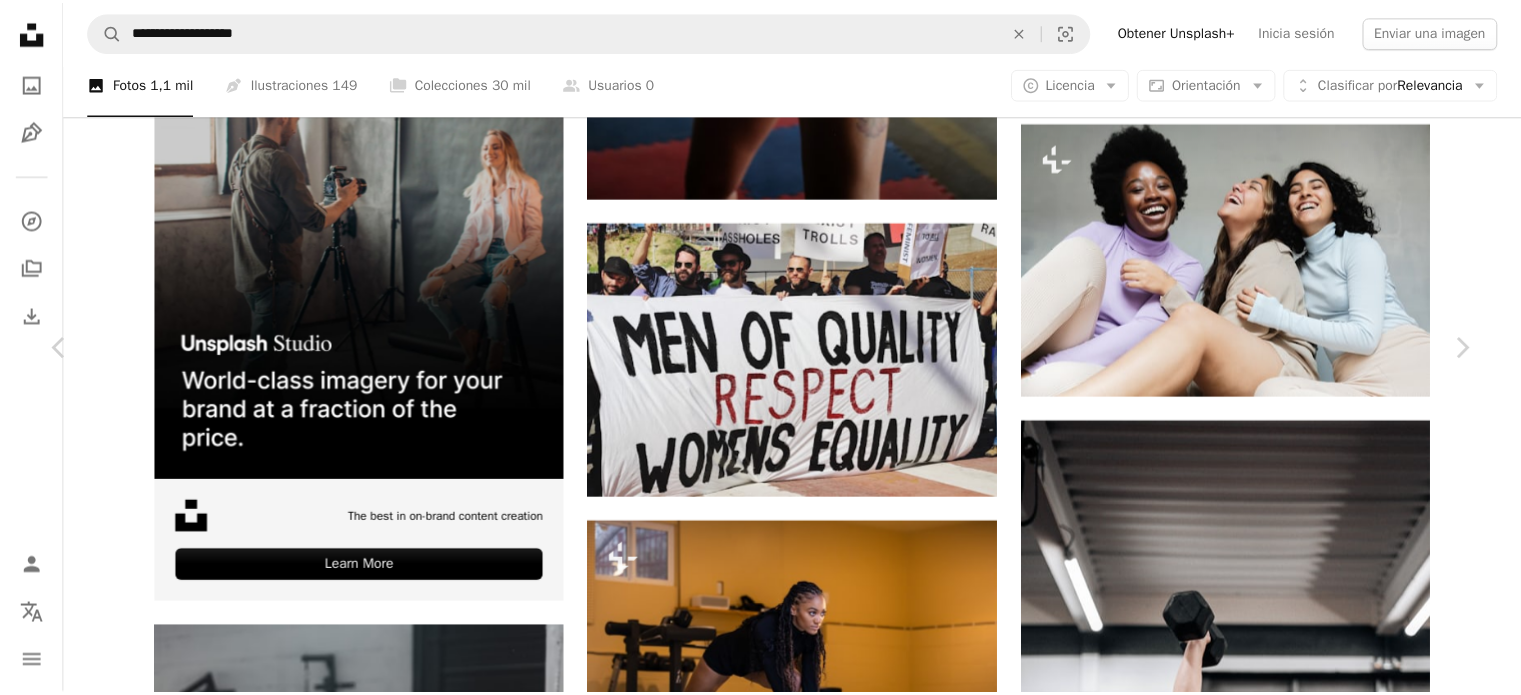 scroll, scrollTop: 2600, scrollLeft: 0, axis: vertical 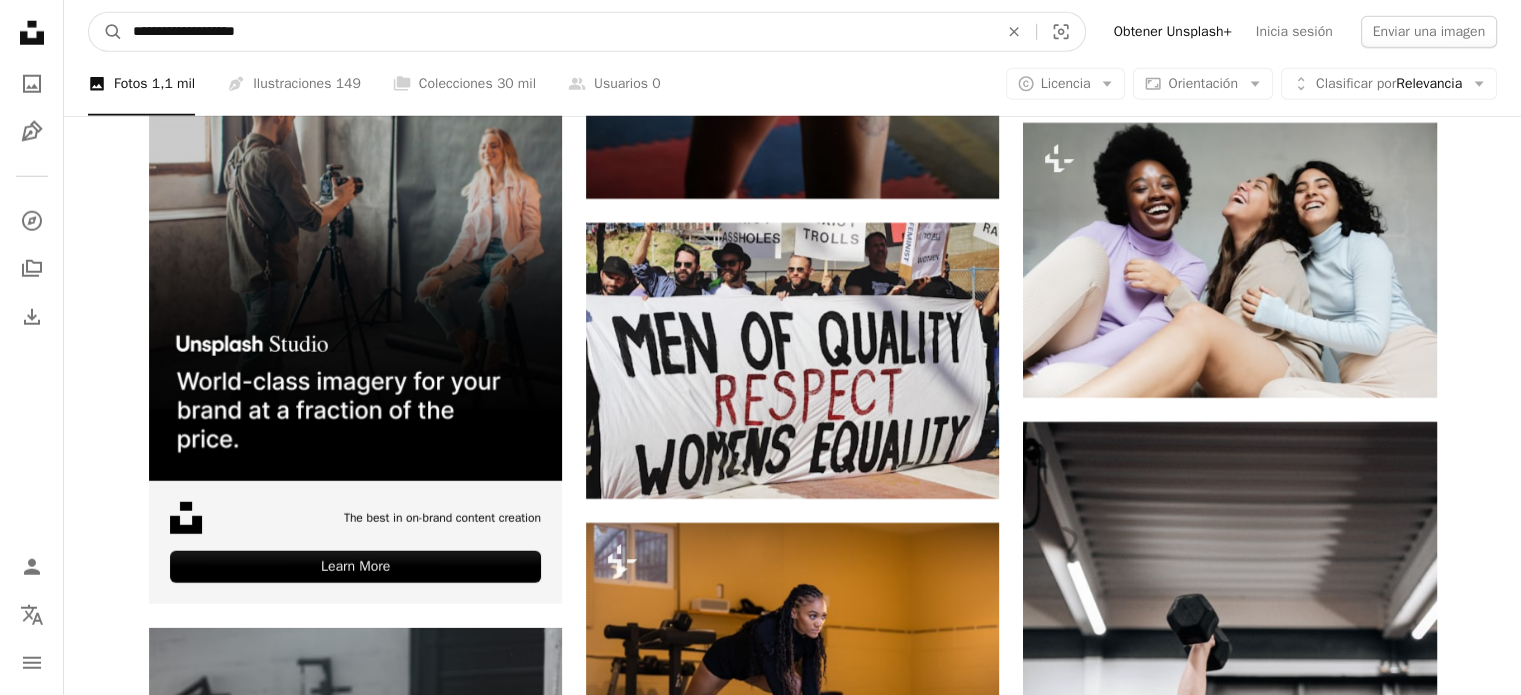 drag, startPoint x: 385, startPoint y: 47, endPoint x: 0, endPoint y: 43, distance: 385.02078 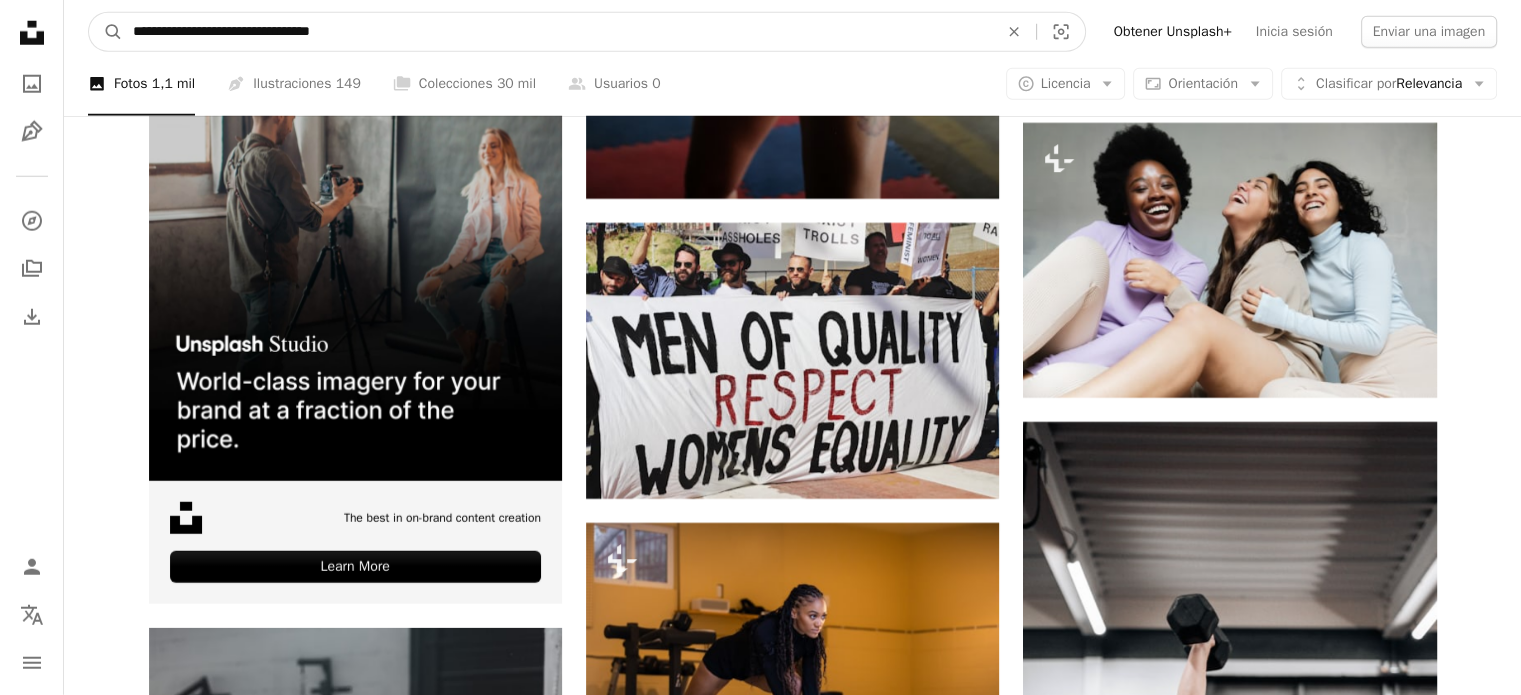 type on "**********" 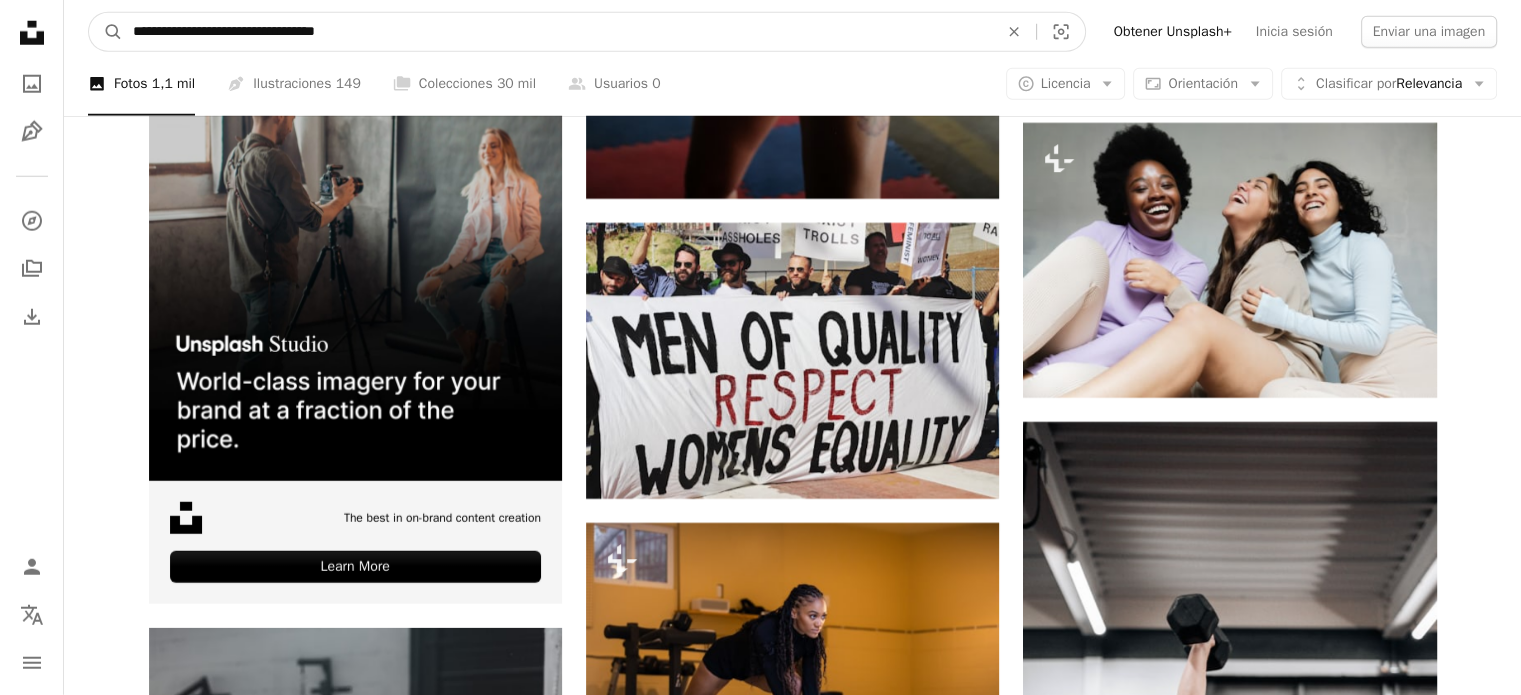 click on "A magnifying glass" at bounding box center [106, 32] 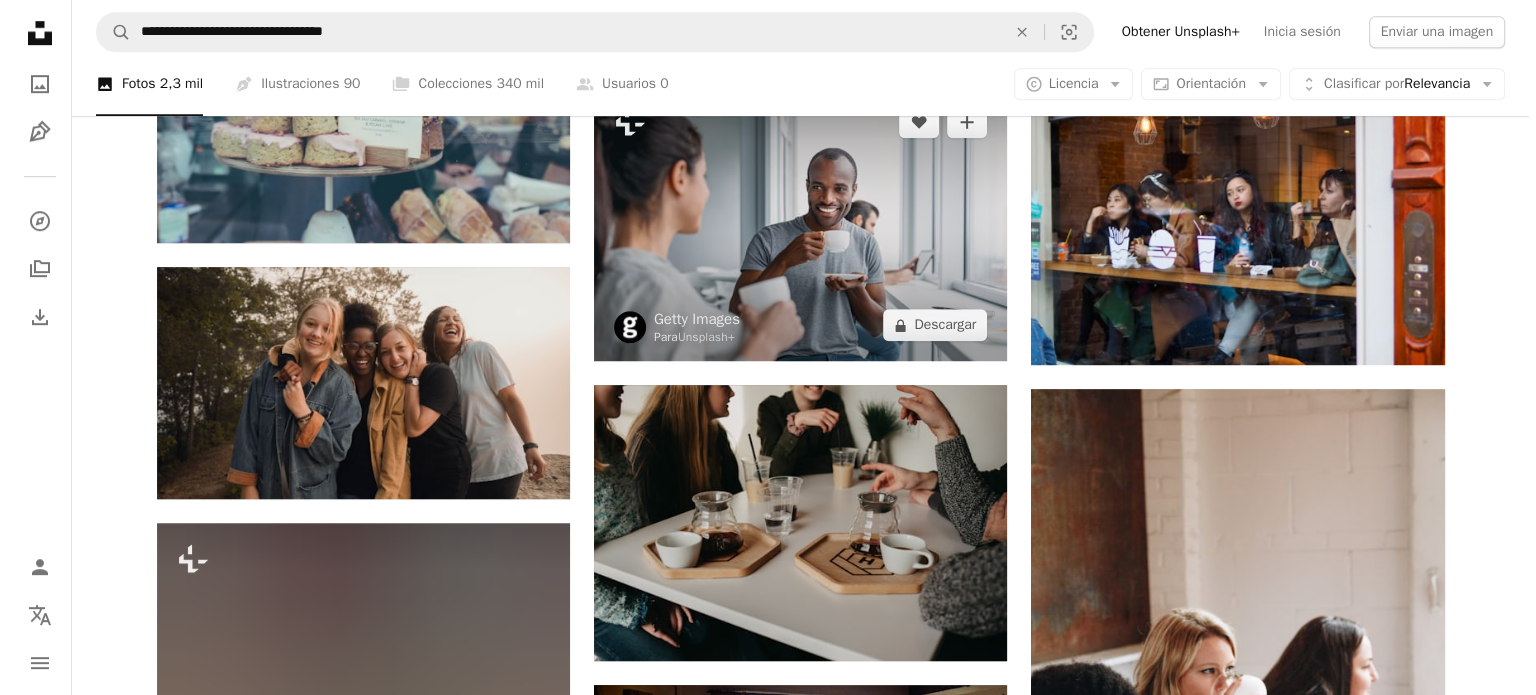 scroll, scrollTop: 1600, scrollLeft: 0, axis: vertical 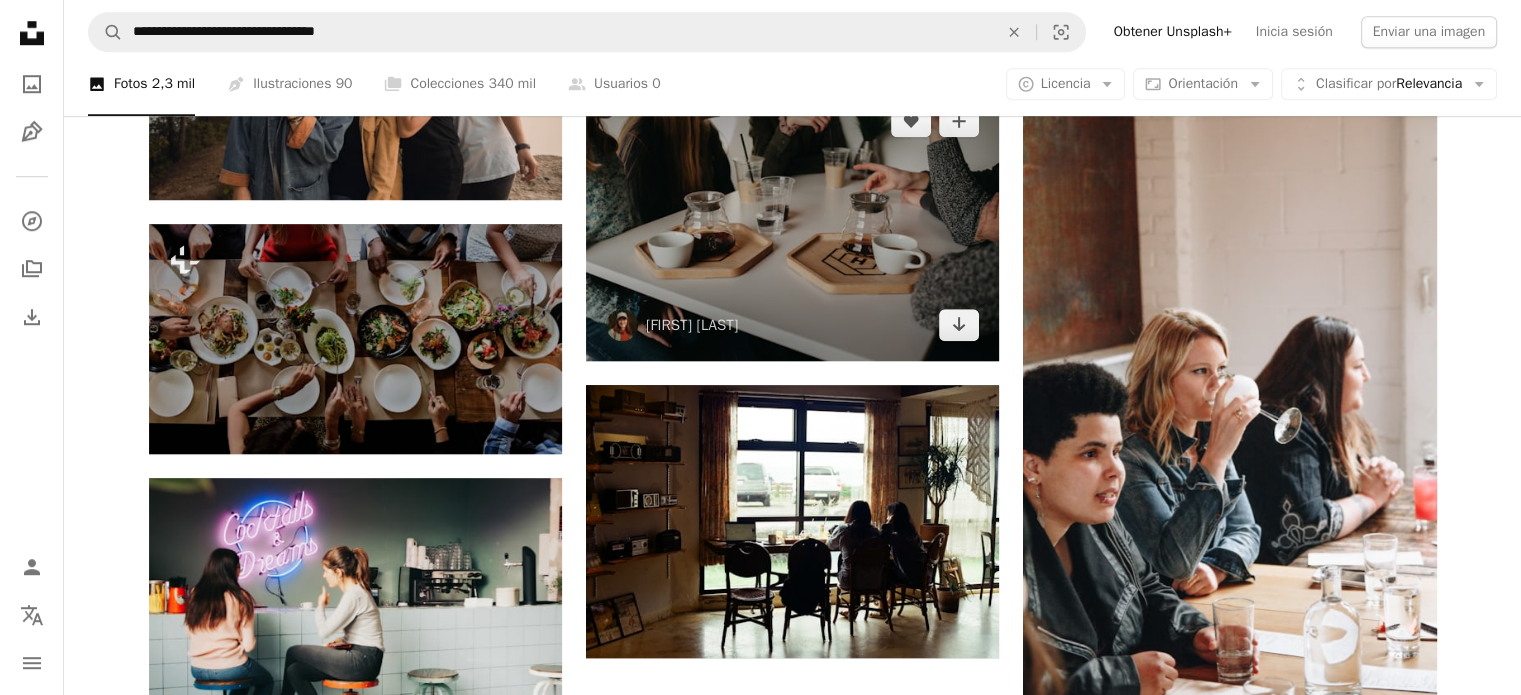 click at bounding box center [792, 222] 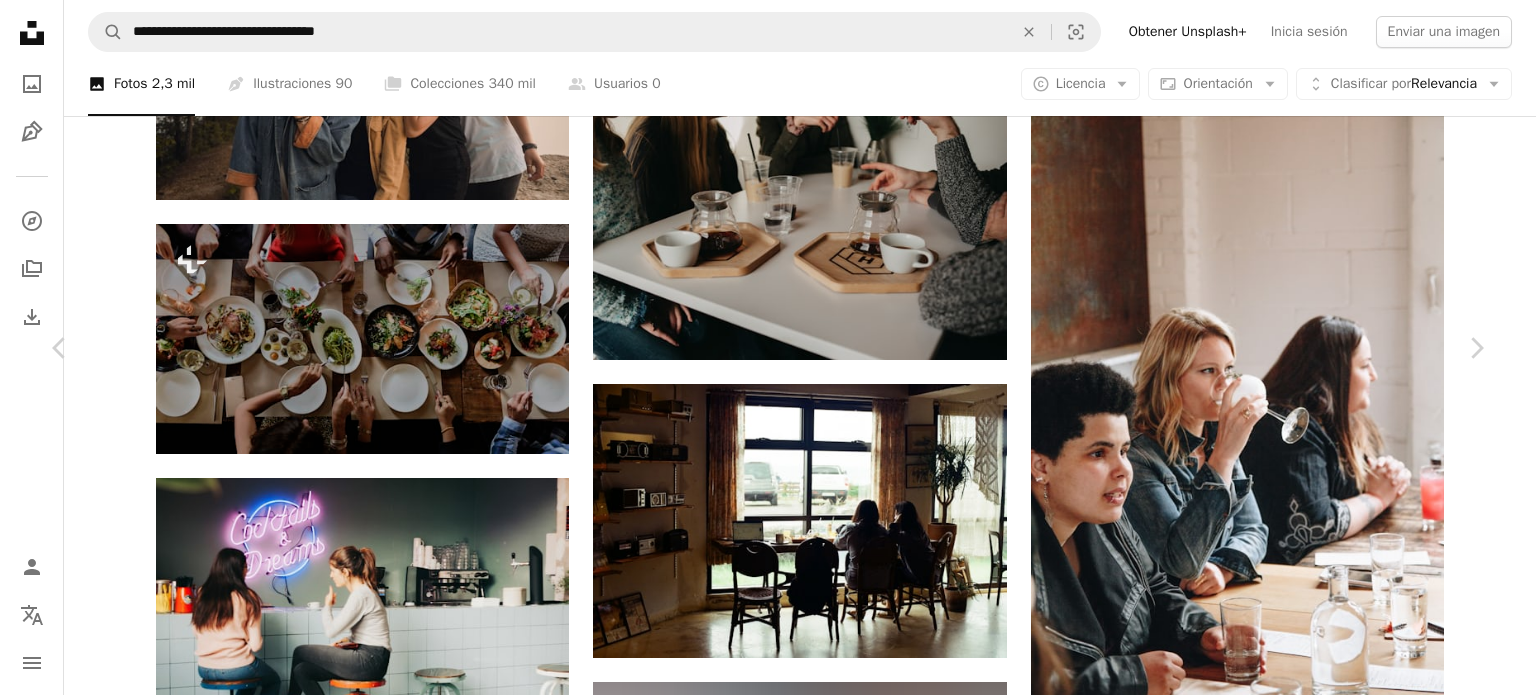 scroll, scrollTop: 5732, scrollLeft: 0, axis: vertical 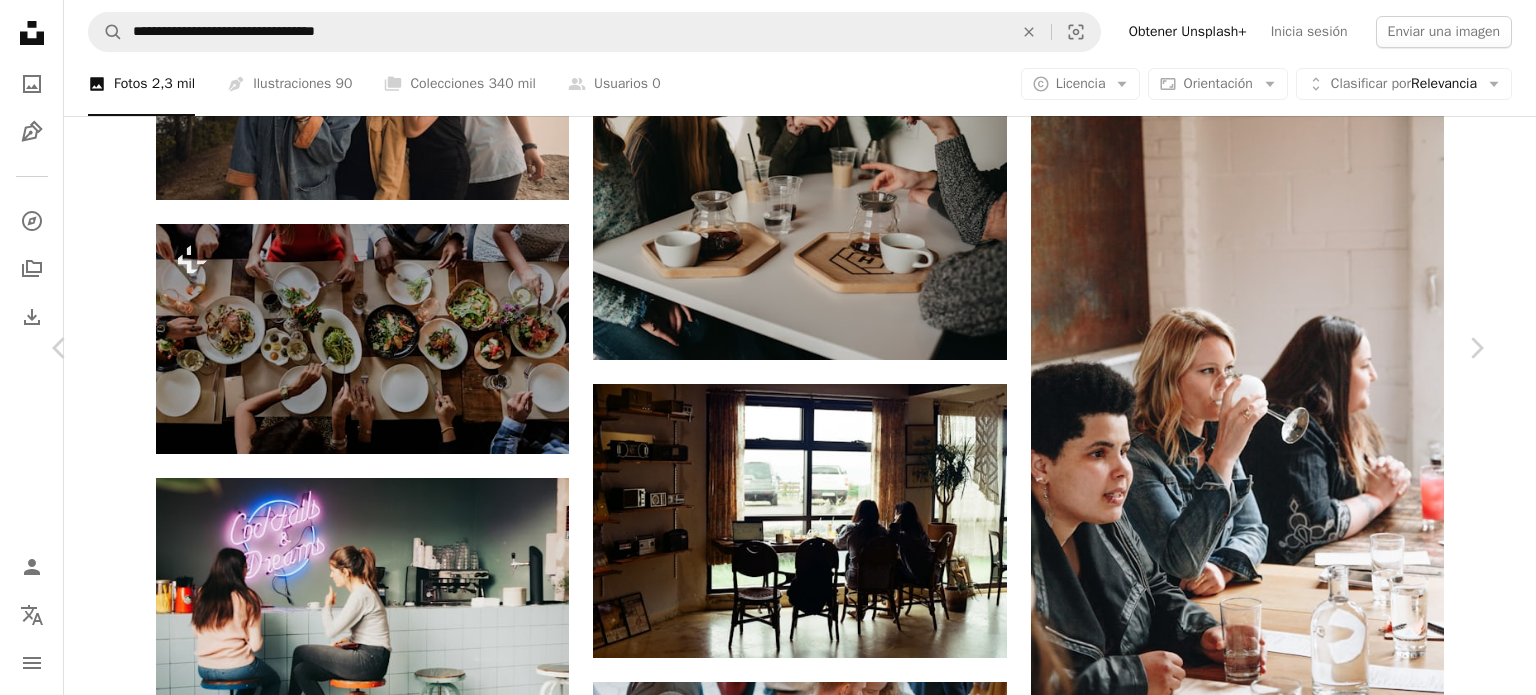 click at bounding box center [760, 5358] 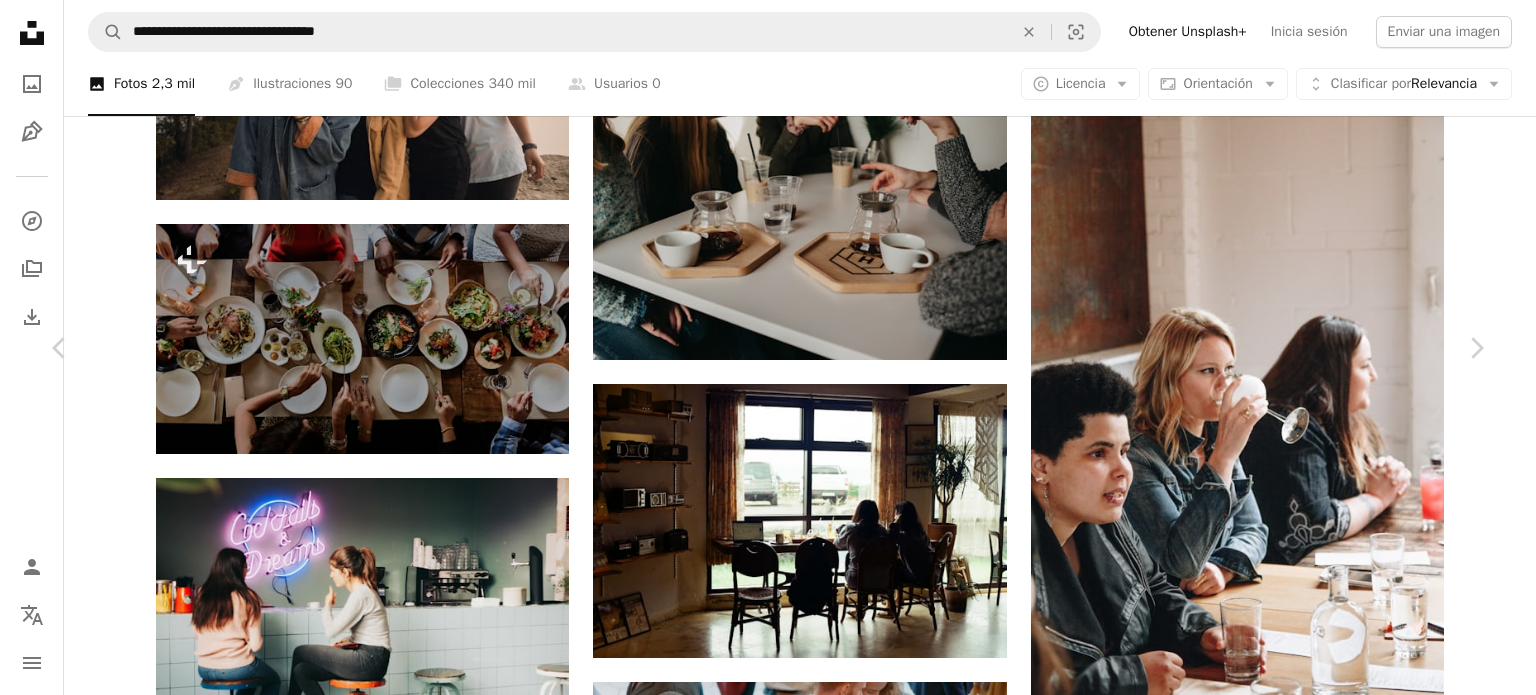click at bounding box center [341, 8291] 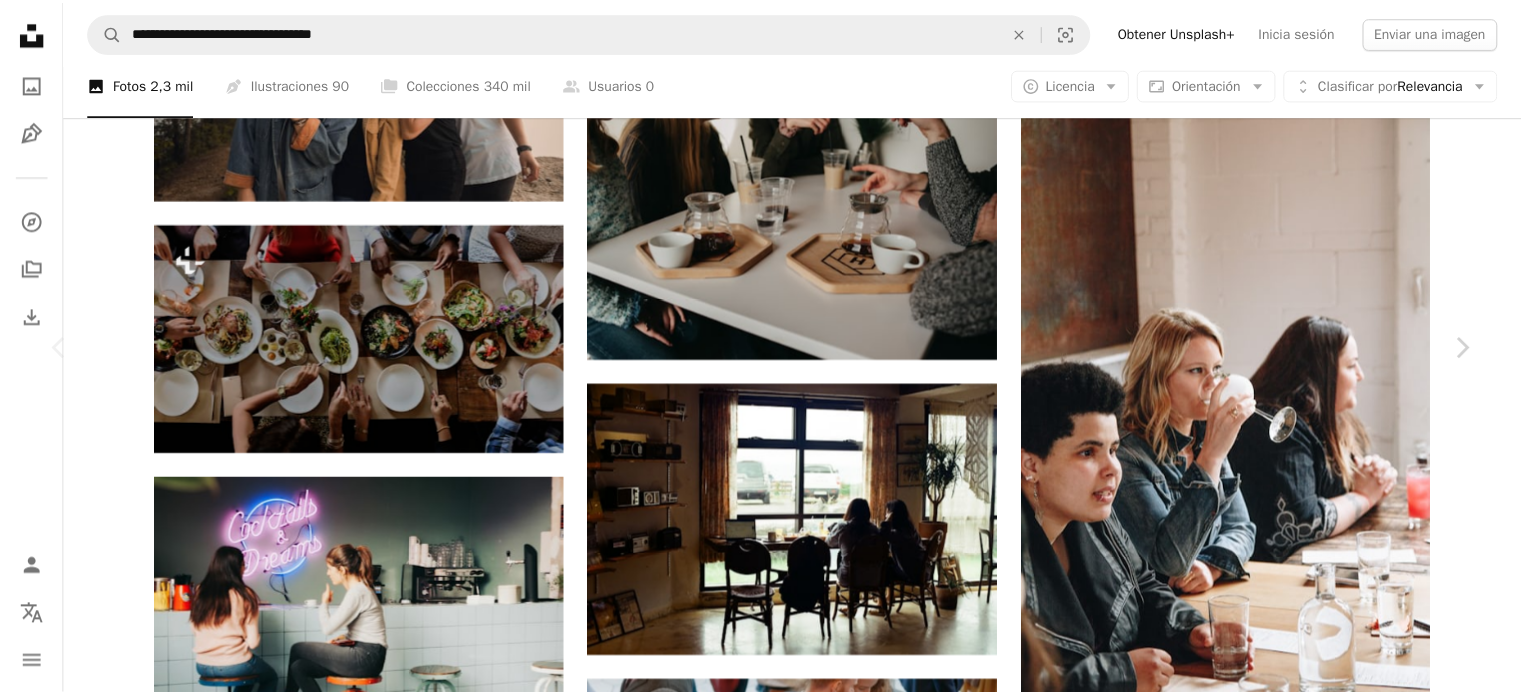 scroll, scrollTop: 0, scrollLeft: 0, axis: both 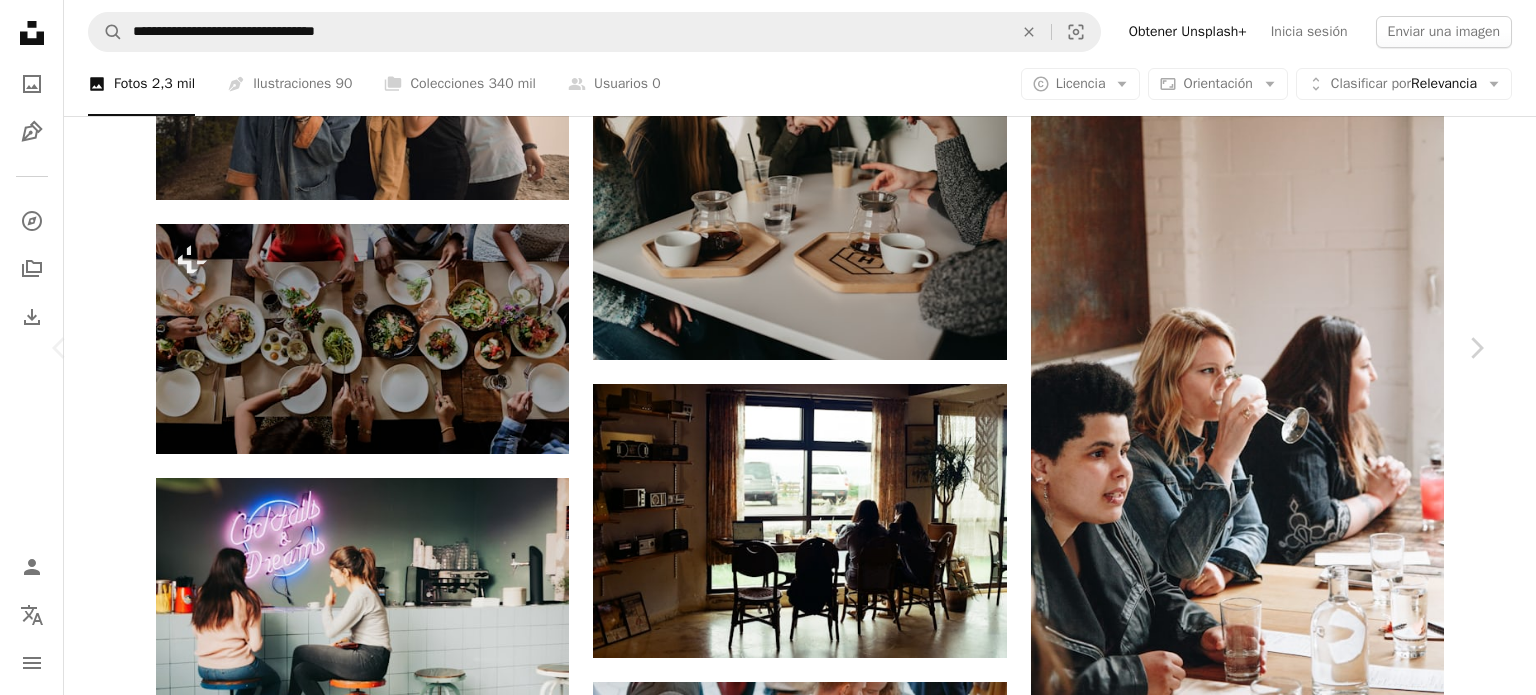 click on "[FIRST] [LAST] Disponible para contratación A checkmark inside of a circle A heart A plus sign Editar imagen   Plus sign for Unsplash+ Descargar gratis Chevron down" at bounding box center (760, 7883) 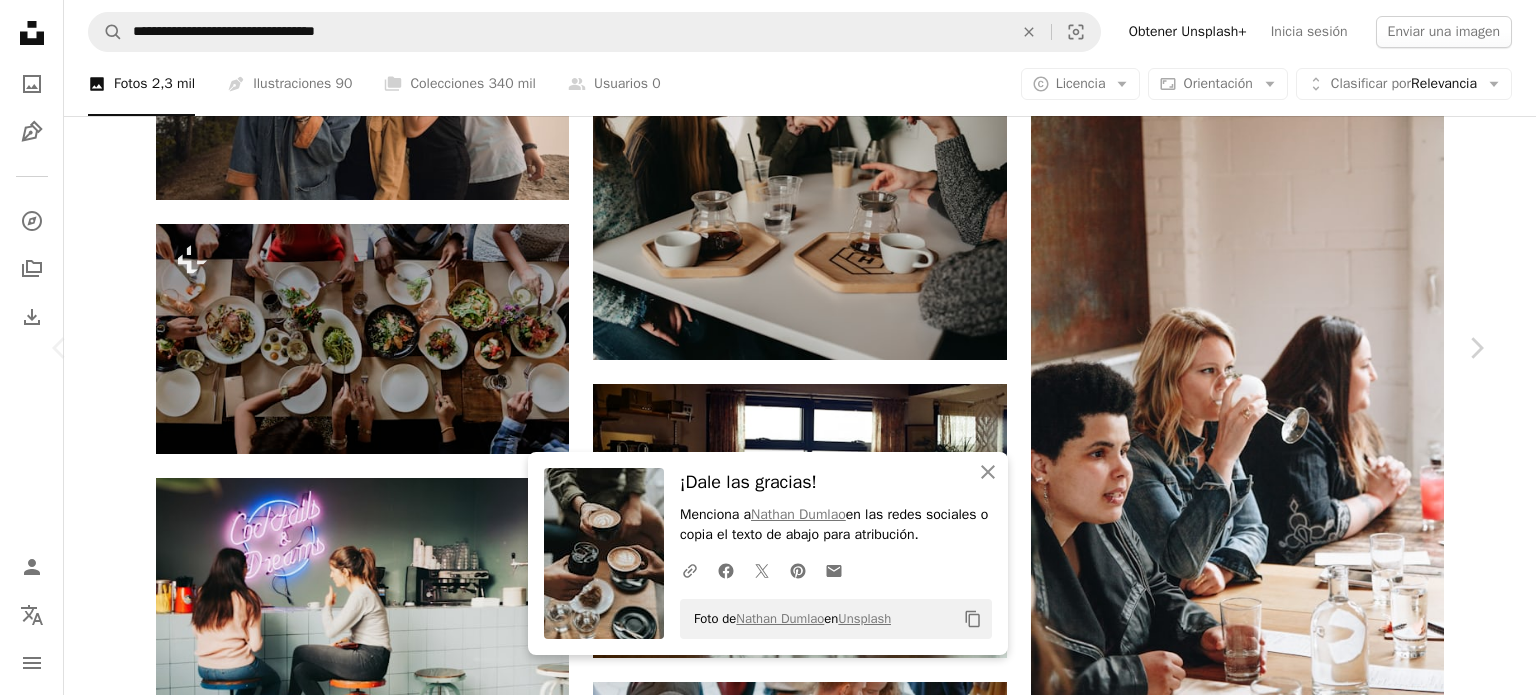 click on "An X shape Chevron left Chevron right An X shape Cerrar ¡Dale las gracias! Menciona a  [NAME]  en las redes sociales o copia el texto de abajo para atribución. A URL sharing icon (chains) Facebook icon X (formerly Twitter) icon Pinterest icon An envelope Foto de  [NAME]  en  Unsplash
Copy content [NAME] Disponible para contratación A checkmark inside of a circle A heart A plus sign Editar imagen   Plus sign for Unsplash+ Descargar gratis Chevron down Zoom in Visualizaciones 18.991.451 Descargas 158.943 Presentado en Fotos ,  Comida y bebida A forward-right arrow Compartir Info icon Información More Actions Calendar outlined Publicado el  [DATE] Camera Canon, EOS 5D Mark IV Safety Uso gratuito bajo la  Licencia Unsplash trabajo reunión cafetería amigos pastel mesa mano cafetería vidrio beber Bien taza soda cappuccino cuchara arte latte cafeína platillo víveres café Imágenes gratuitas Explora imágenes premium relacionadas en iStock  |  Ver más en iStock" at bounding box center [768, 8183] 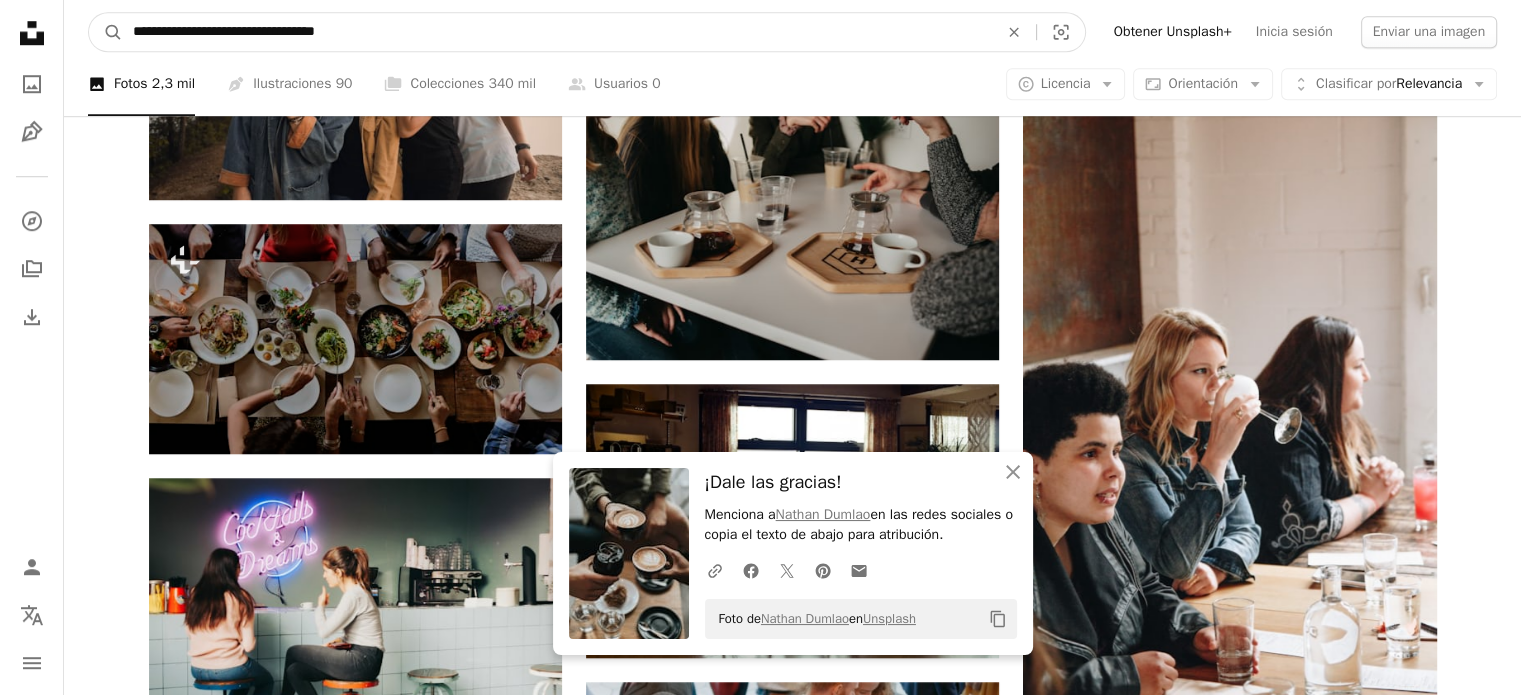 drag, startPoint x: 484, startPoint y: 42, endPoint x: 140, endPoint y: 44, distance: 344.00583 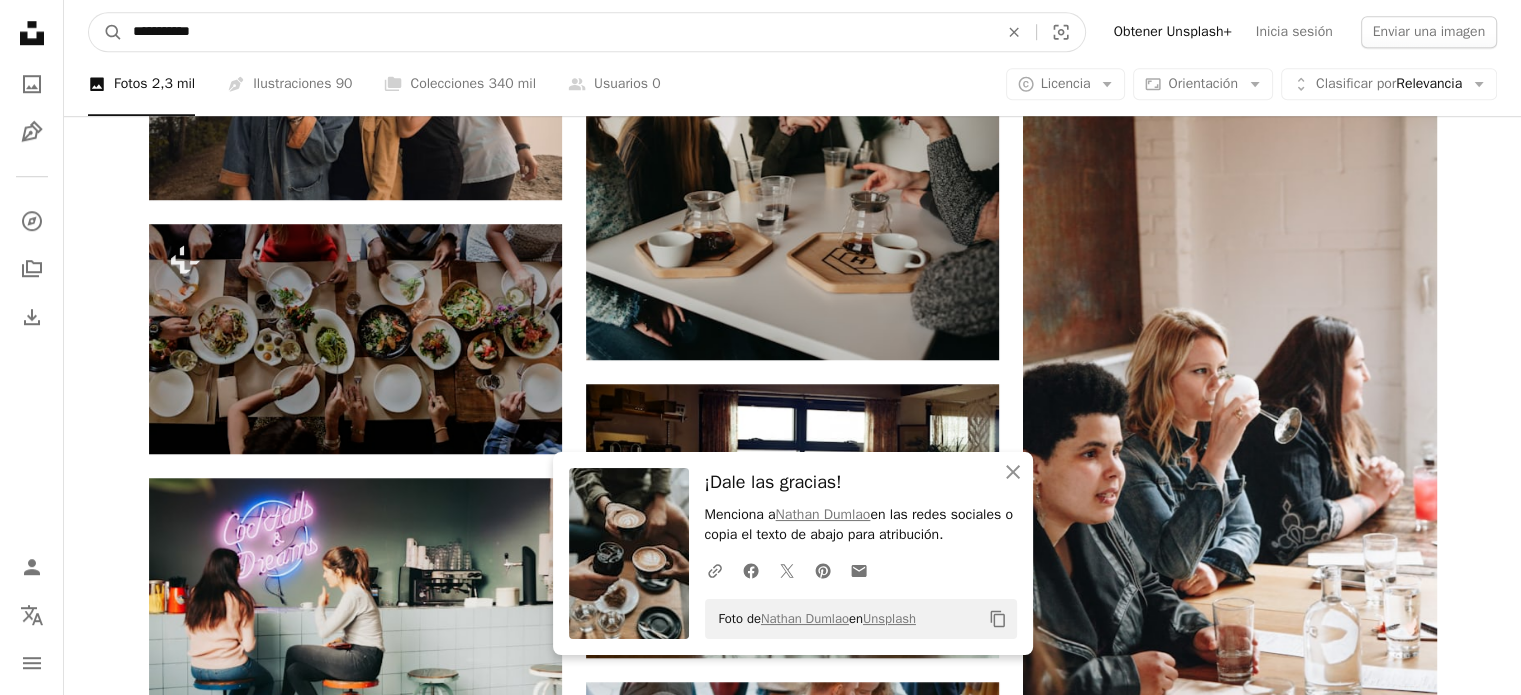 type on "**********" 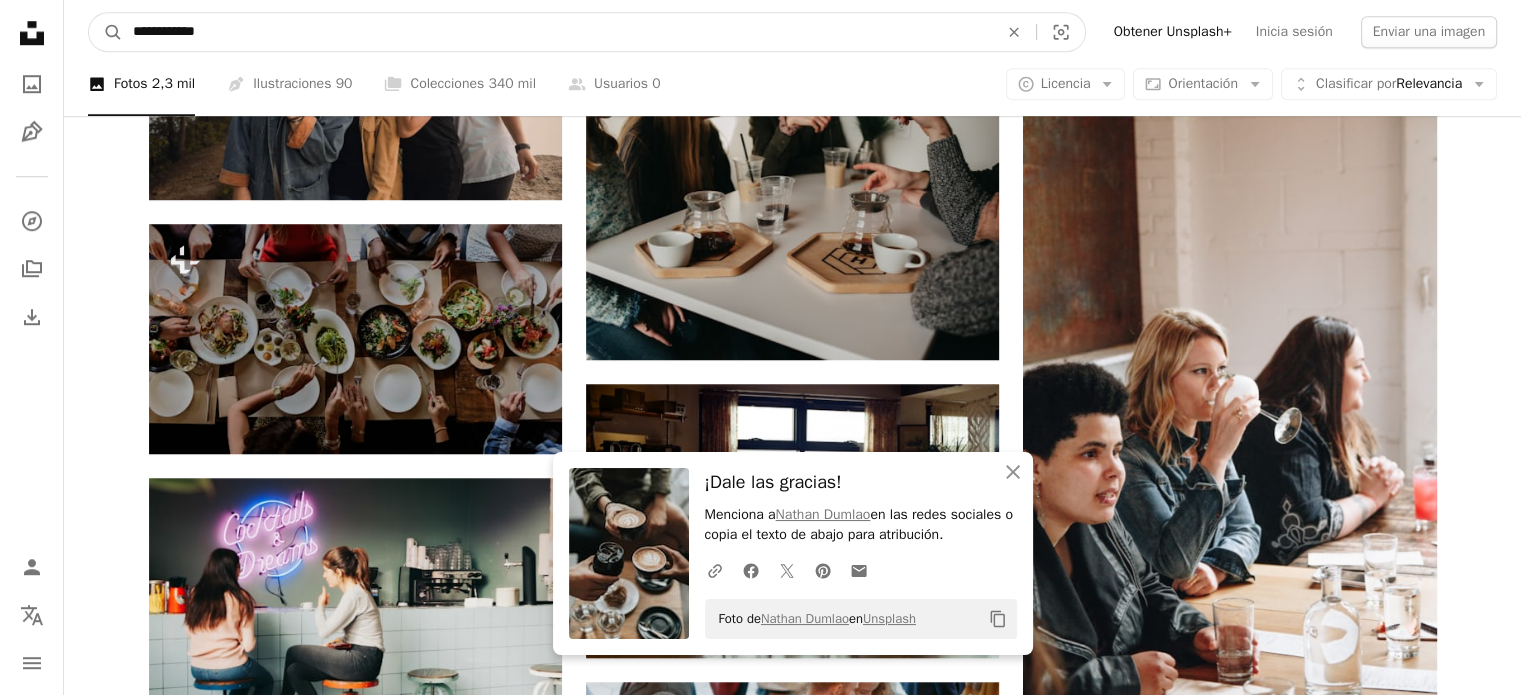 click on "A magnifying glass" at bounding box center [106, 32] 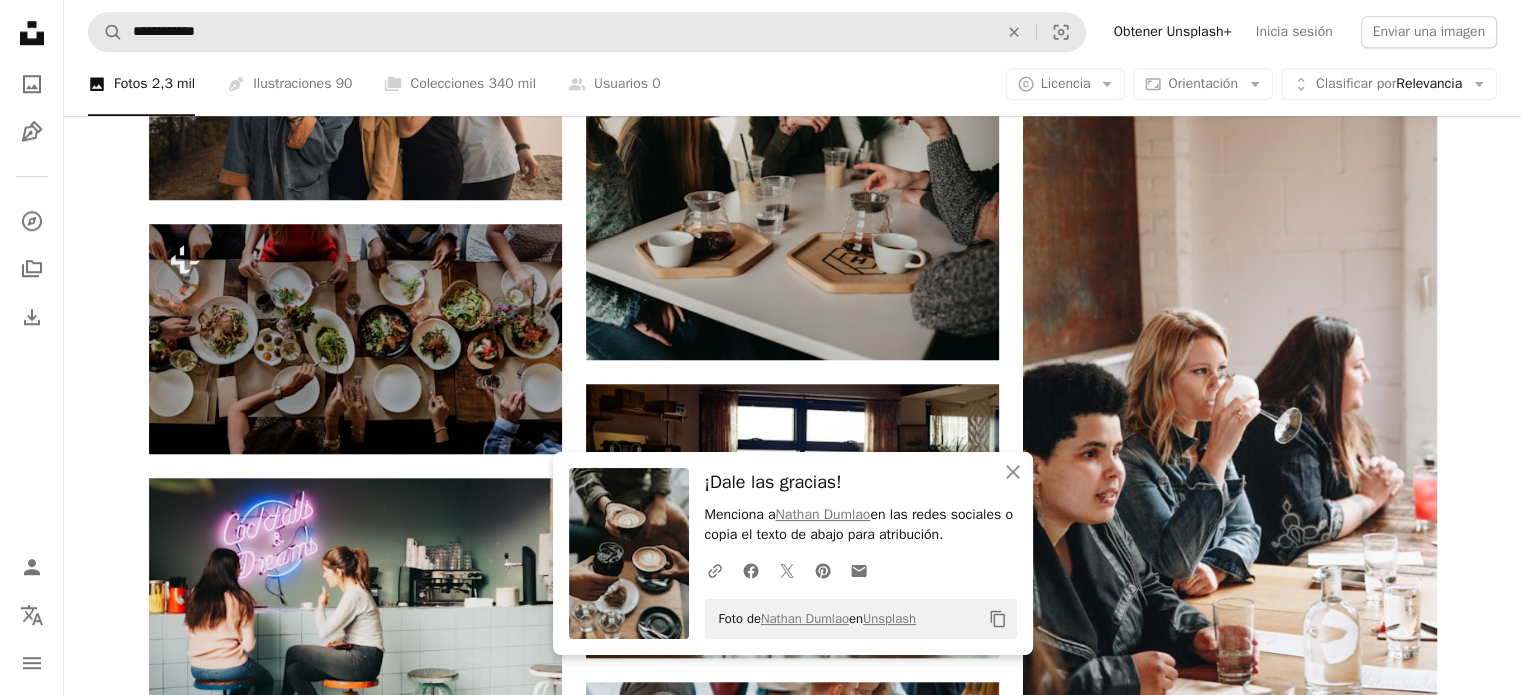 scroll, scrollTop: 0, scrollLeft: 0, axis: both 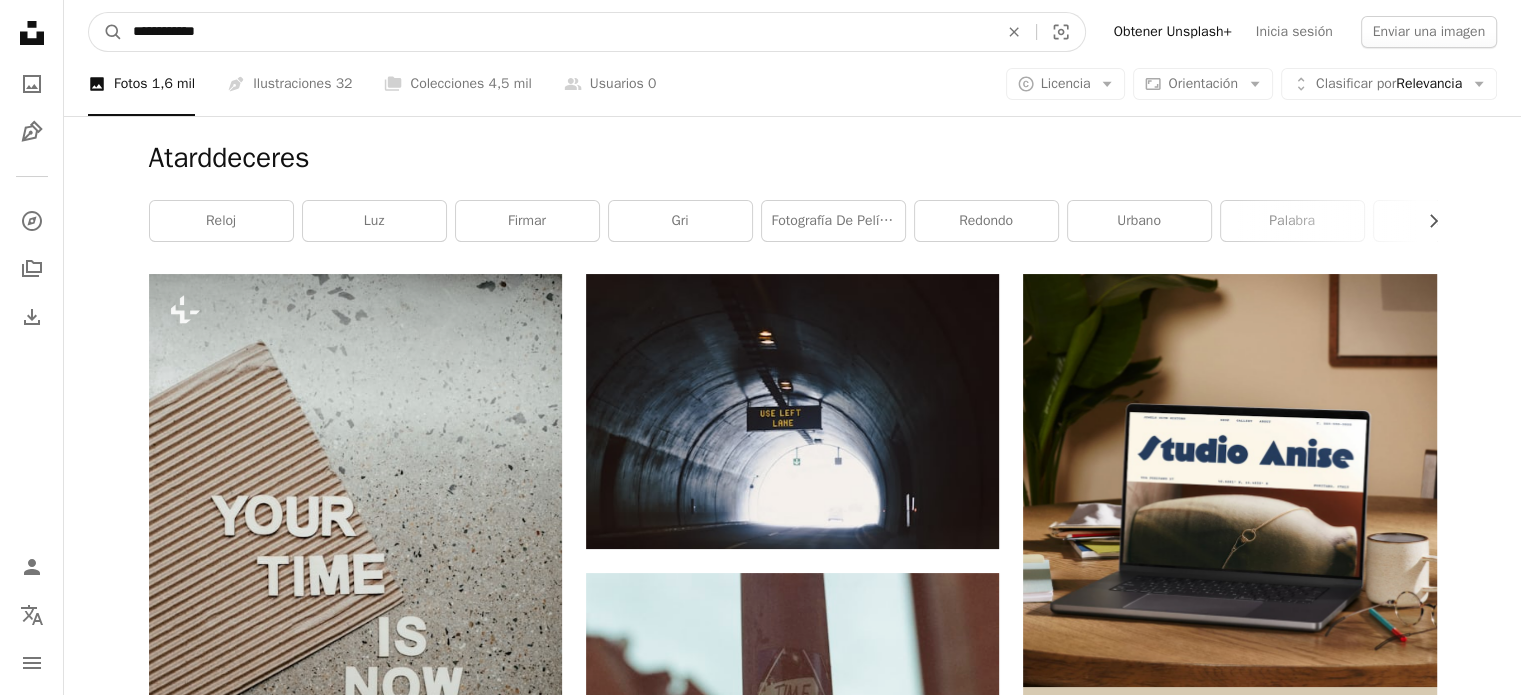 drag, startPoint x: 255, startPoint y: 36, endPoint x: 159, endPoint y: 50, distance: 97.015465 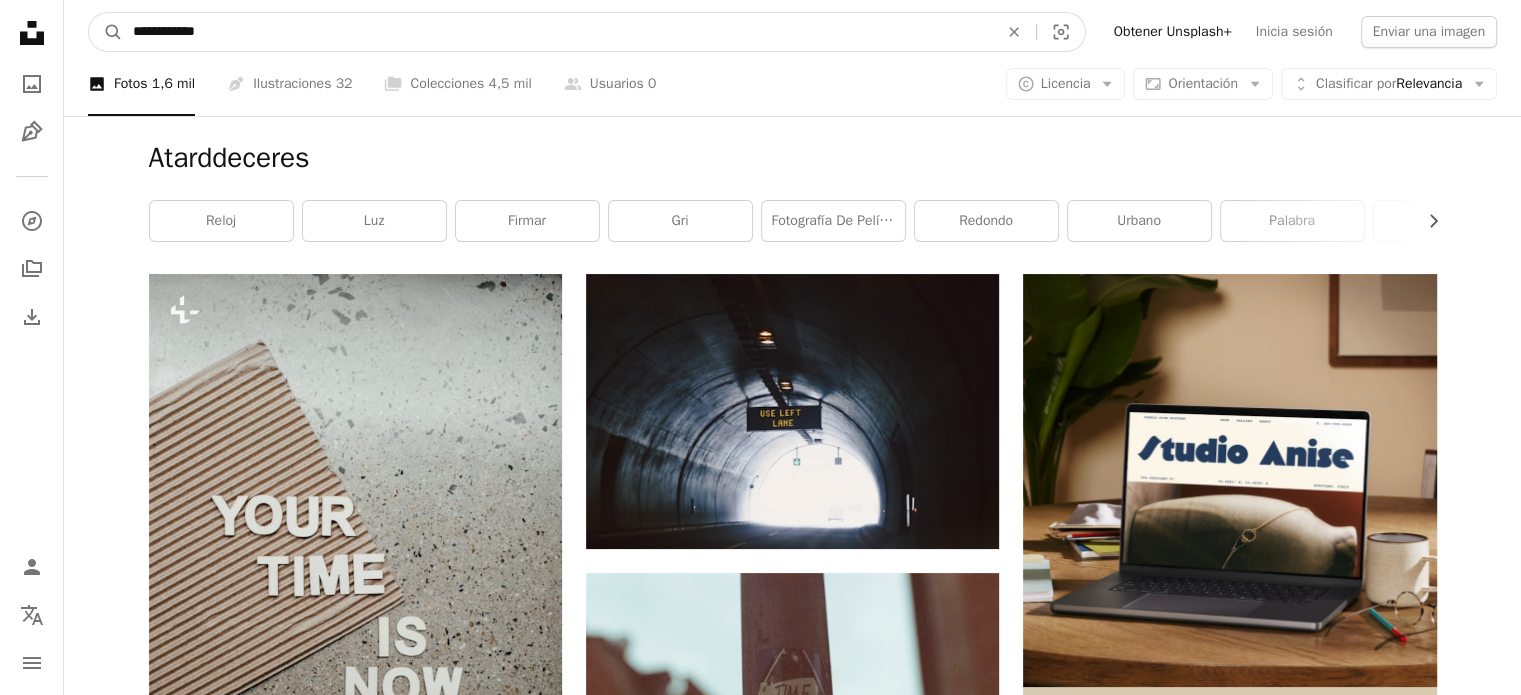click on "**********" at bounding box center (557, 32) 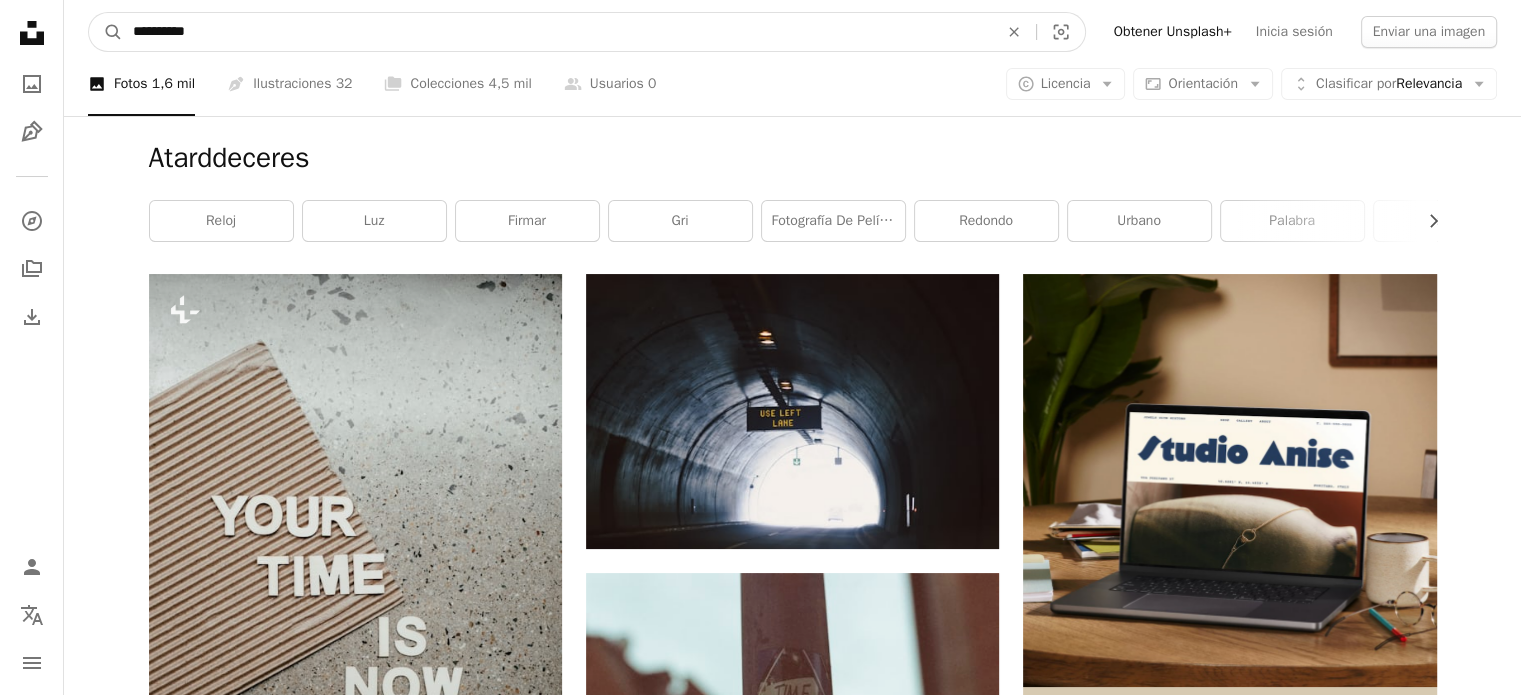 type on "**********" 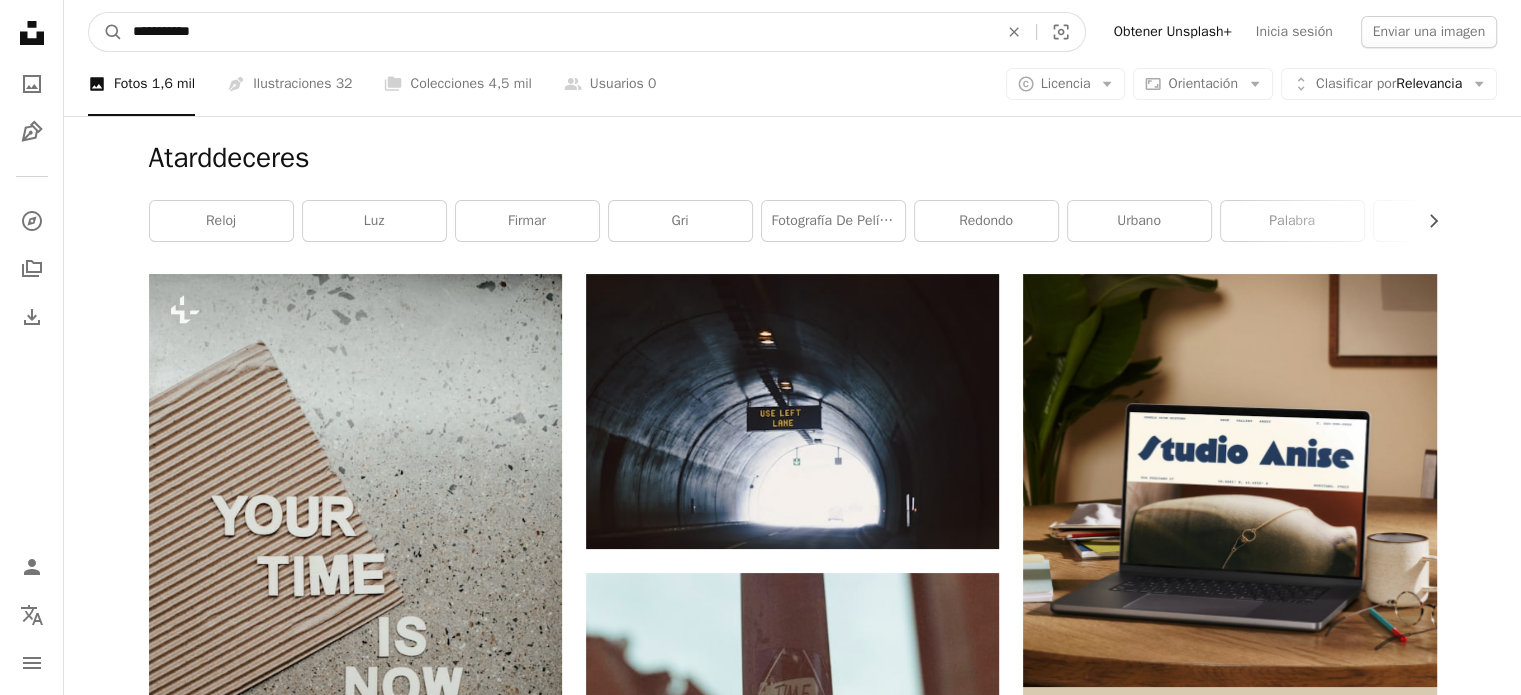 click on "A magnifying glass" at bounding box center [106, 32] 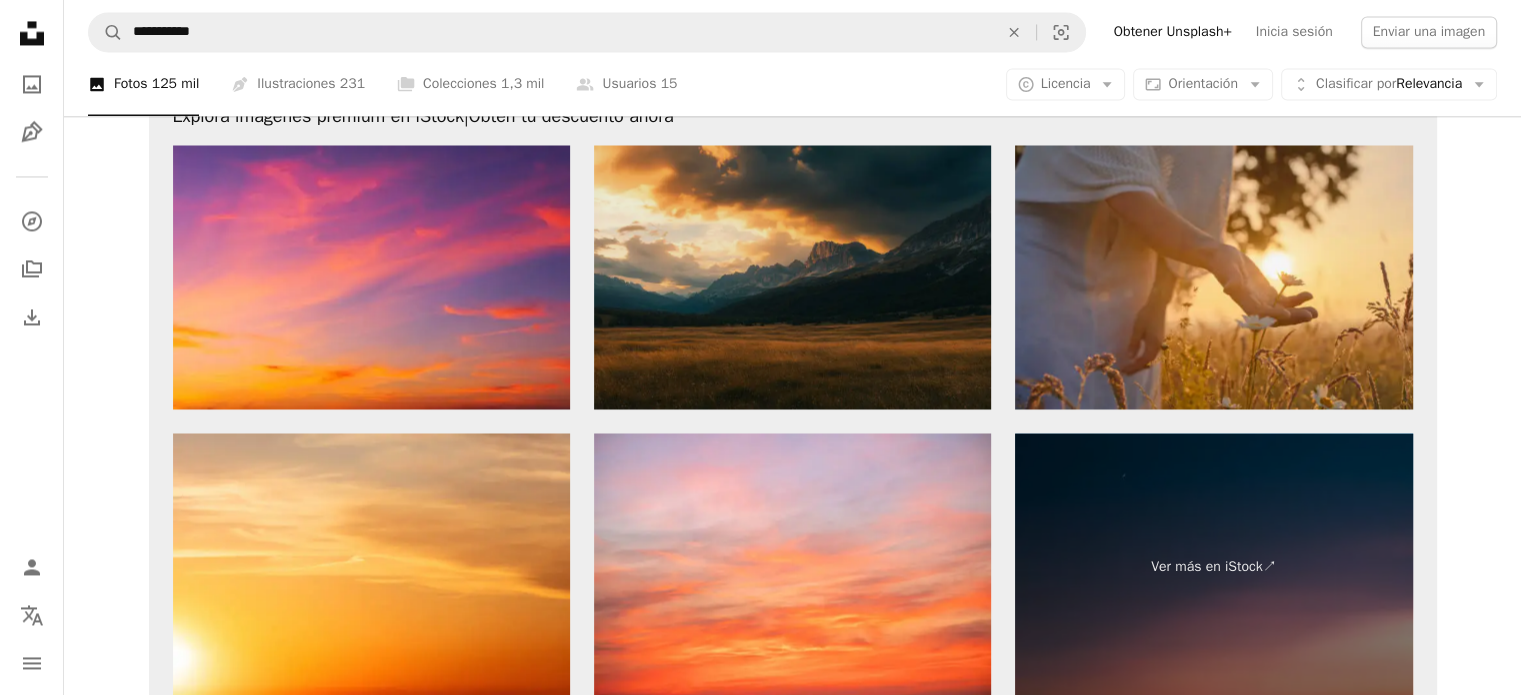 scroll, scrollTop: 3300, scrollLeft: 0, axis: vertical 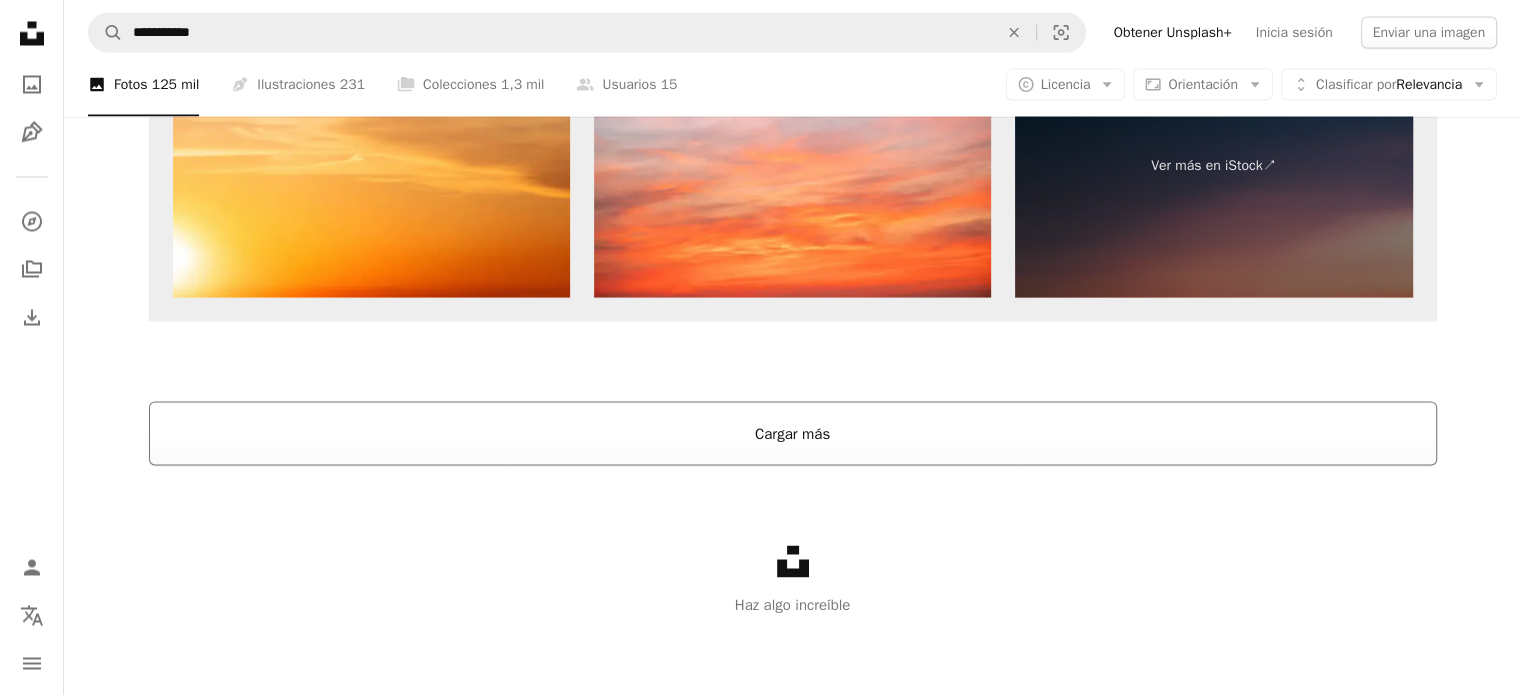 click on "Cargar más" at bounding box center (793, 433) 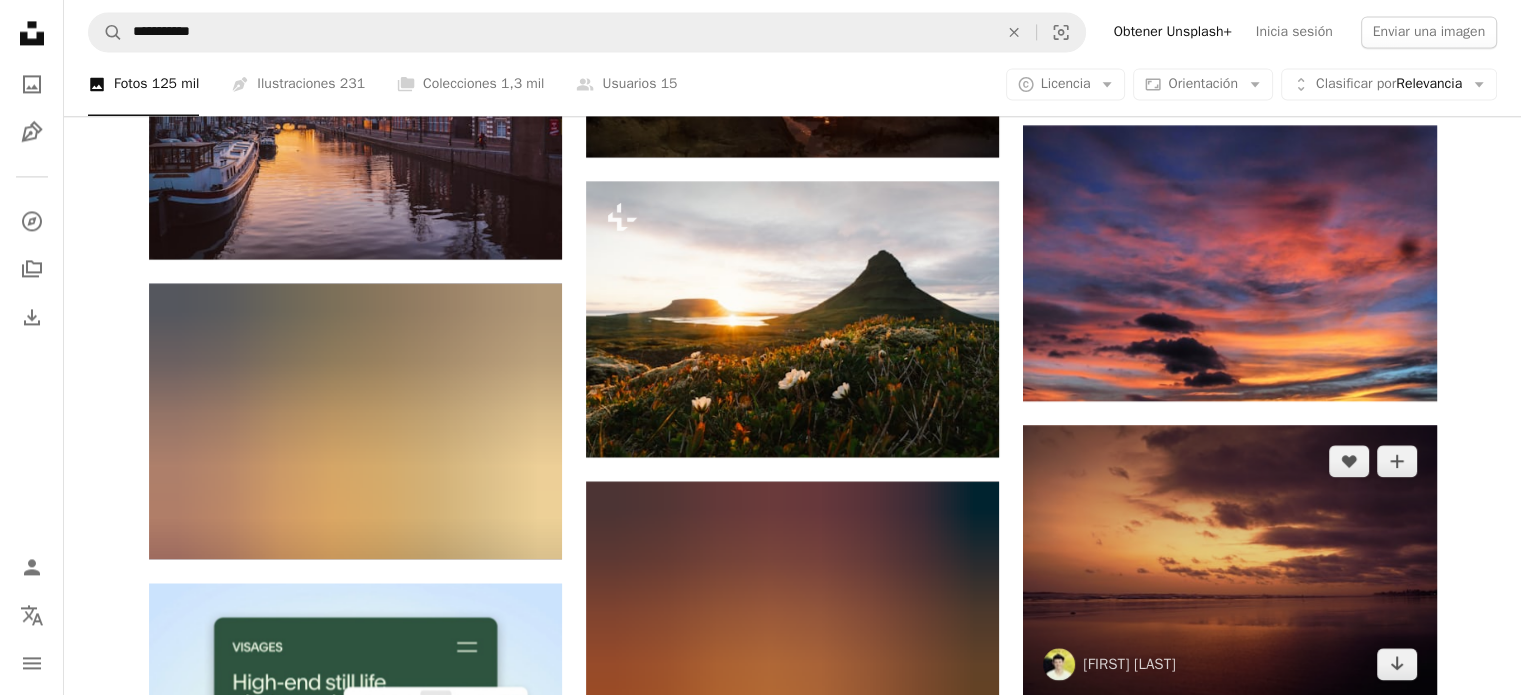 scroll, scrollTop: 3332, scrollLeft: 0, axis: vertical 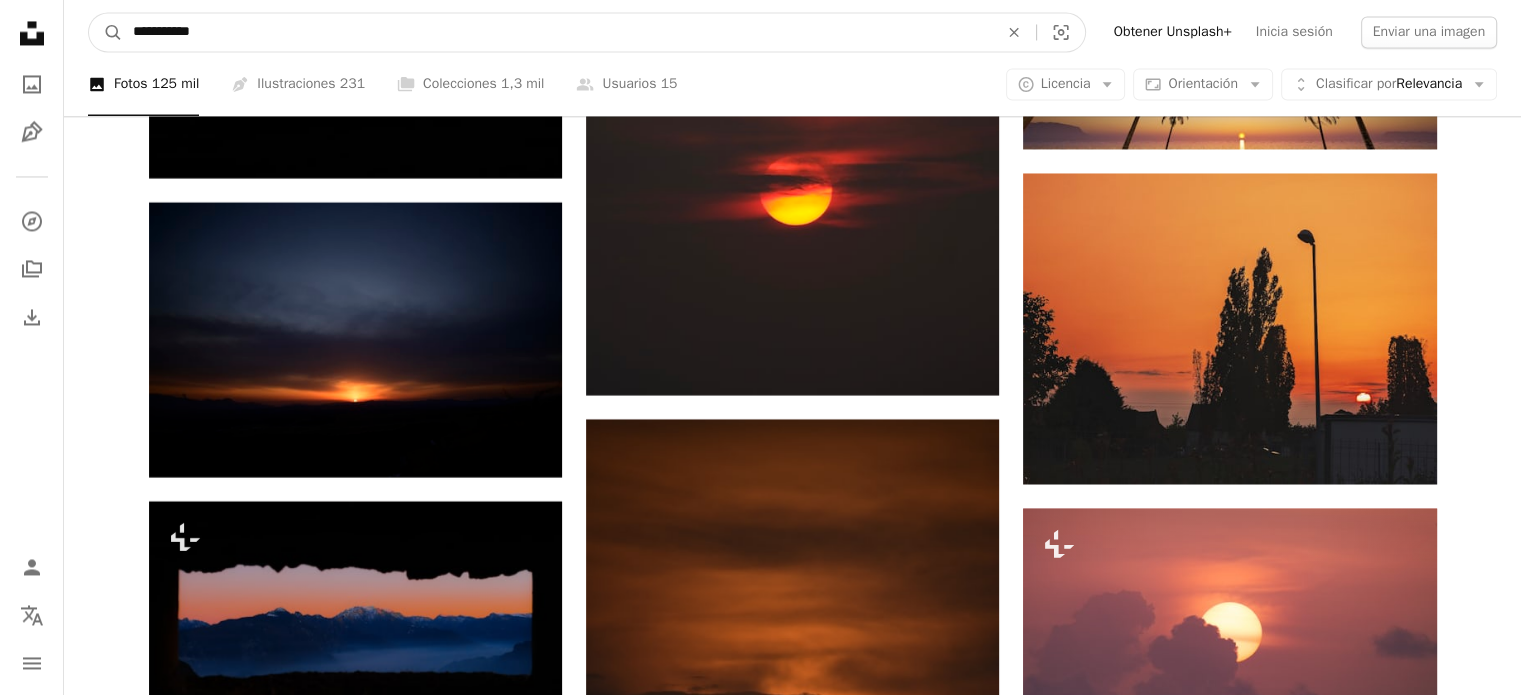 click on "**********" at bounding box center [557, 32] 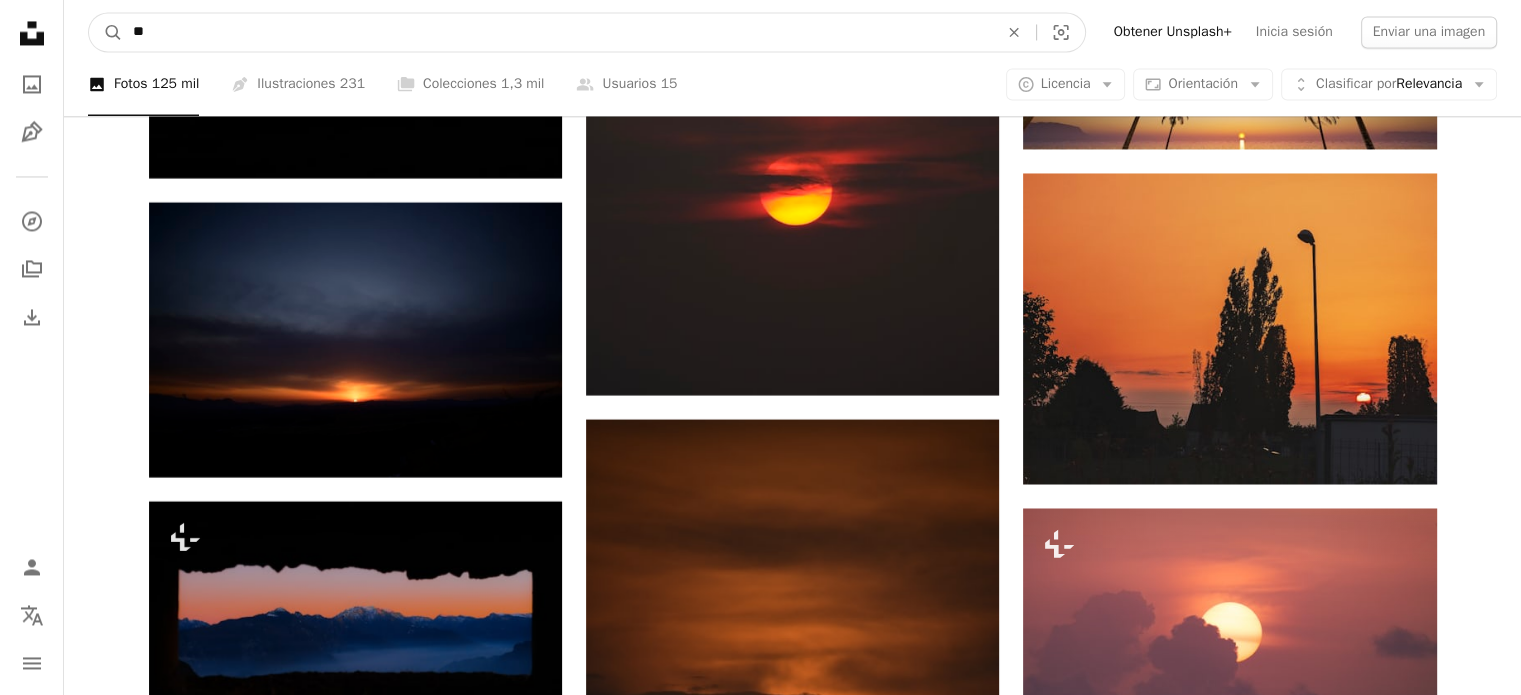 type on "*" 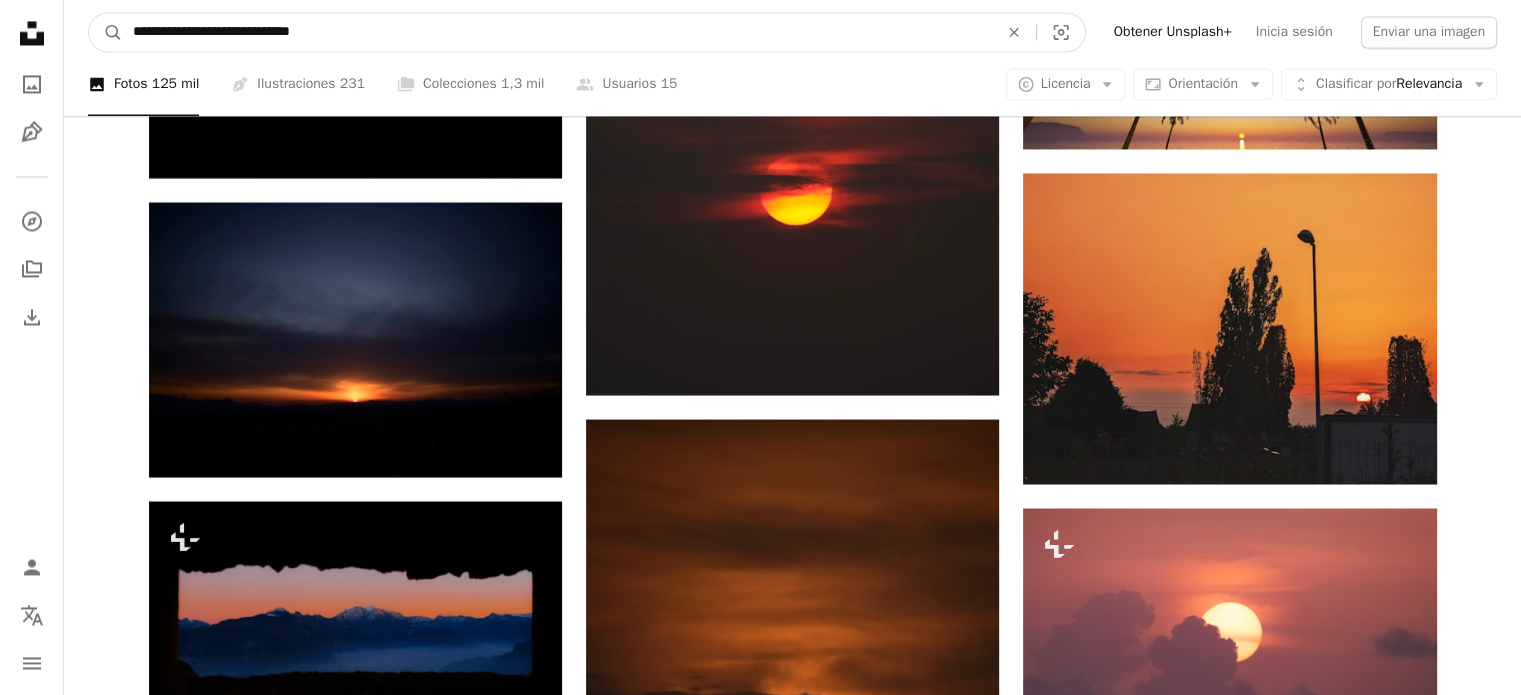 type on "**********" 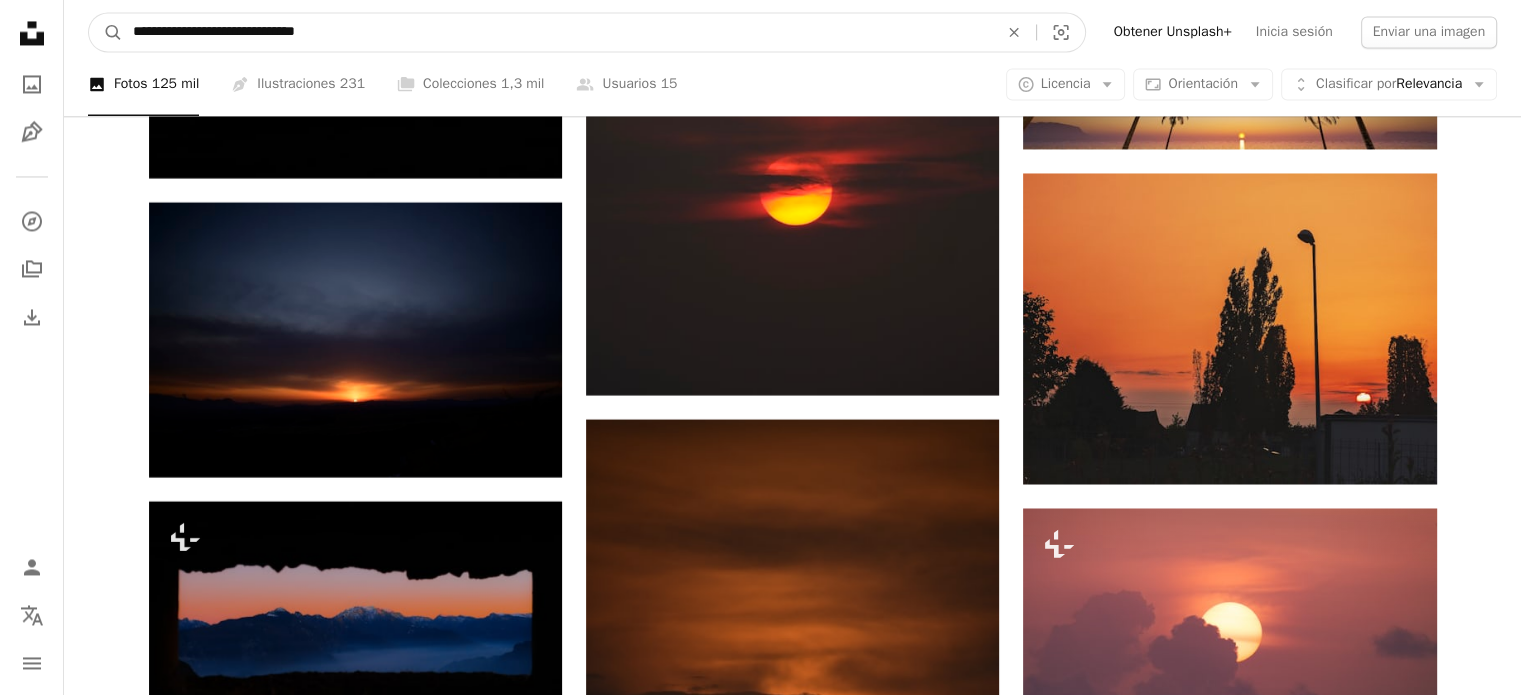 click on "A magnifying glass" at bounding box center (106, 32) 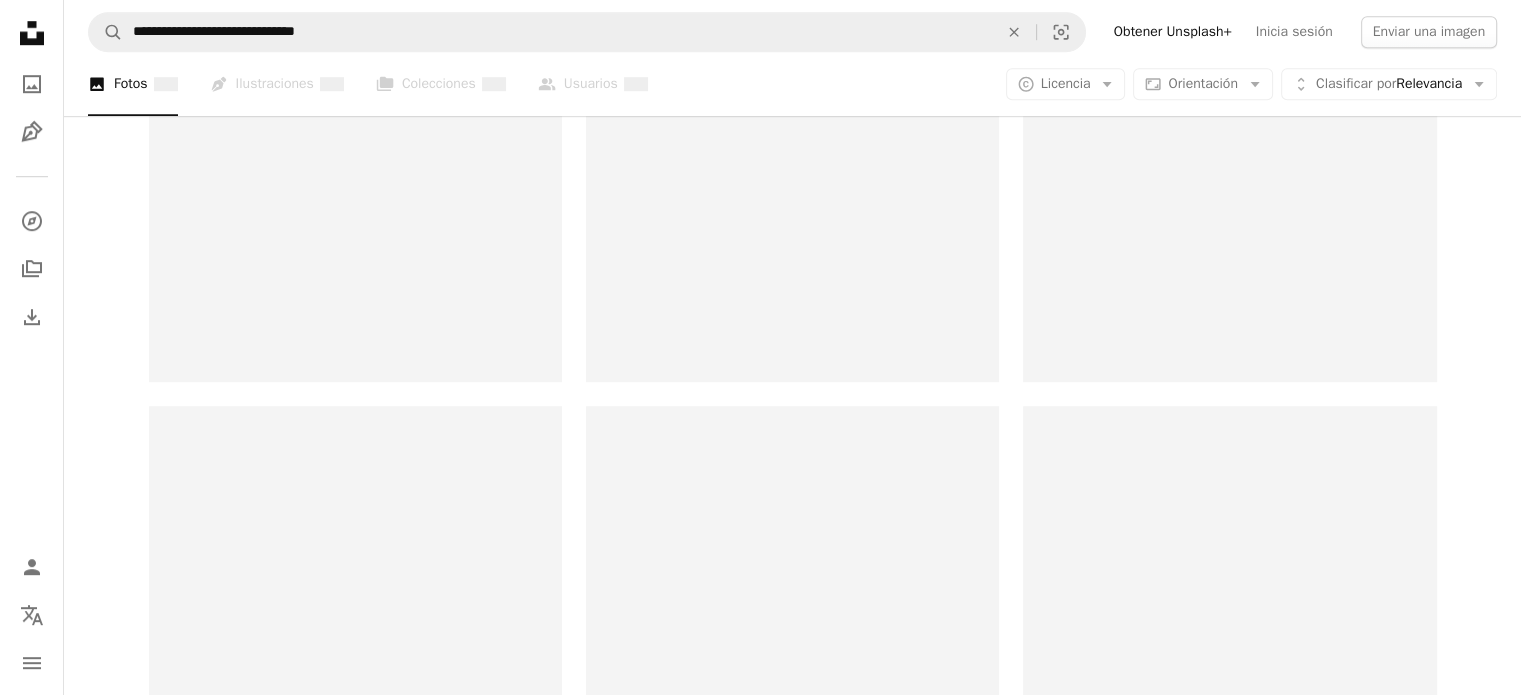 scroll, scrollTop: 0, scrollLeft: 0, axis: both 